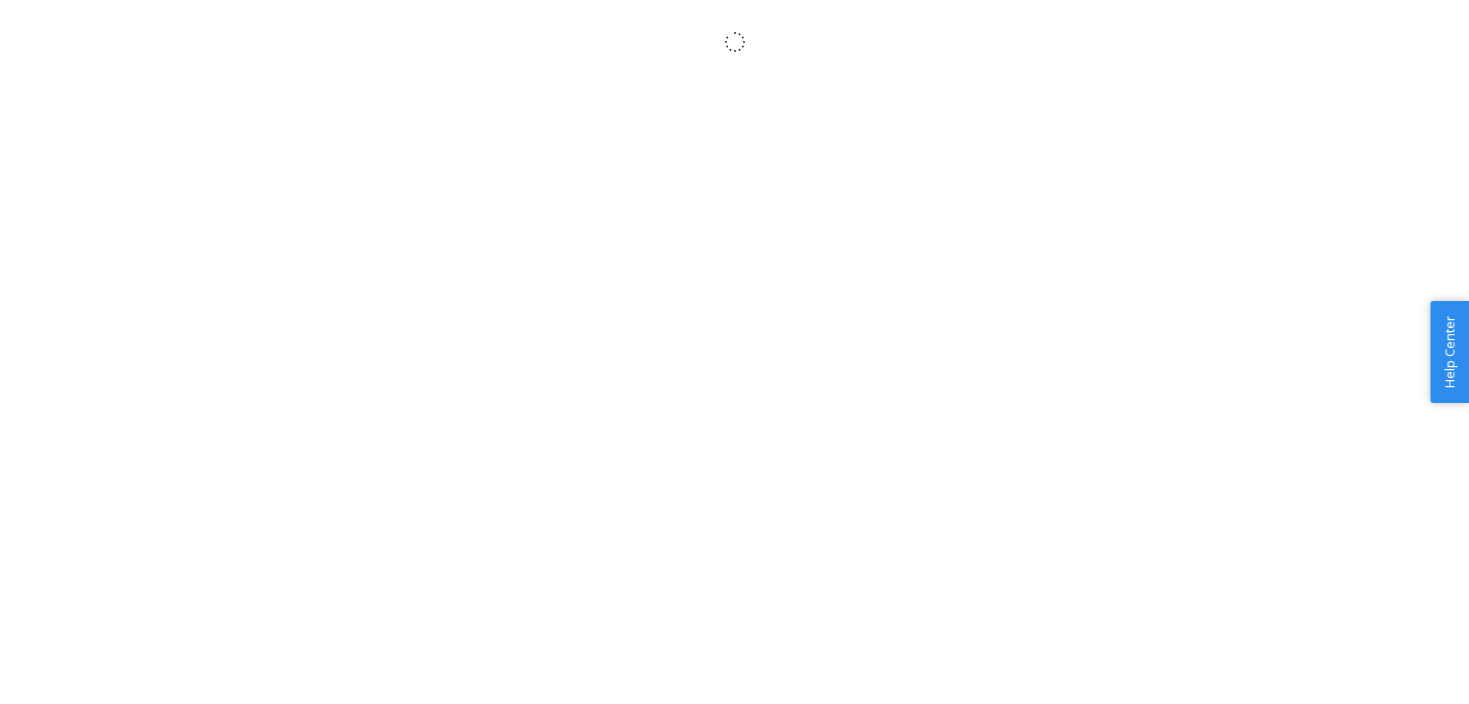 scroll, scrollTop: 0, scrollLeft: 0, axis: both 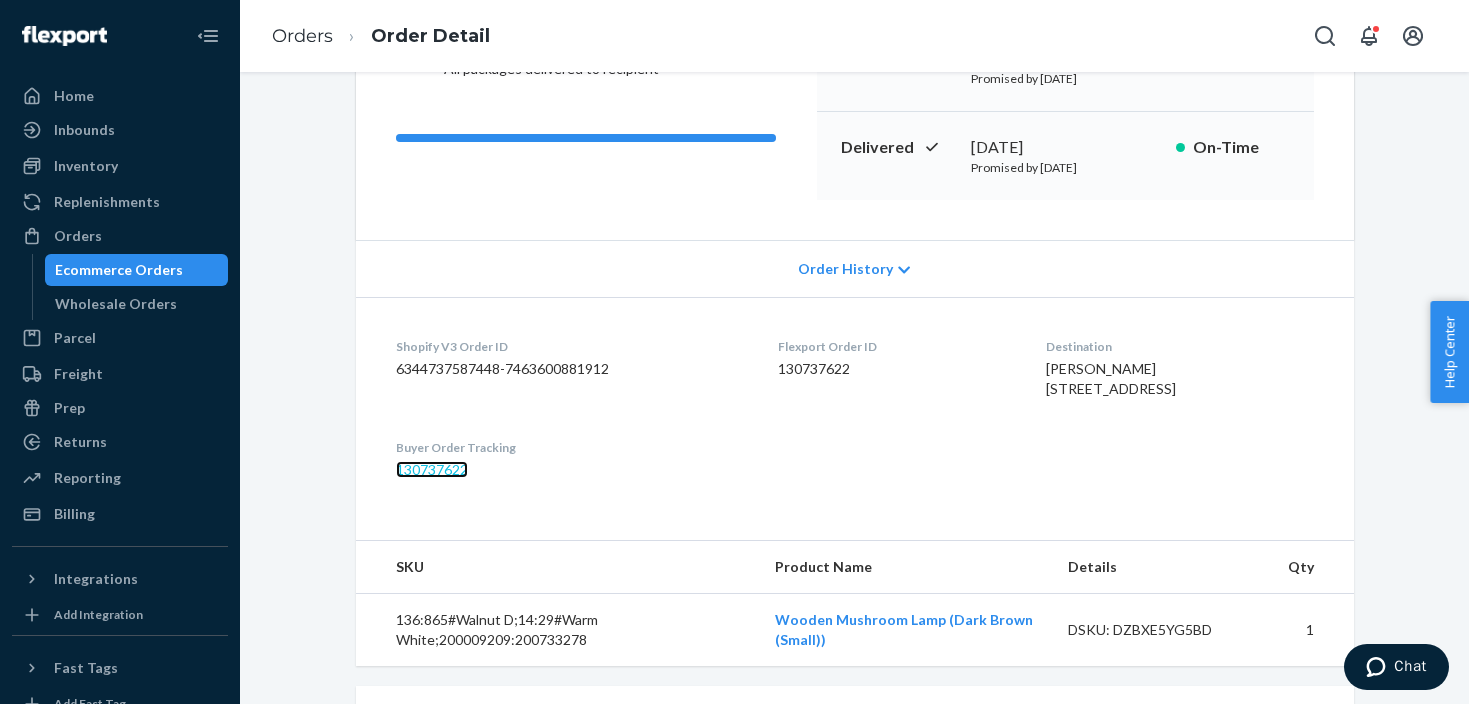click on "130737622" at bounding box center (432, 469) 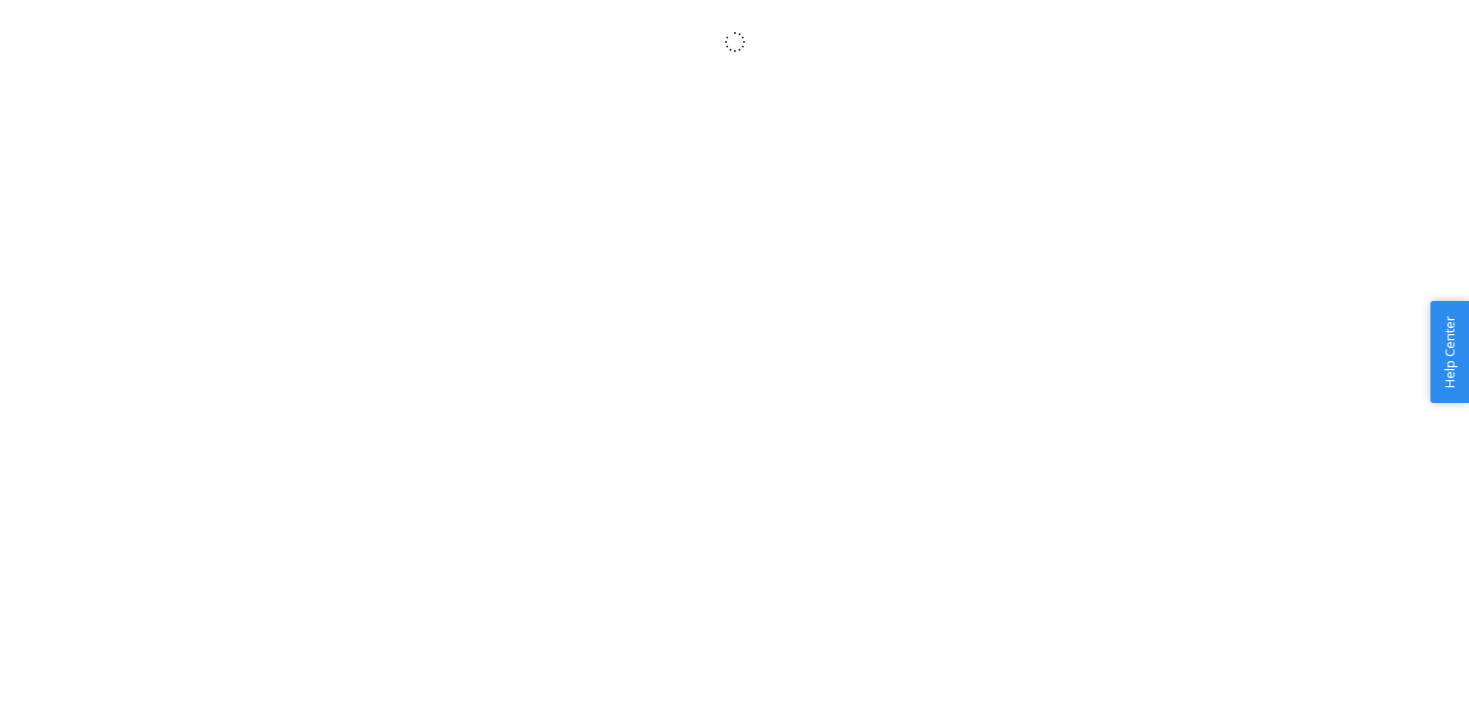scroll, scrollTop: 0, scrollLeft: 0, axis: both 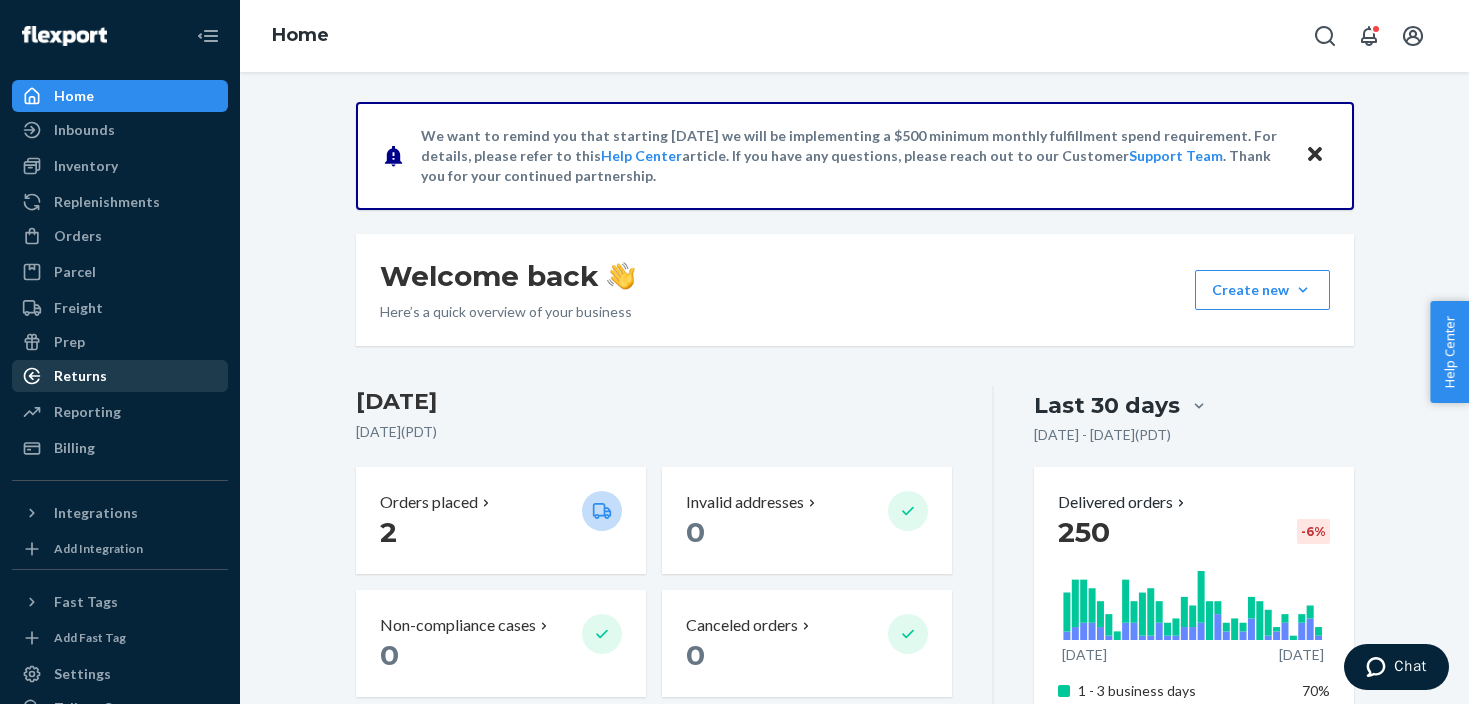 click on "Returns" at bounding box center [80, 376] 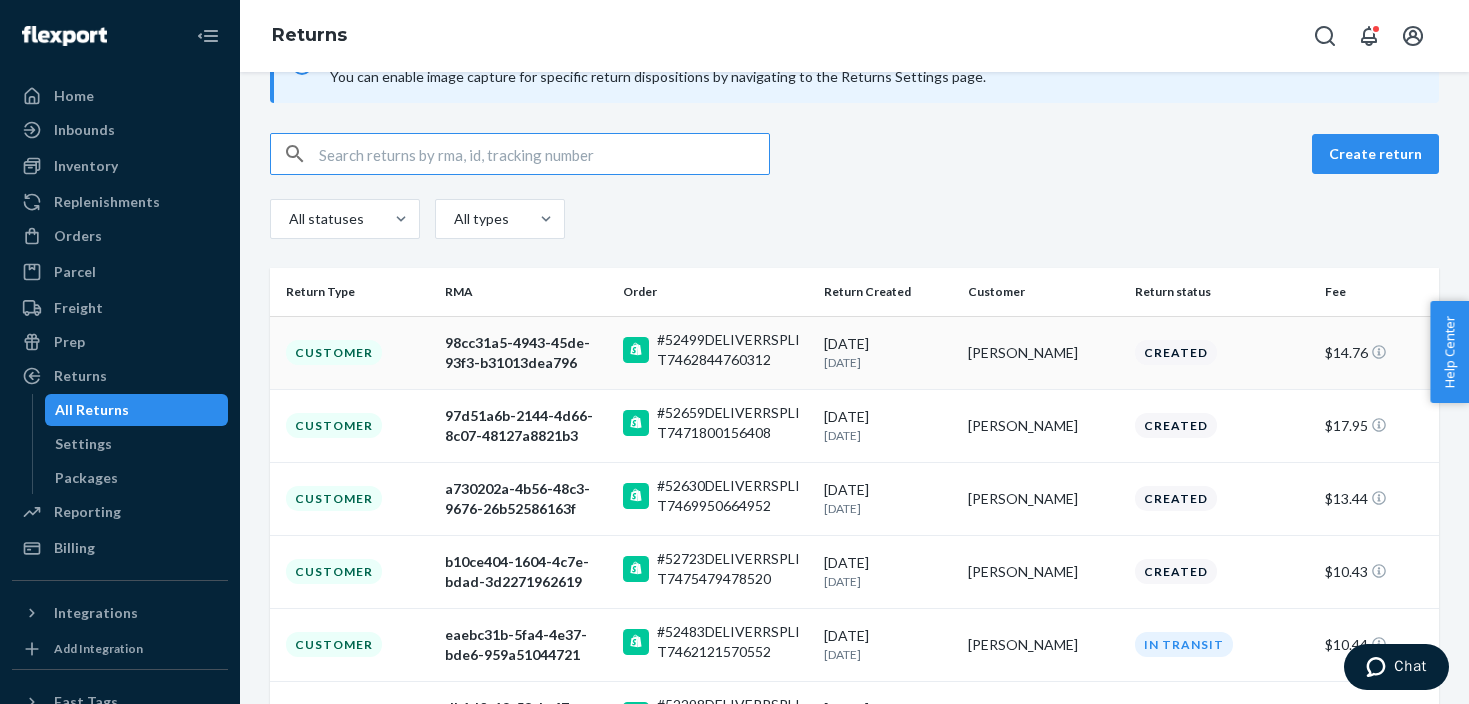 scroll, scrollTop: 76, scrollLeft: 0, axis: vertical 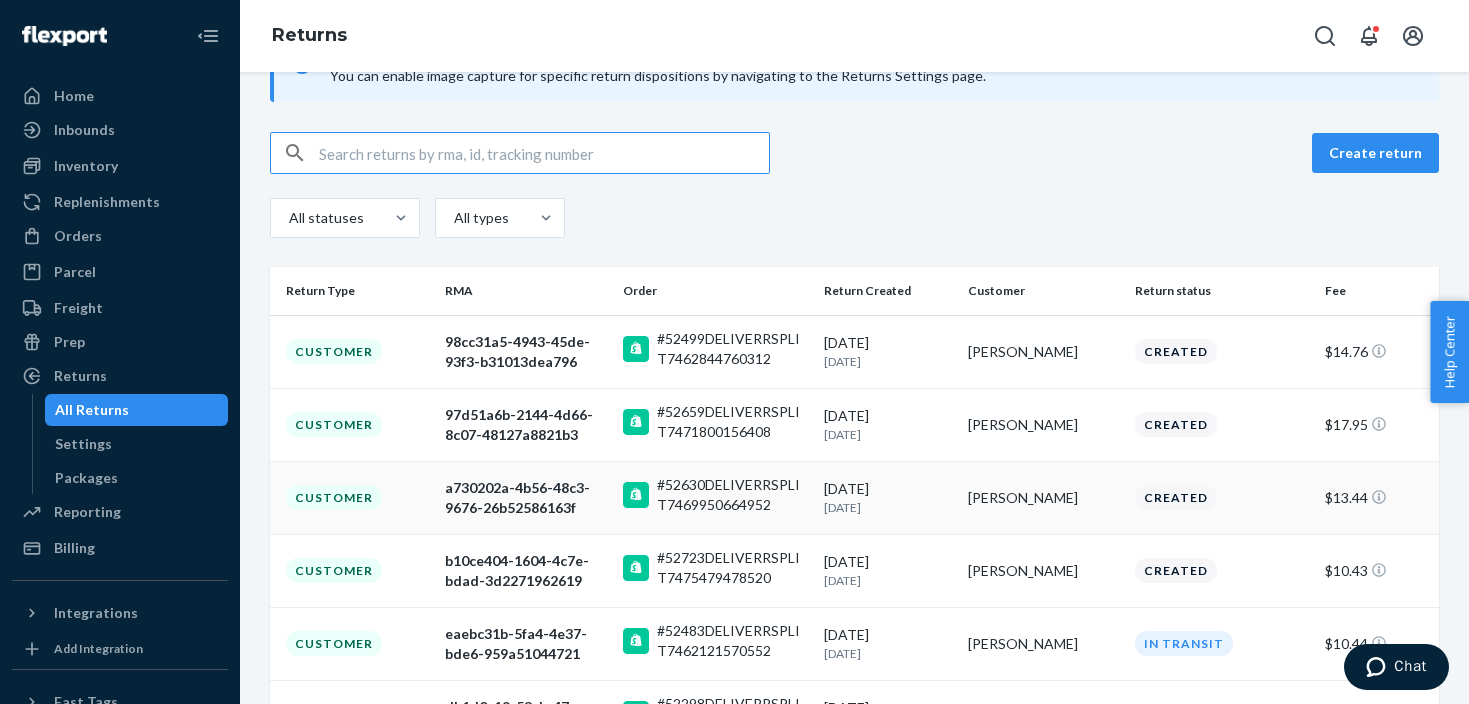 click on "a730202a-4b56-48c3-9676-26b52586163f" at bounding box center [526, 498] 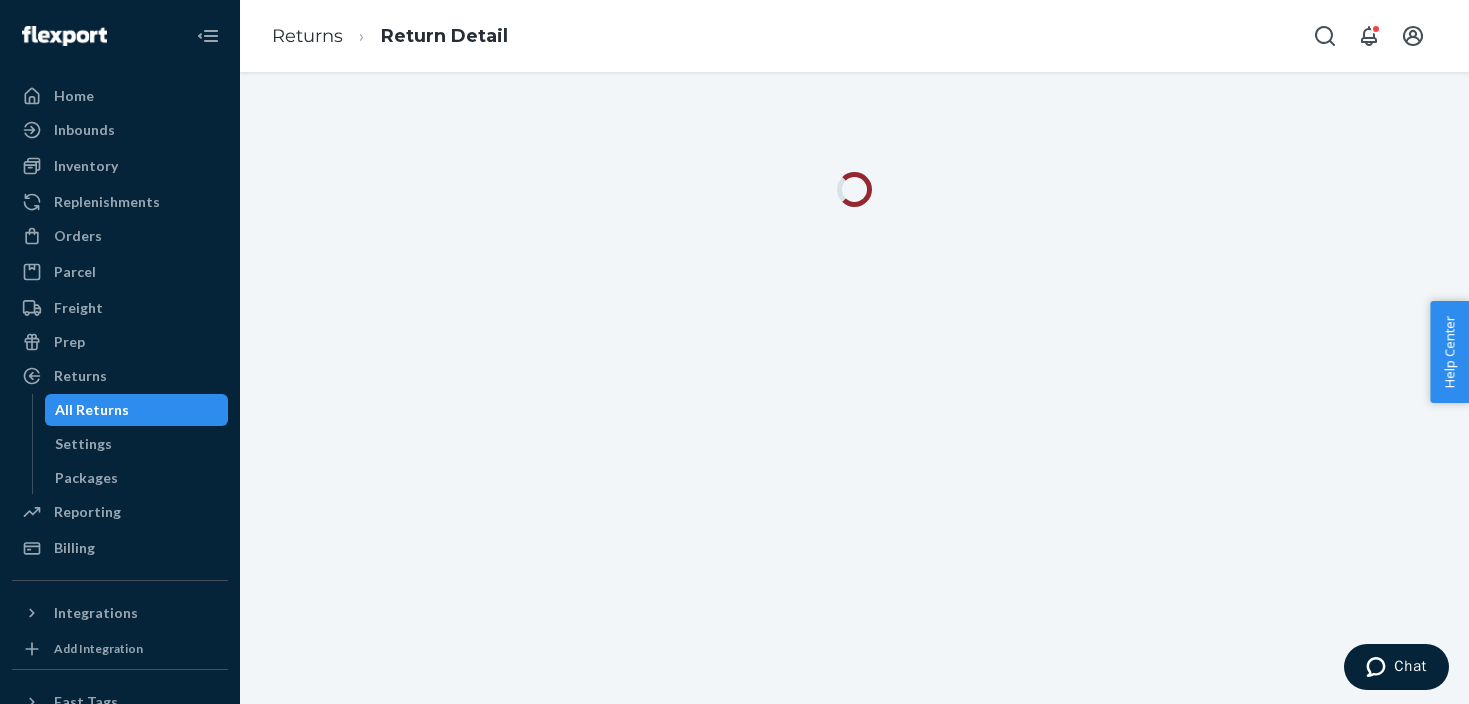 scroll, scrollTop: 0, scrollLeft: 0, axis: both 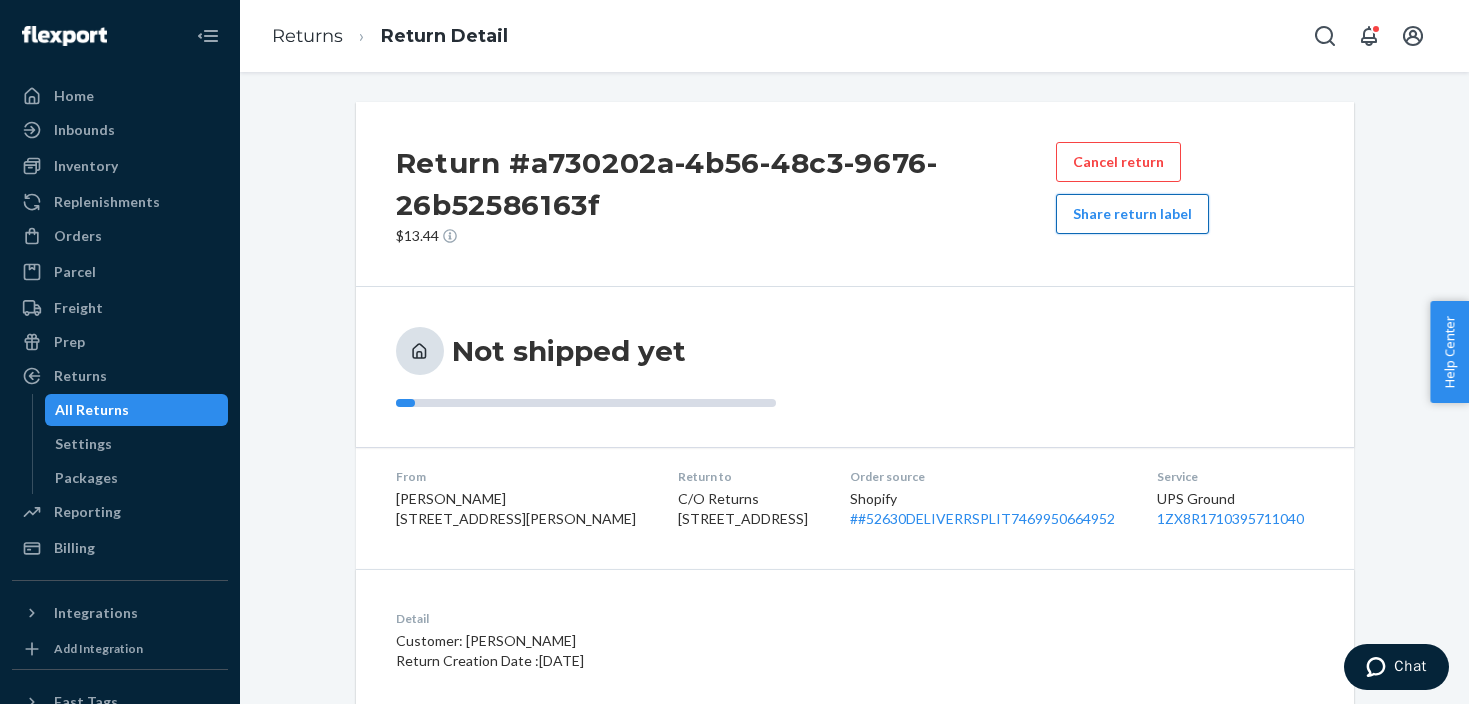 click on "Share return label" at bounding box center (1132, 214) 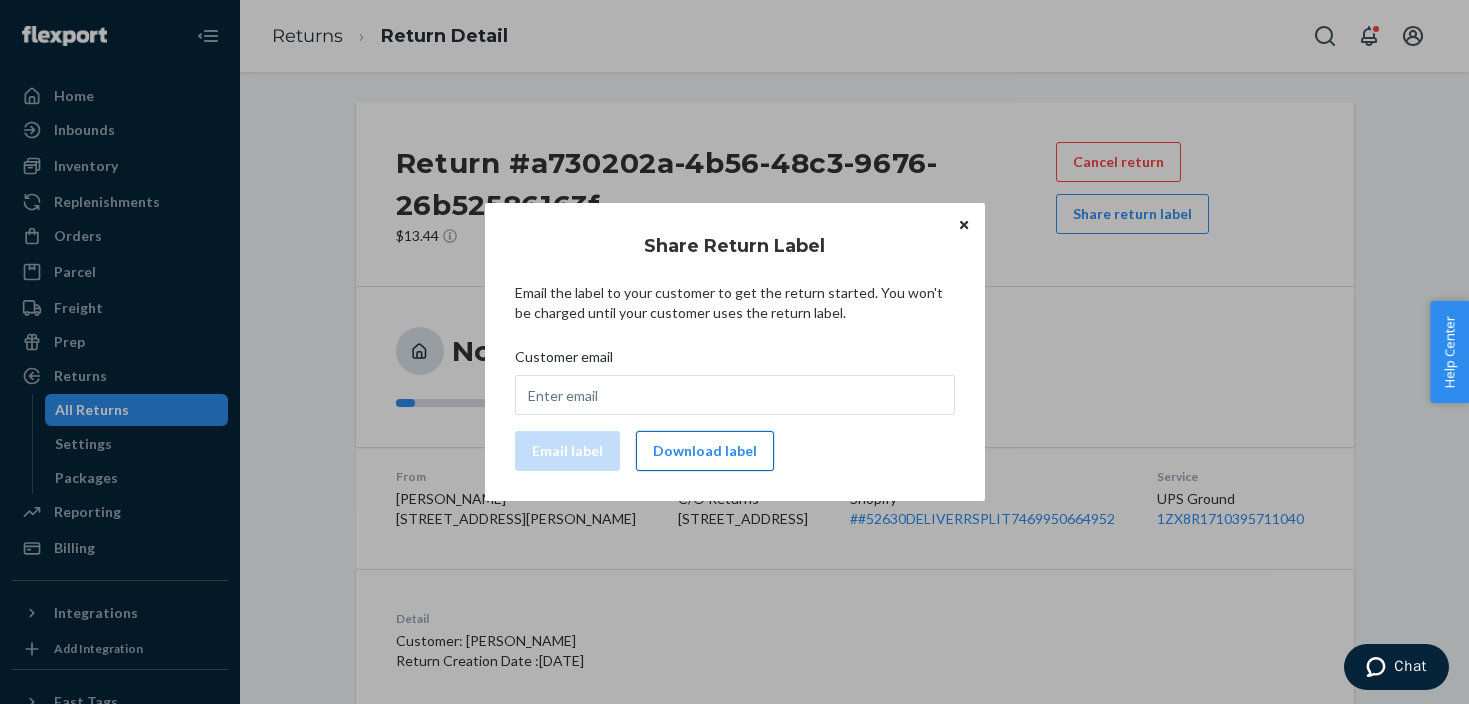 click on "Download label" at bounding box center (705, 451) 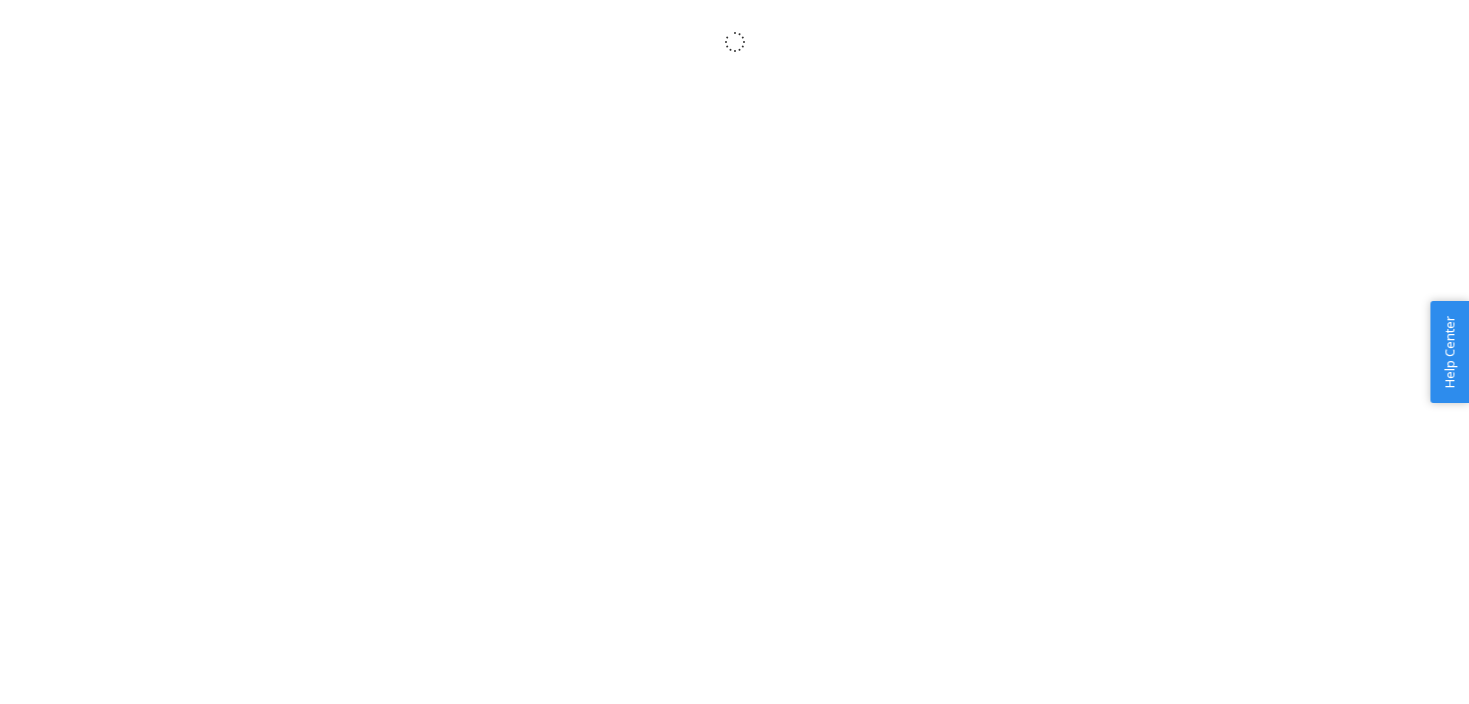 scroll, scrollTop: 0, scrollLeft: 0, axis: both 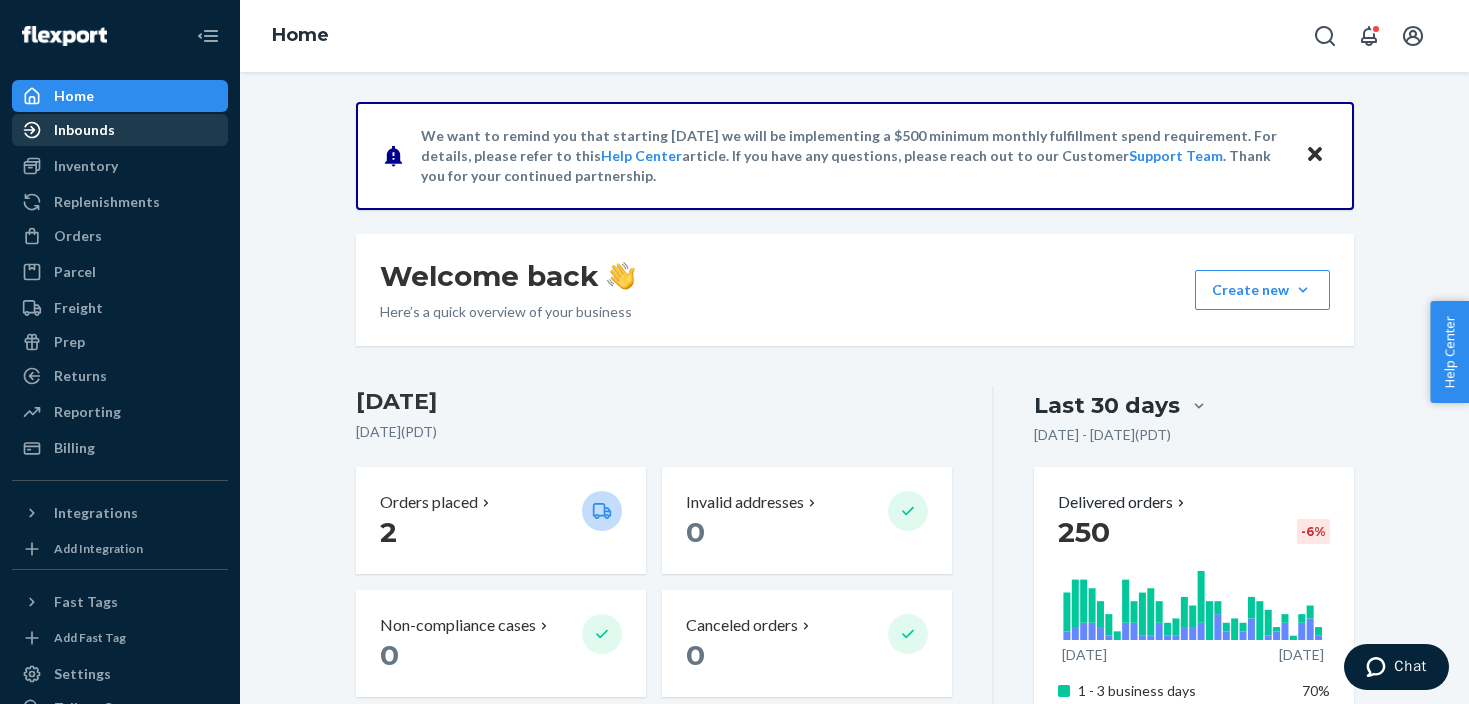 click on "Inbounds" at bounding box center [120, 130] 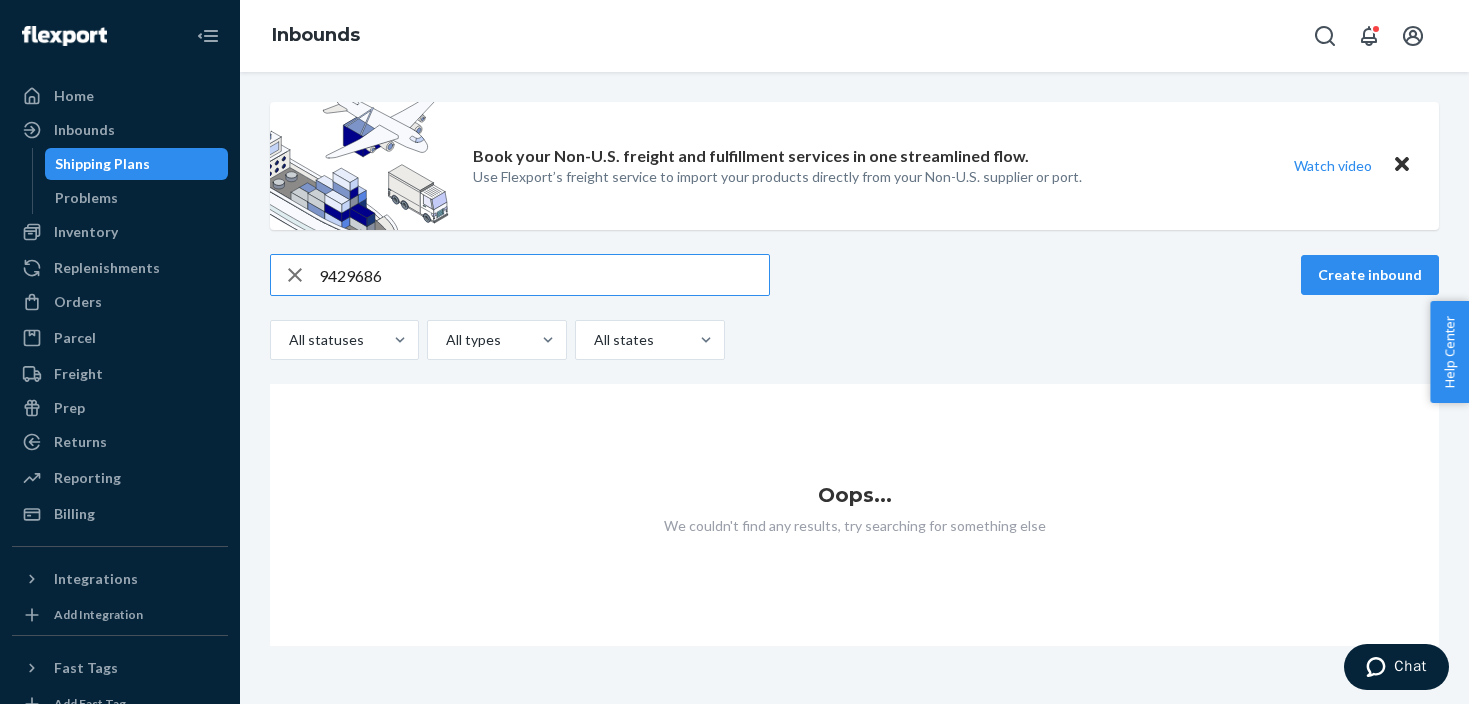 type on "9429686" 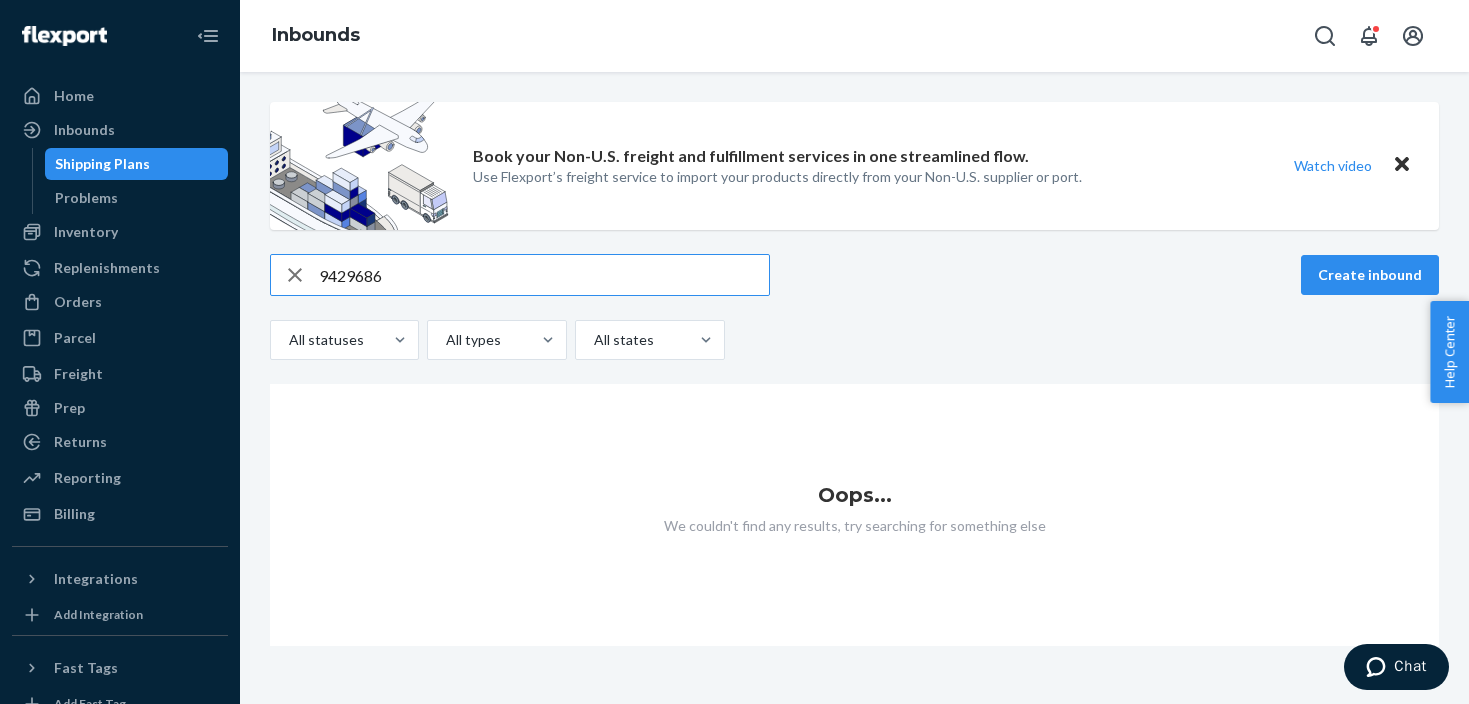 click 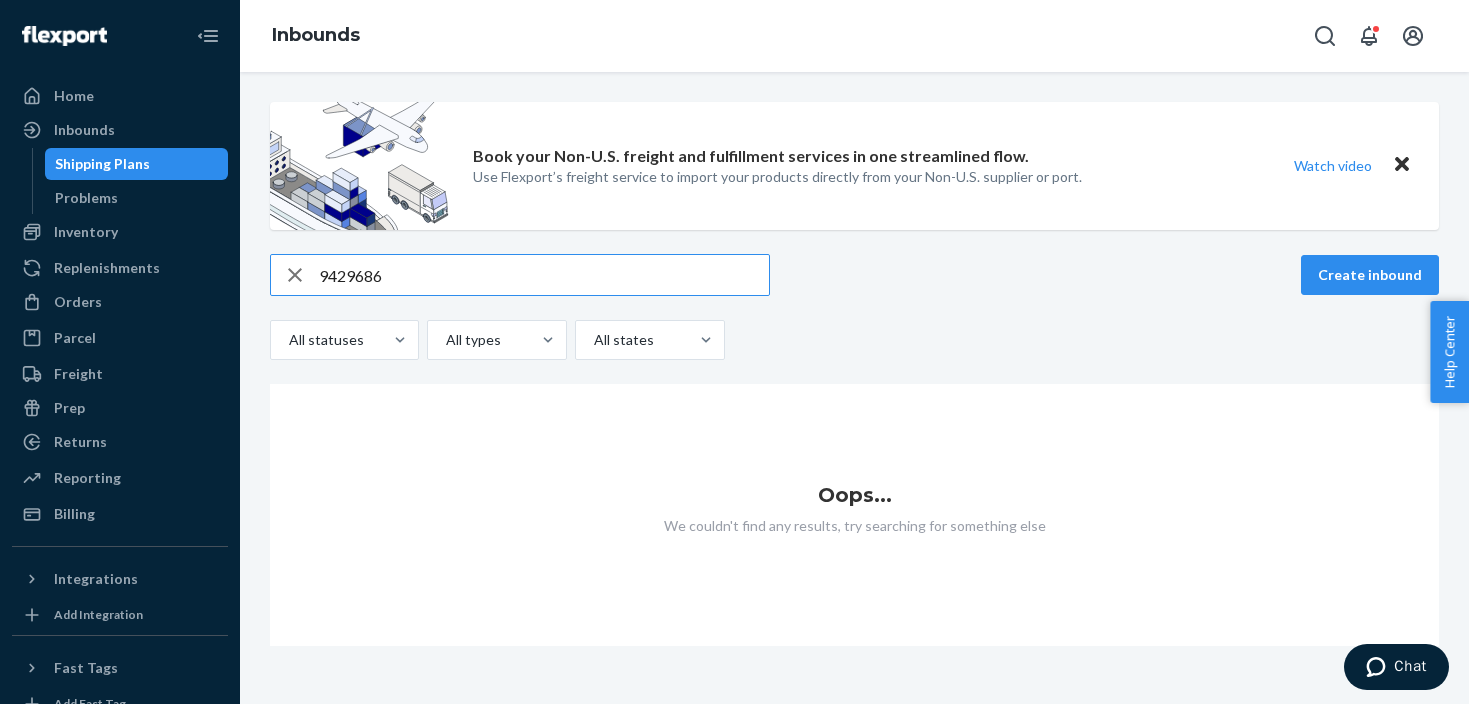 type 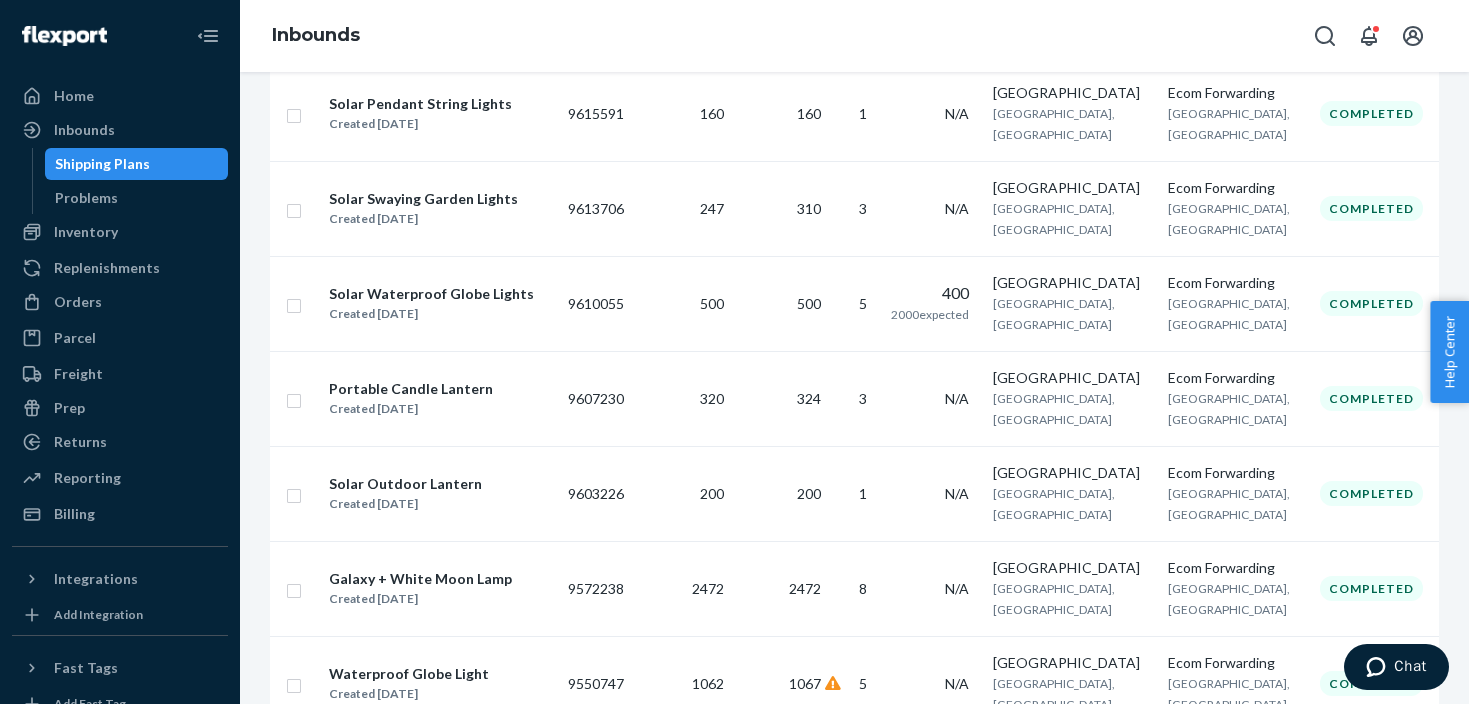scroll, scrollTop: 555, scrollLeft: 0, axis: vertical 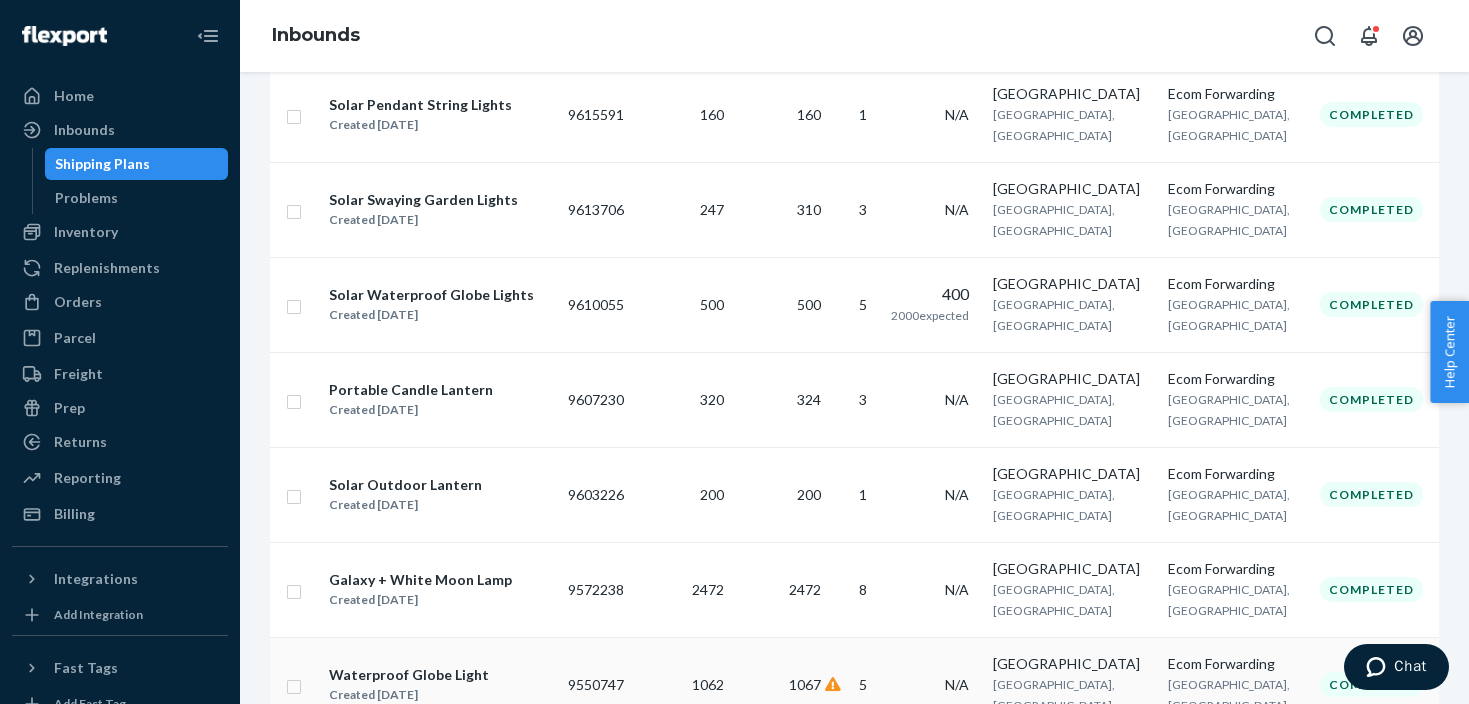 click on "Waterproof Globe Light Created Jan 3, 2025" at bounding box center (440, 685) 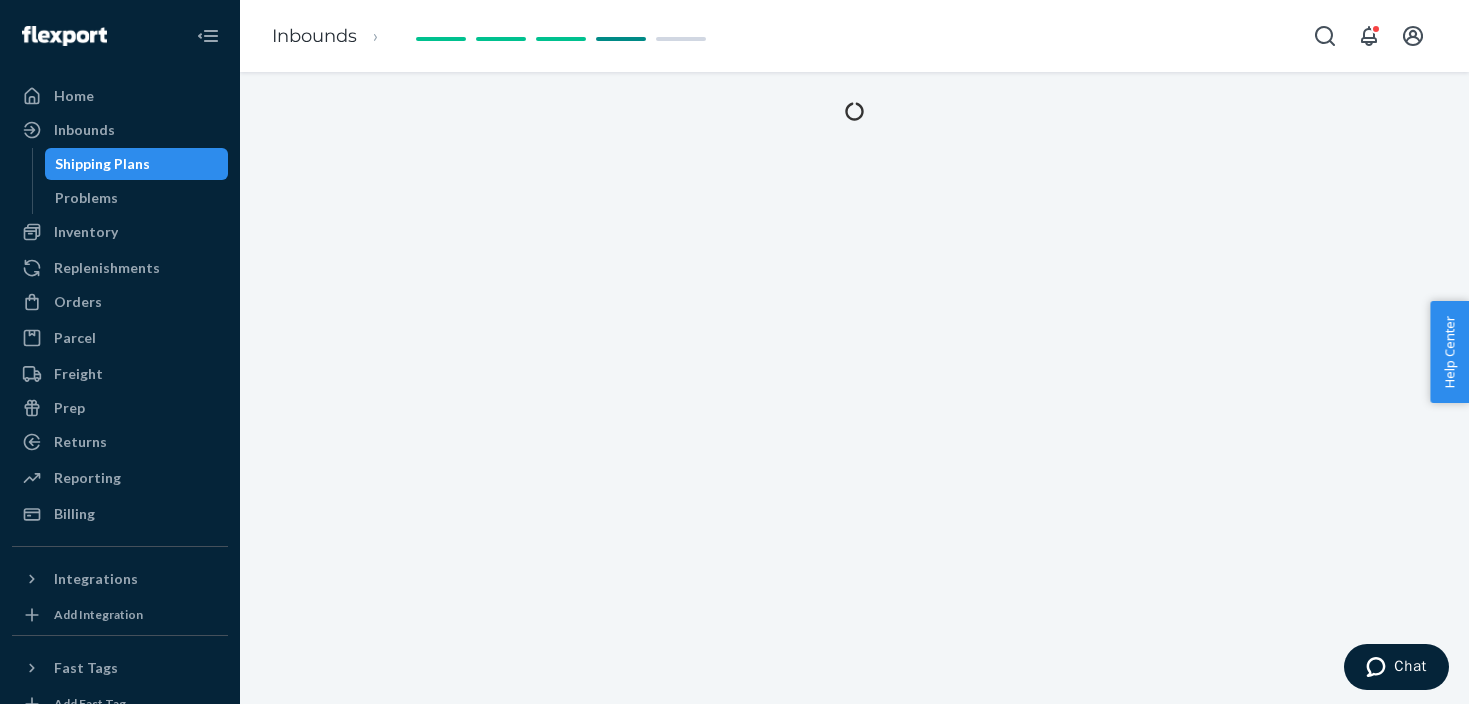 scroll, scrollTop: 0, scrollLeft: 0, axis: both 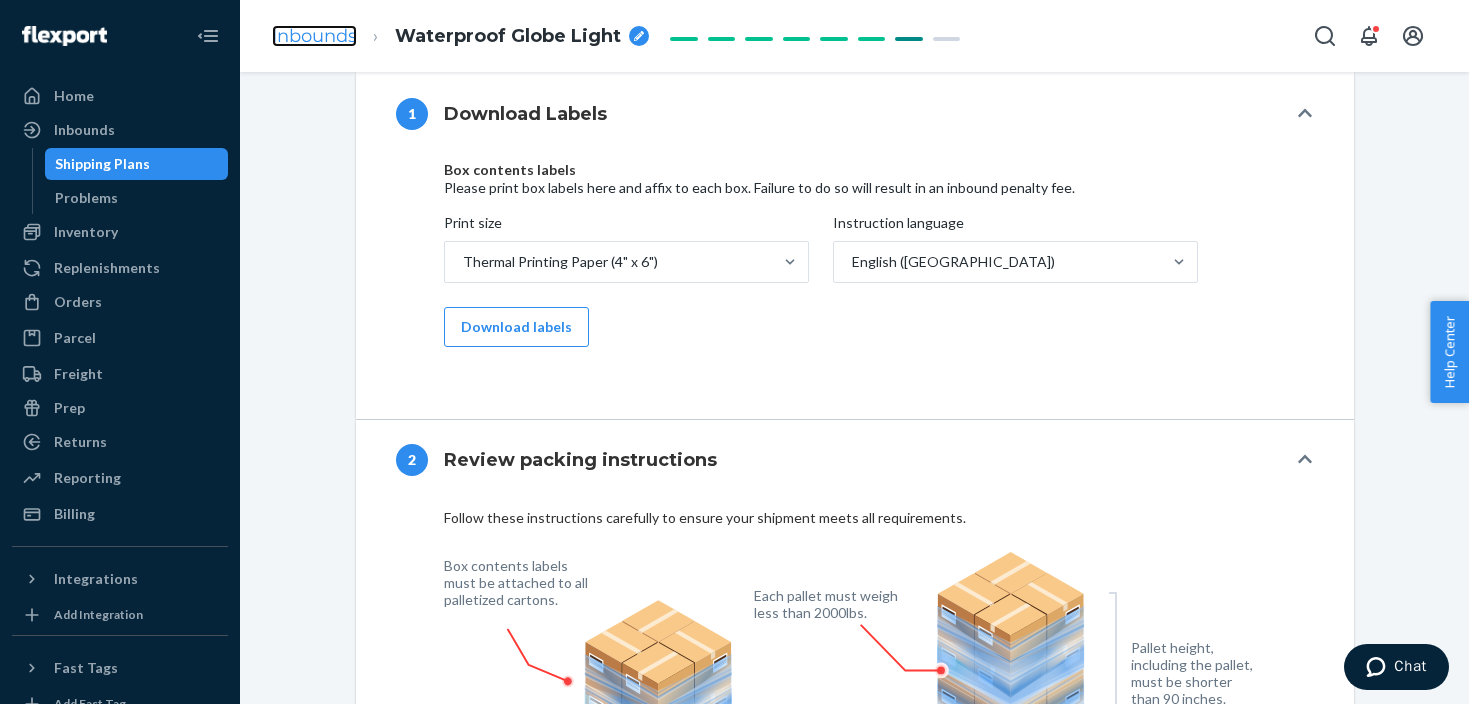 click on "Inbounds" at bounding box center [314, 36] 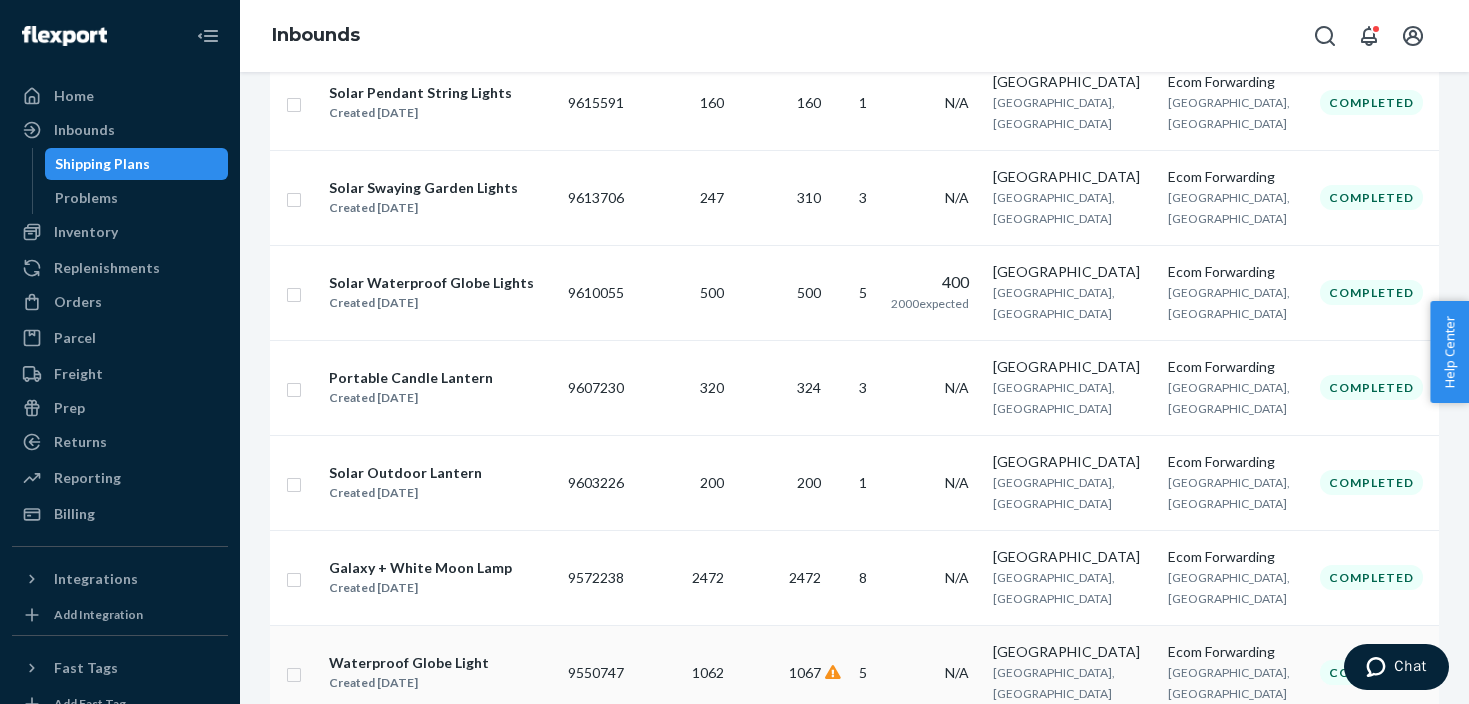 scroll, scrollTop: 564, scrollLeft: 0, axis: vertical 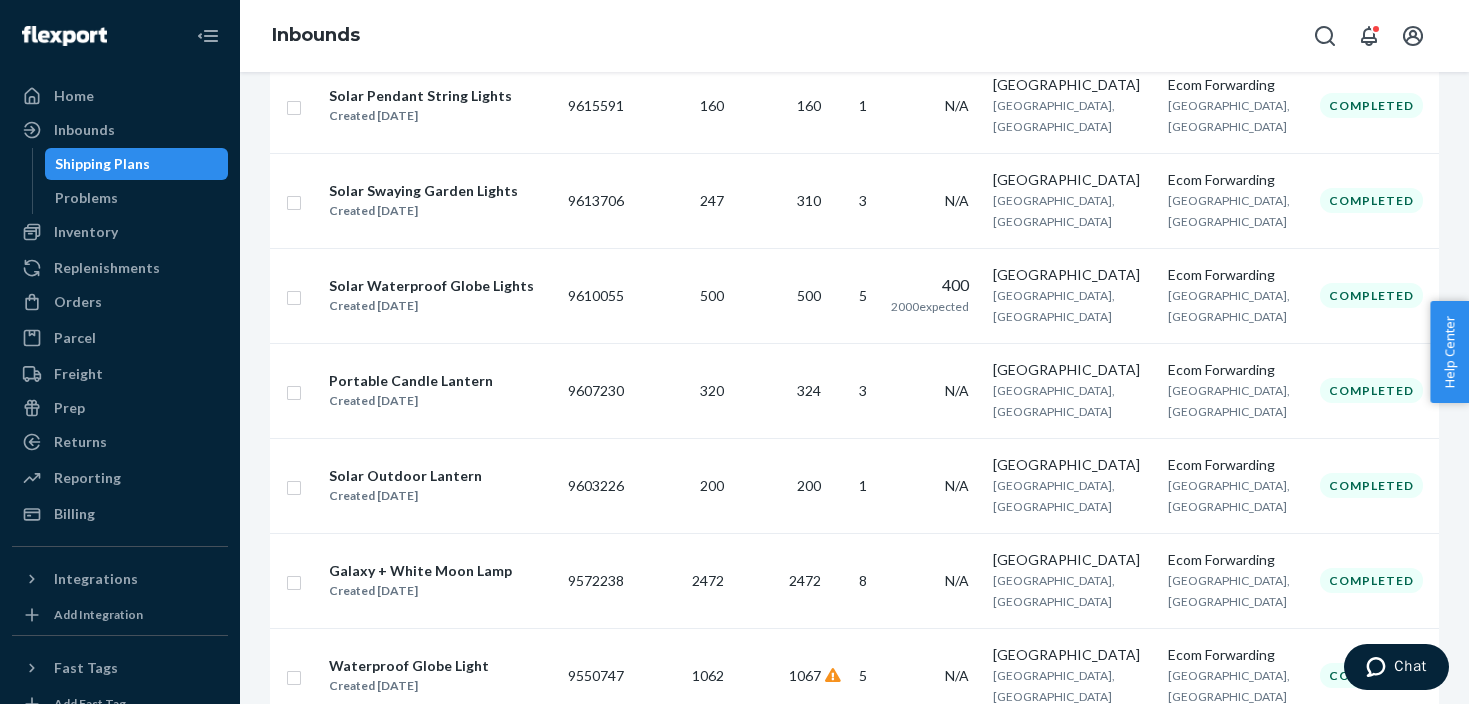 click on "Zealously Agreeable Koala" at bounding box center (417, 761) 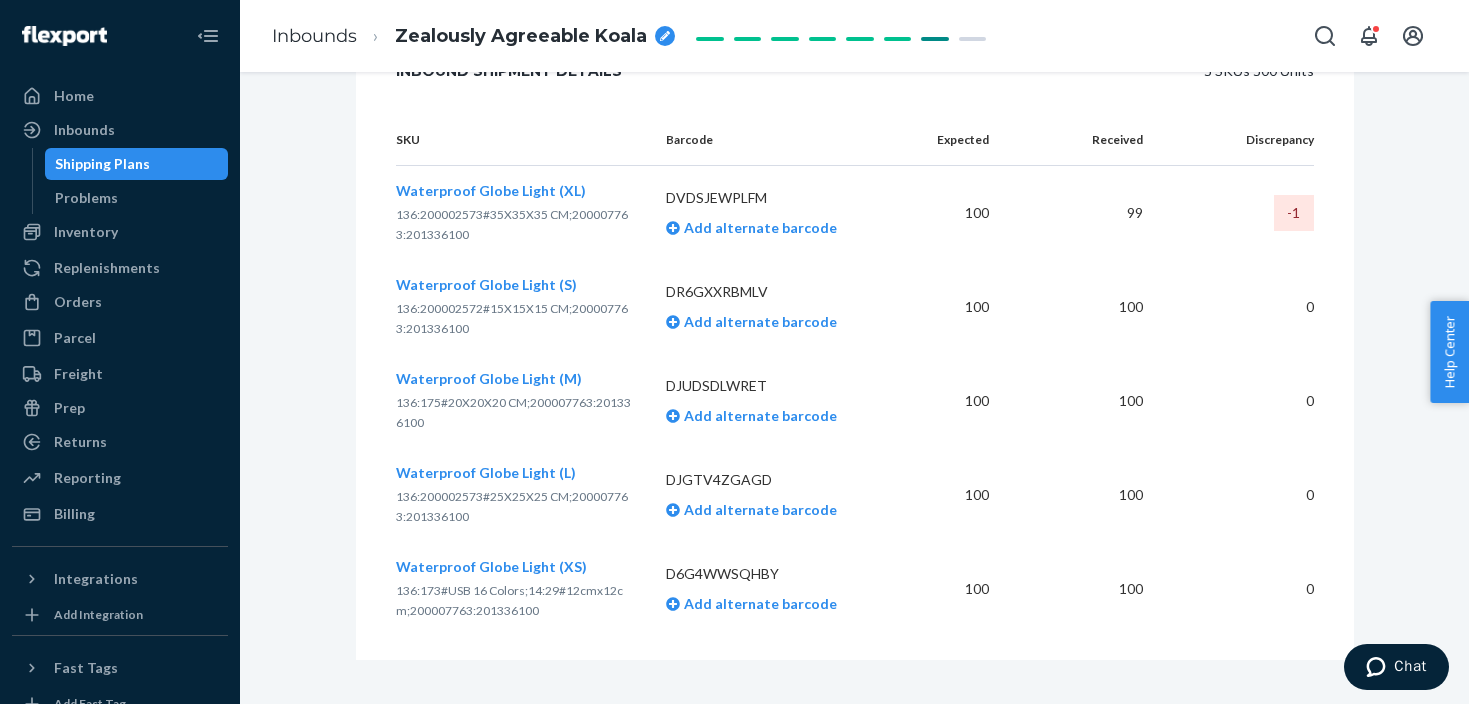 scroll, scrollTop: 2831, scrollLeft: 0, axis: vertical 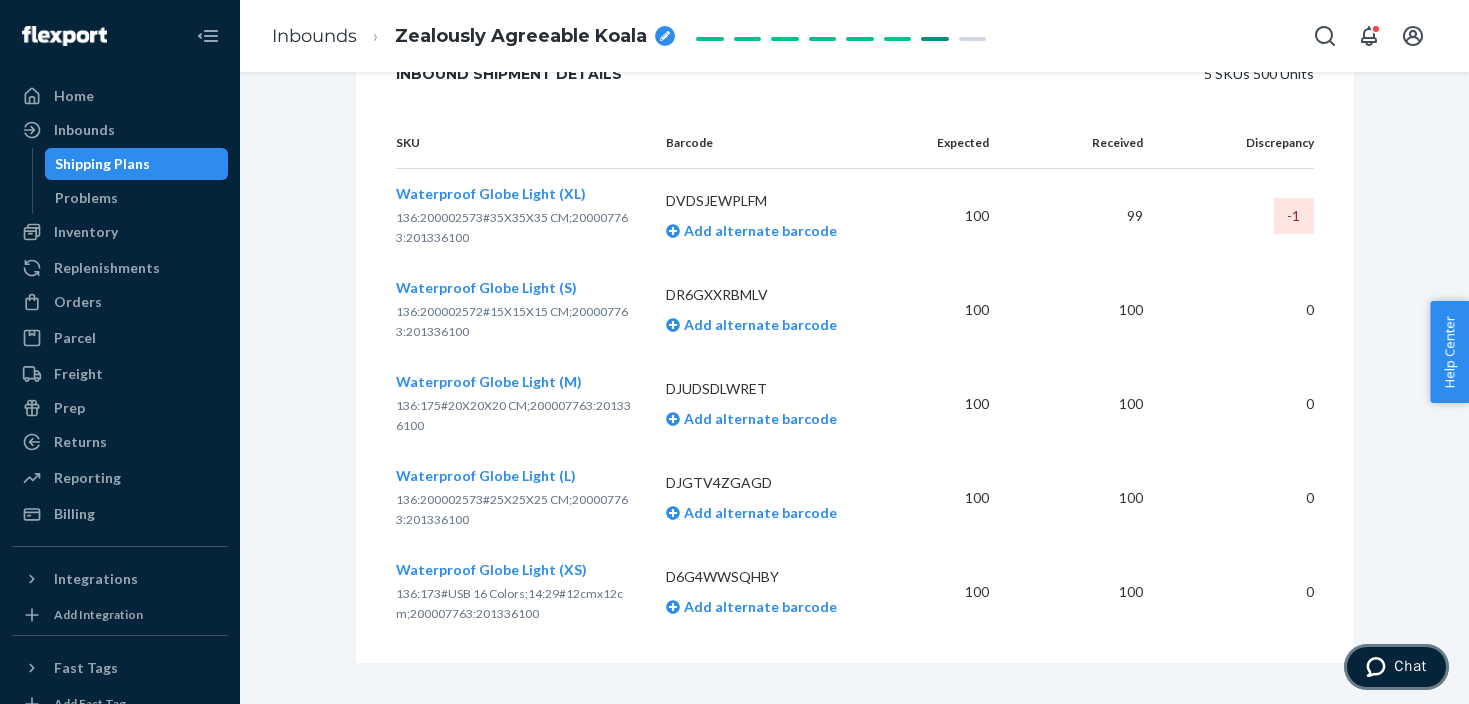 click on "Chat" at bounding box center (1410, 666) 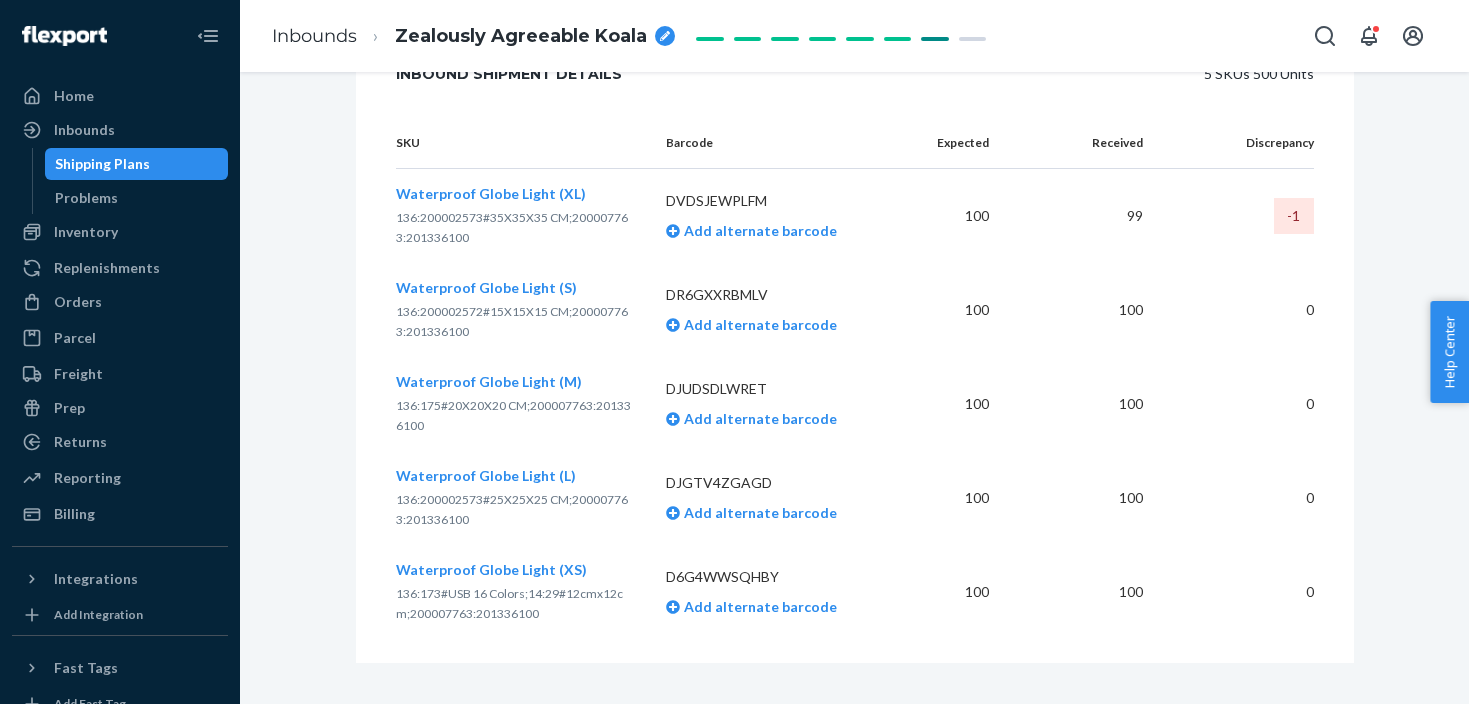 scroll, scrollTop: 0, scrollLeft: 0, axis: both 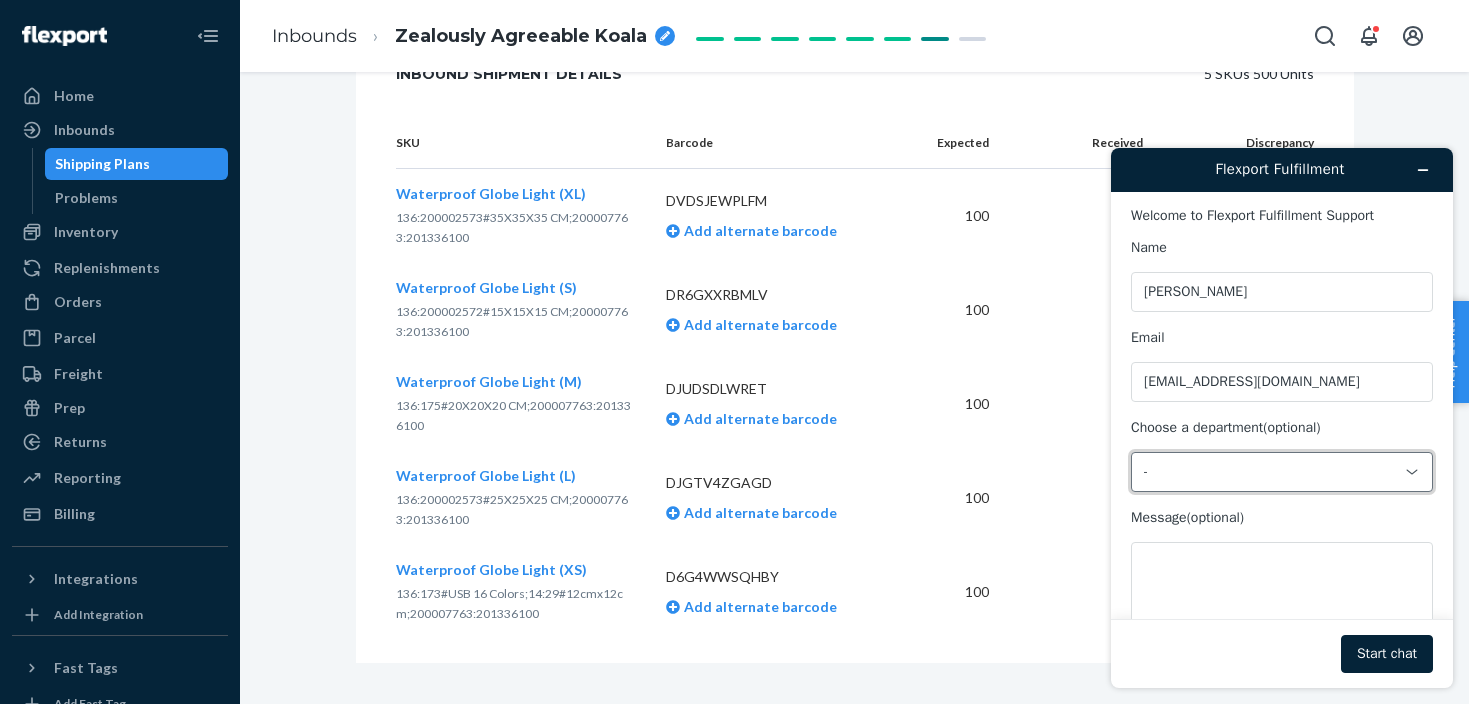 click on "-" at bounding box center [1282, 472] 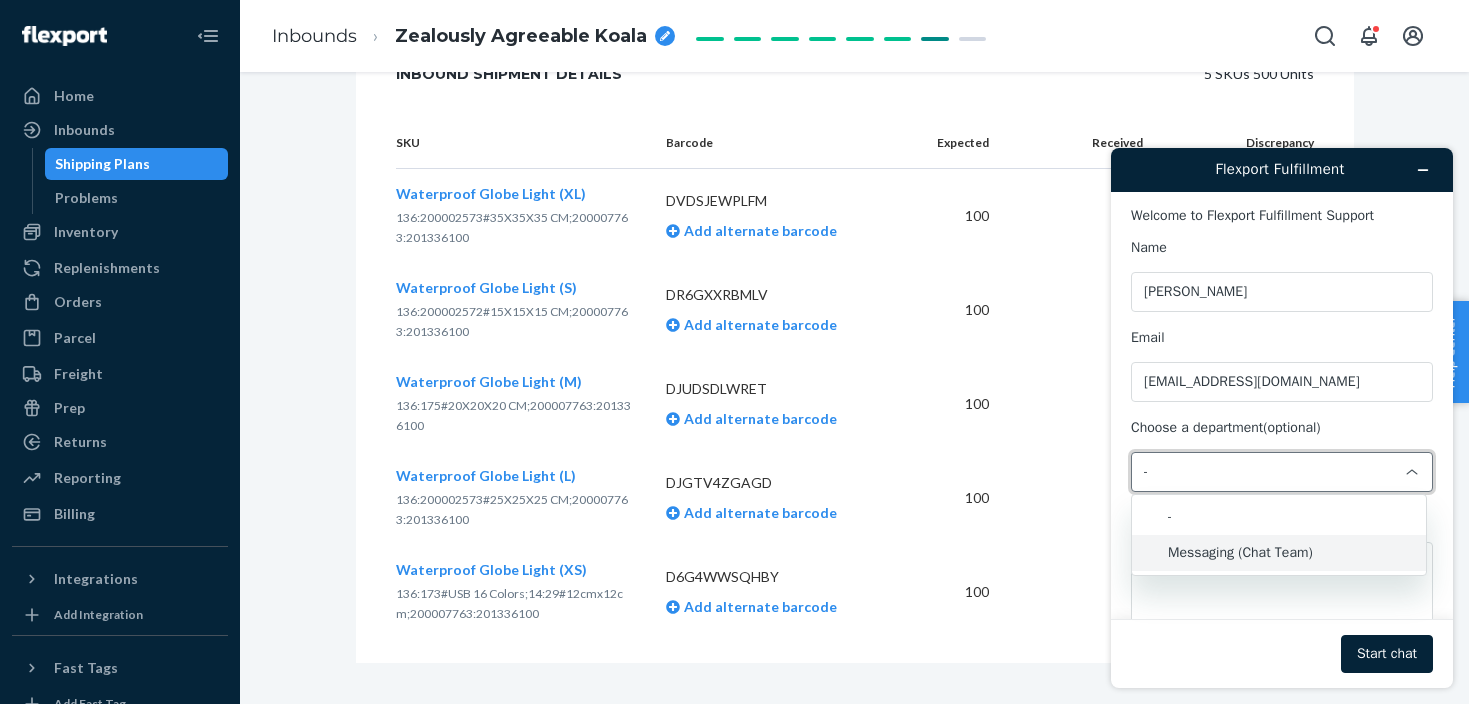 click on "Messaging (Chat Team)" at bounding box center (1279, 553) 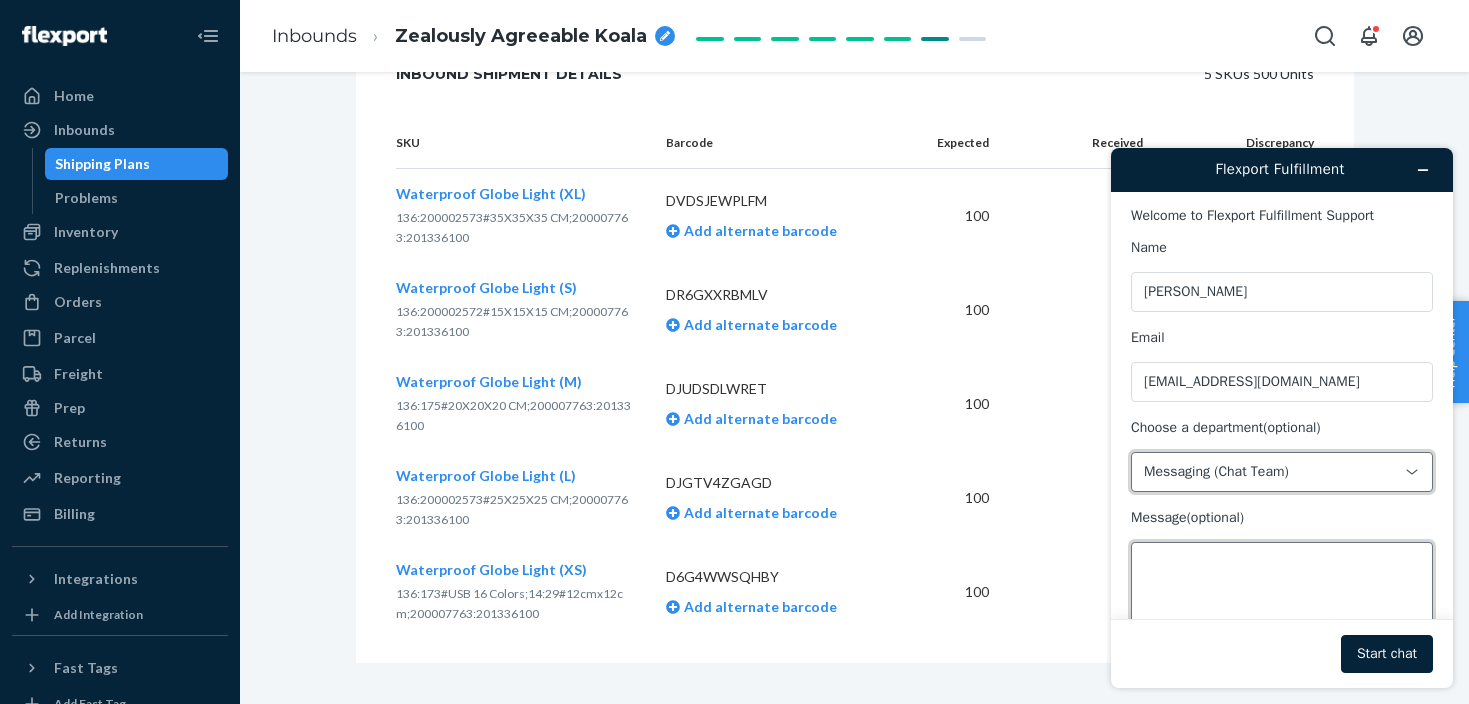 click on "Message  (optional)" at bounding box center [1282, 598] 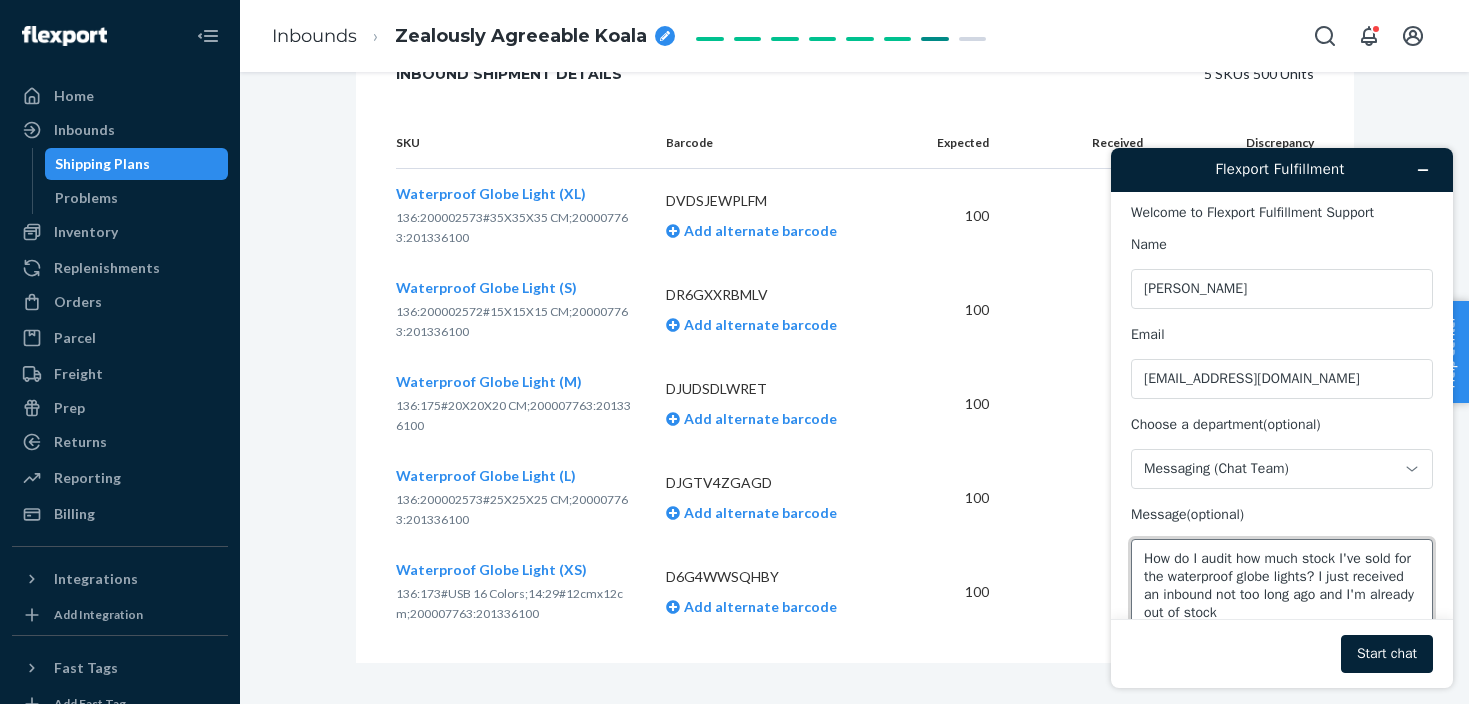 scroll, scrollTop: 21, scrollLeft: 0, axis: vertical 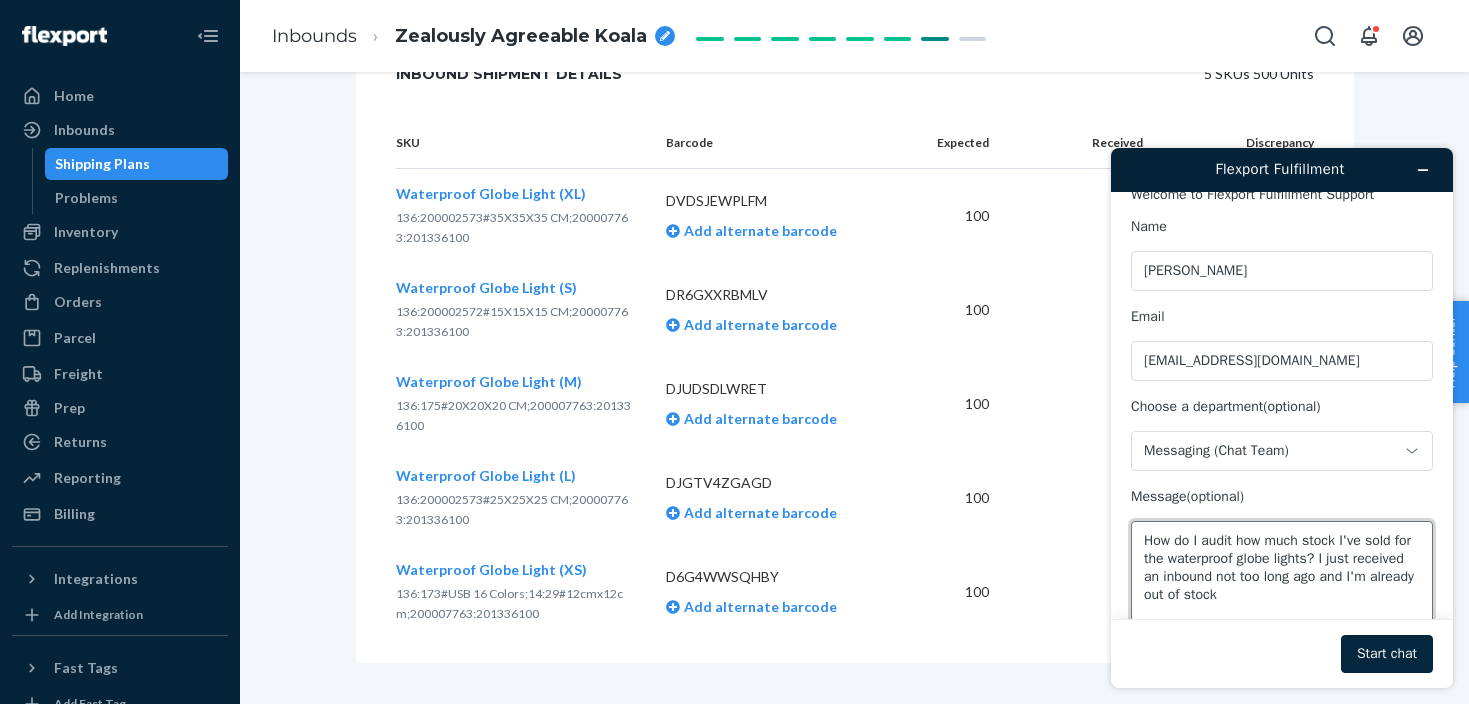 type on "How do I audit how much stock I've sold for the waterproof globe lights? I just received an inbound not too long ago and I'm already out of stock" 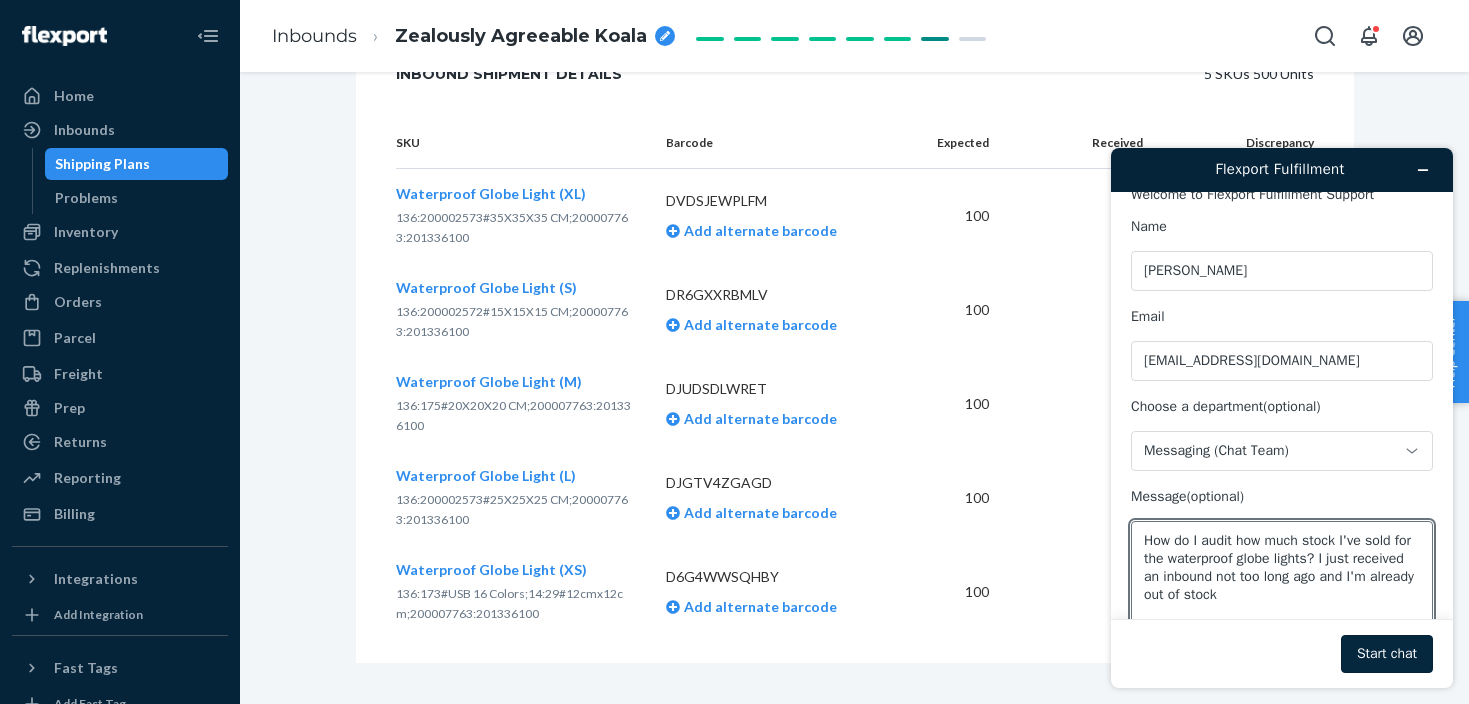 click on "Start chat" at bounding box center [1387, 654] 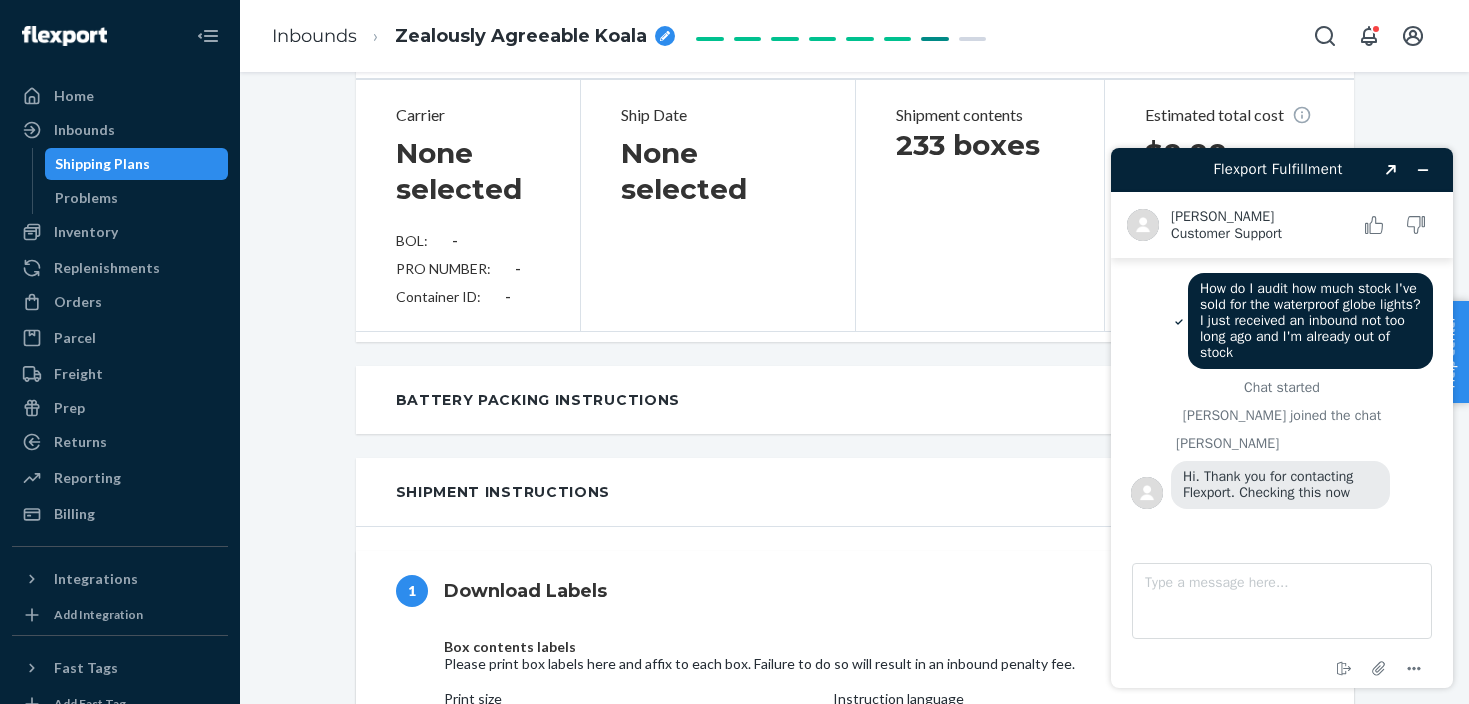 scroll, scrollTop: 0, scrollLeft: 0, axis: both 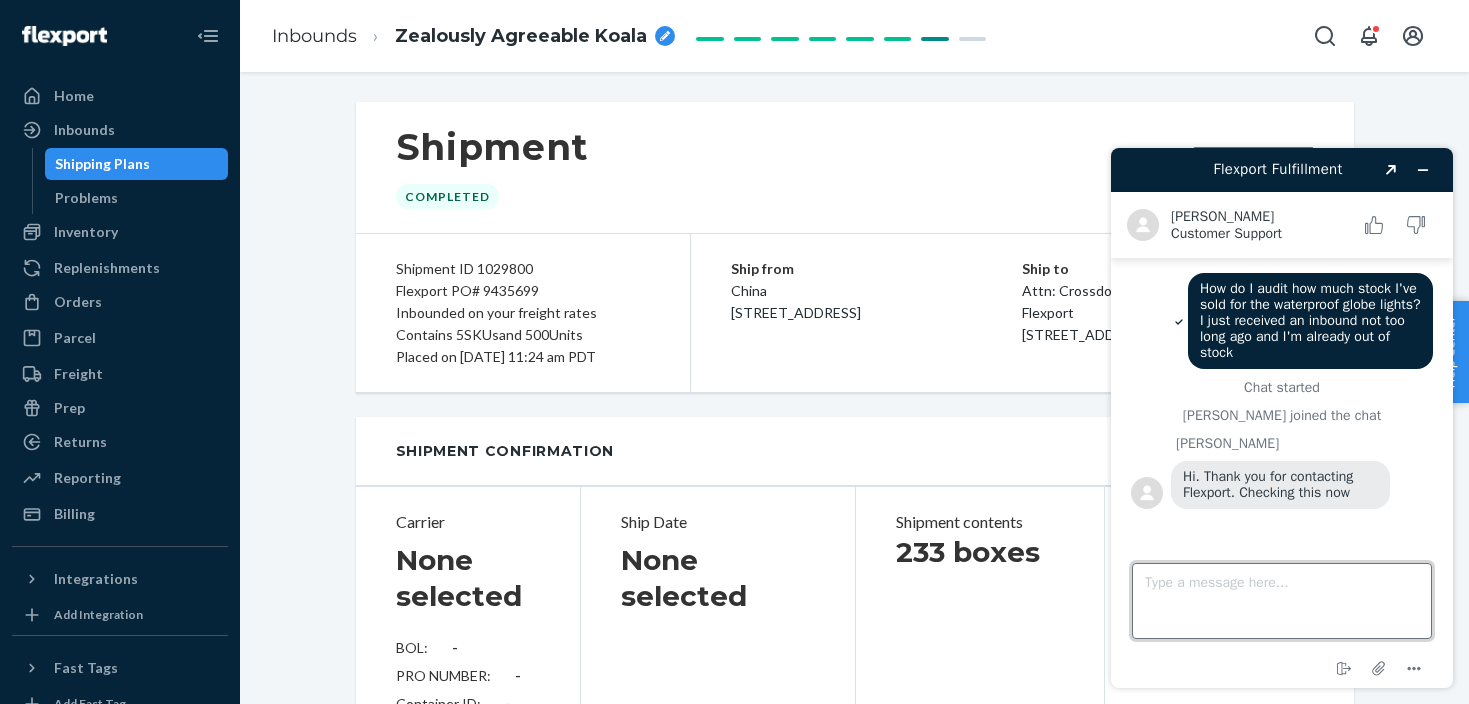 click on "Type a message here..." at bounding box center [1282, 601] 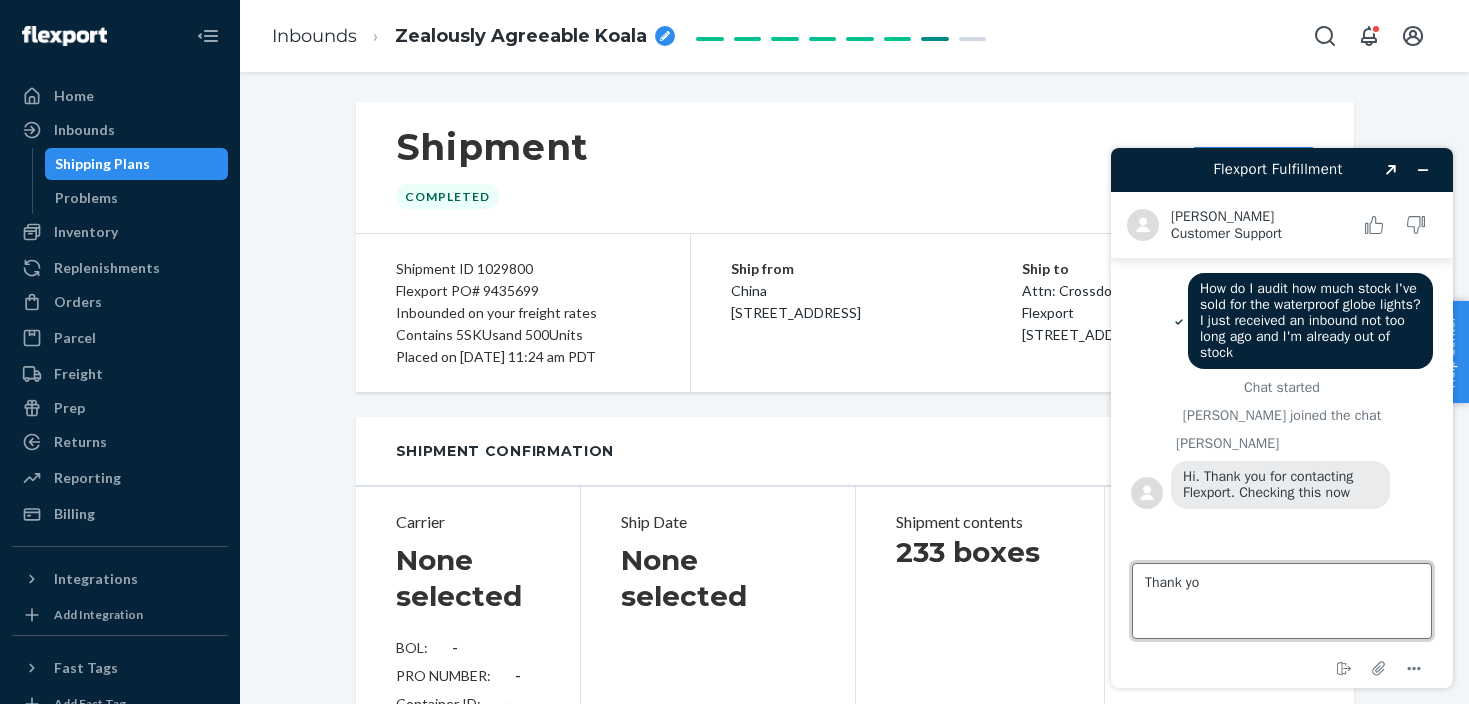 type on "Thank you" 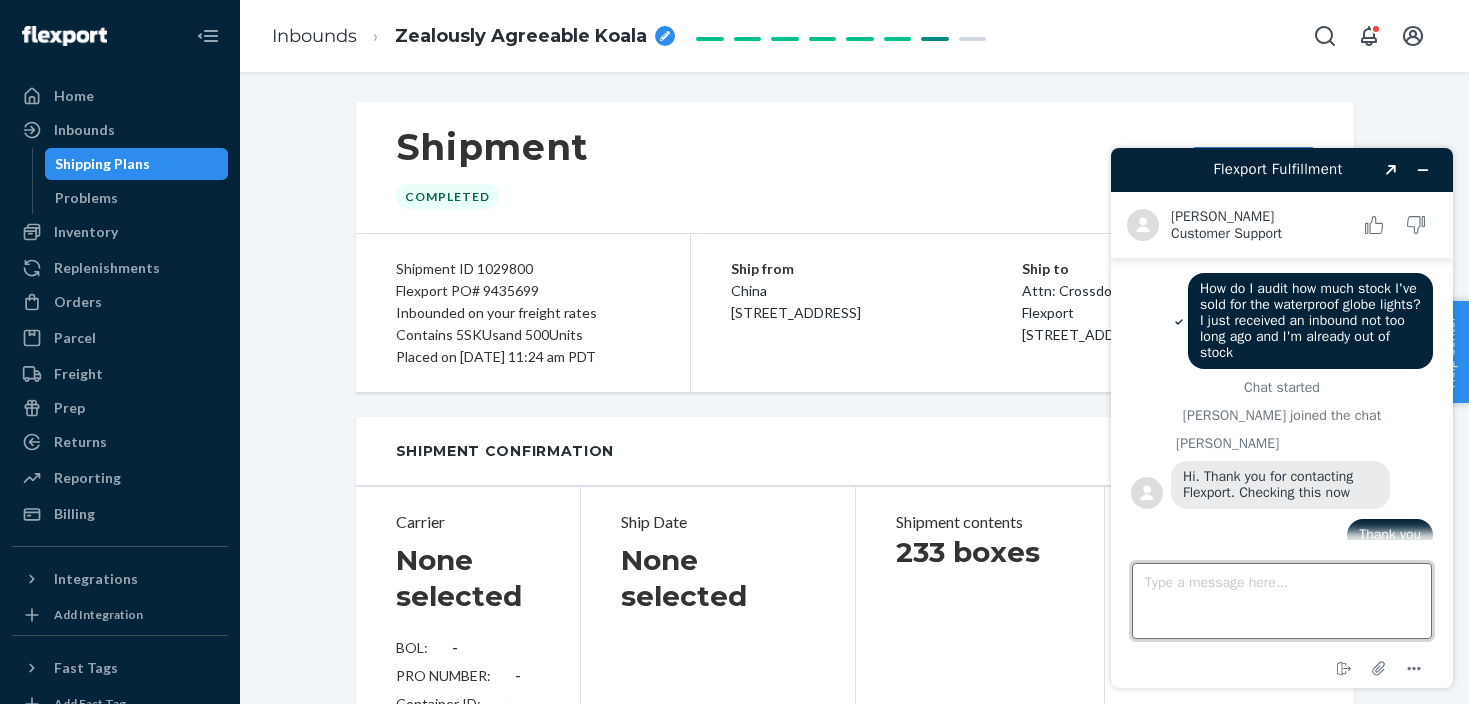 scroll, scrollTop: 16, scrollLeft: 0, axis: vertical 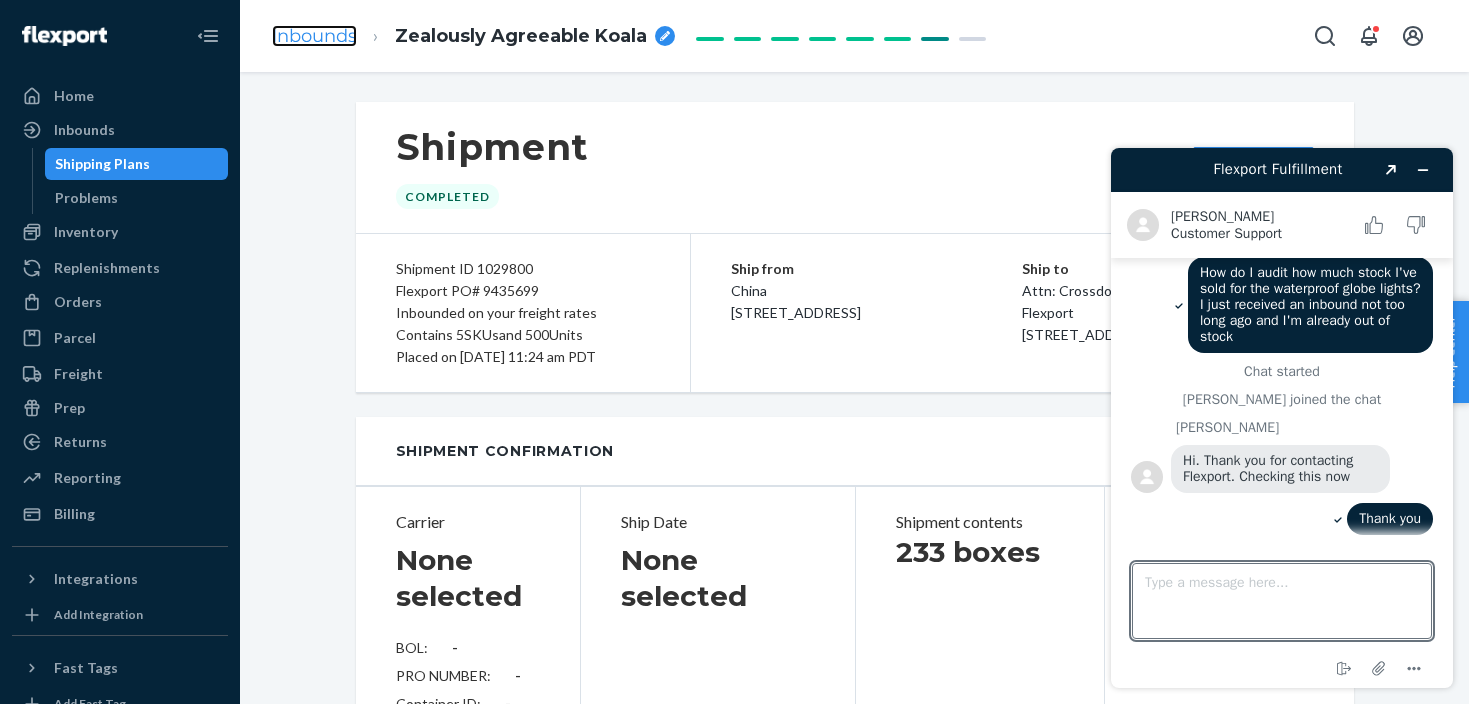 click on "Inbounds" at bounding box center [314, 36] 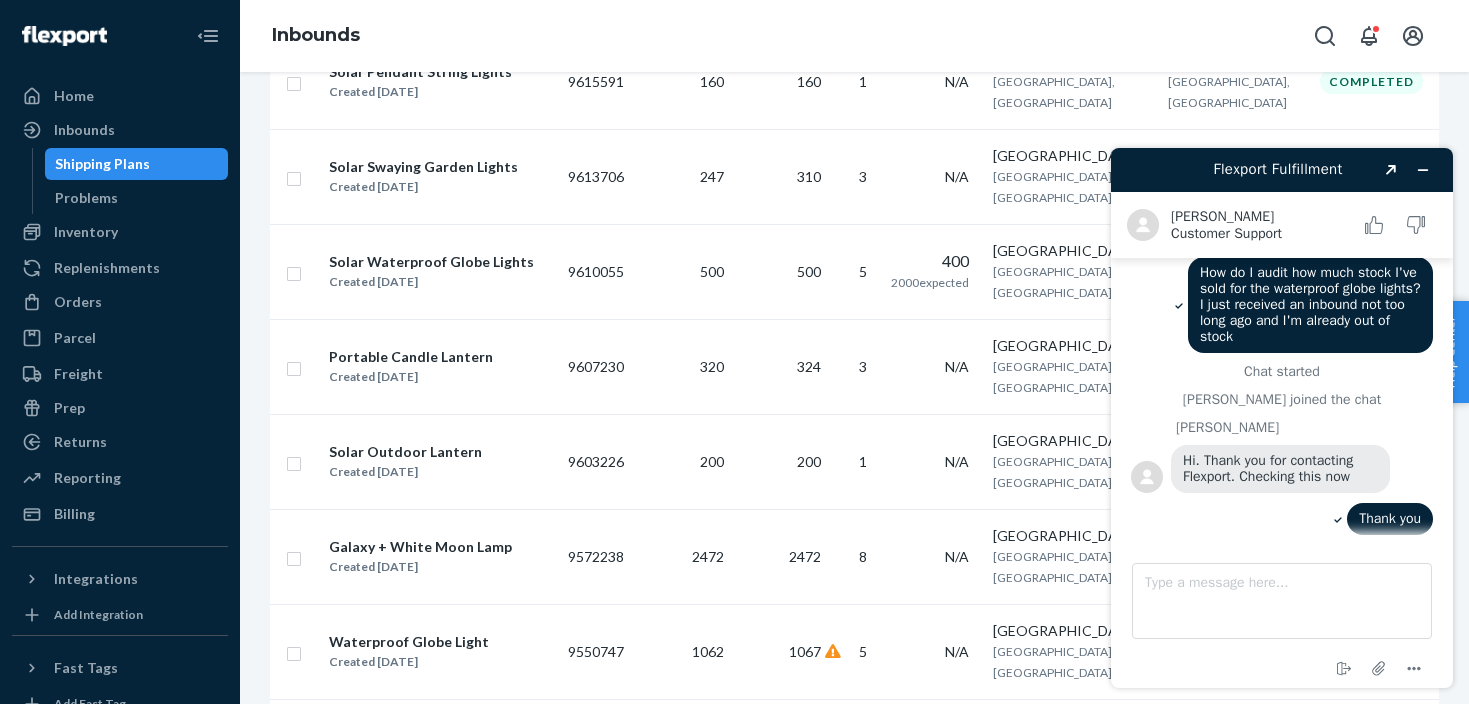 scroll, scrollTop: 555, scrollLeft: 0, axis: vertical 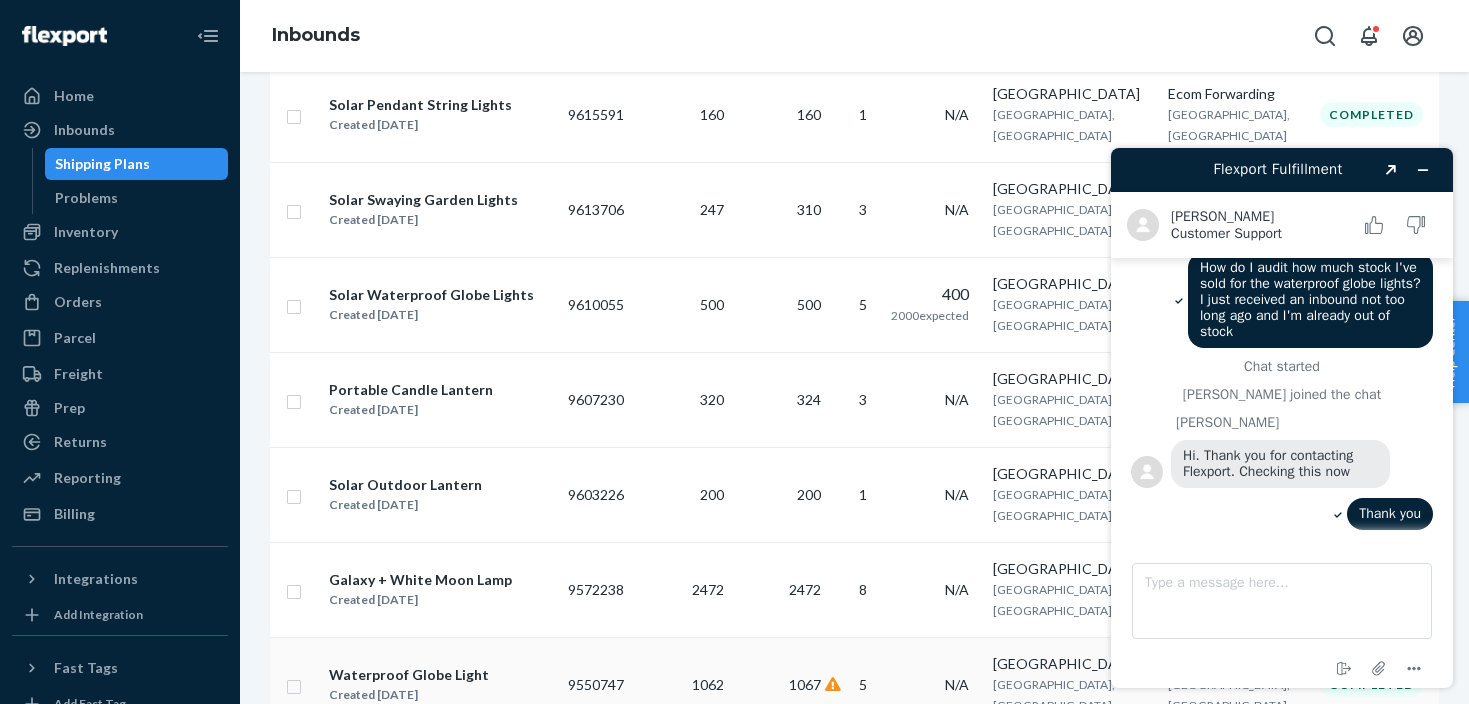 click on "Waterproof Globe Light Created Jan 3, 2025" at bounding box center [440, 685] 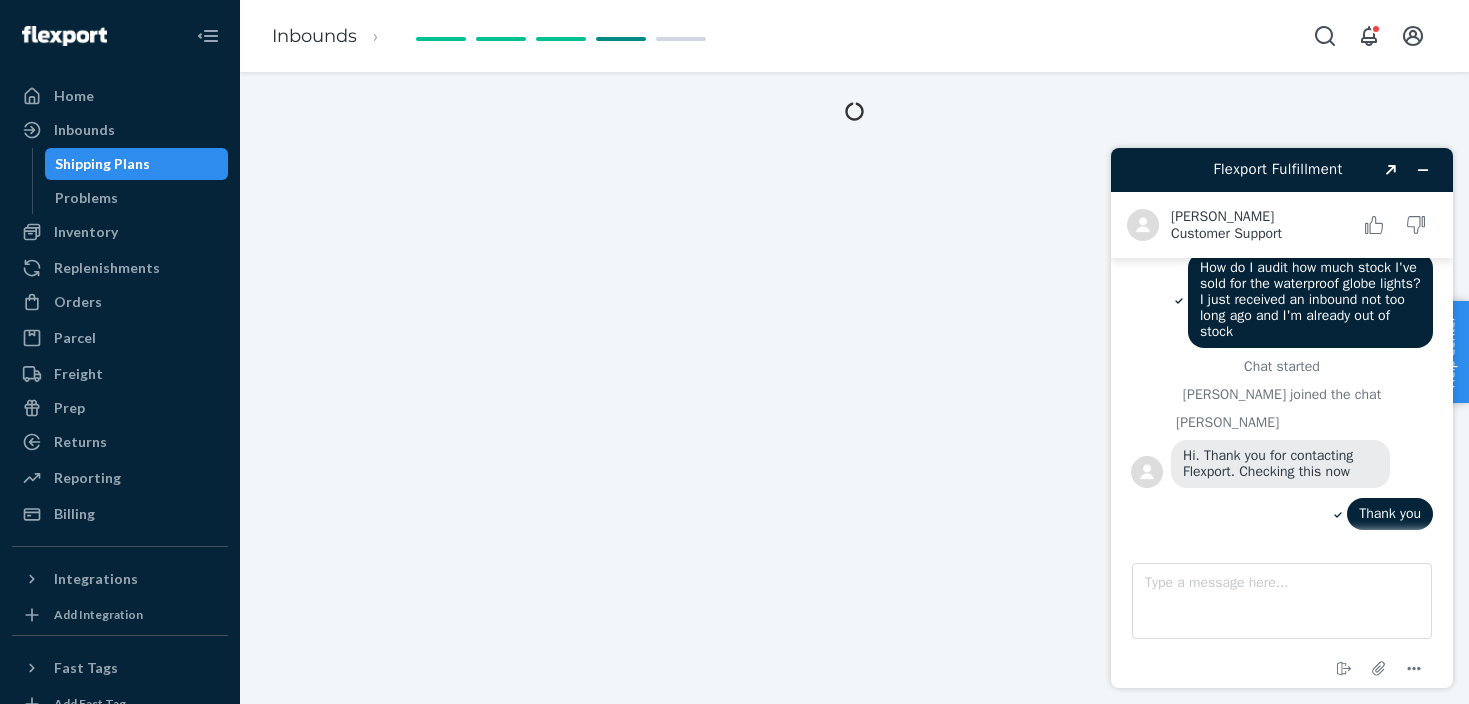 scroll, scrollTop: 0, scrollLeft: 0, axis: both 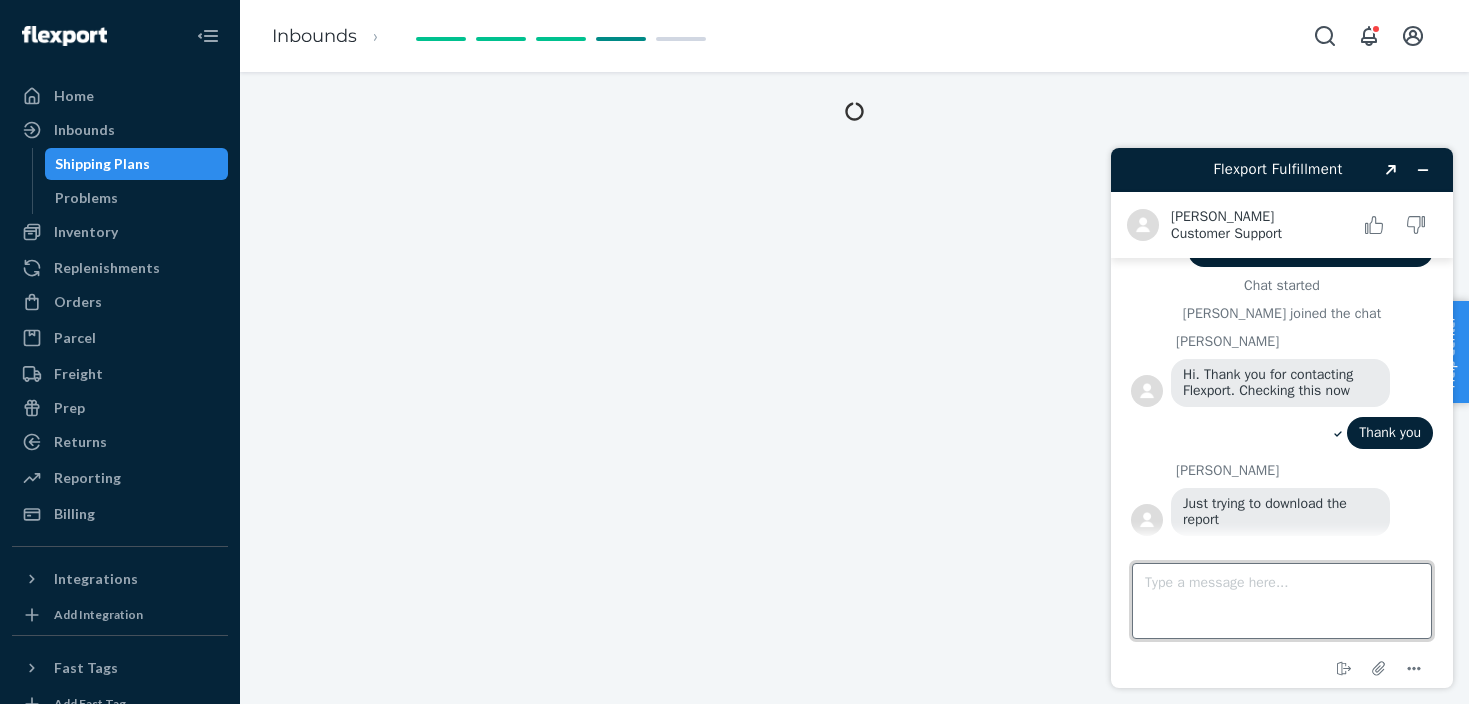 click on "Type a message here..." at bounding box center (1282, 601) 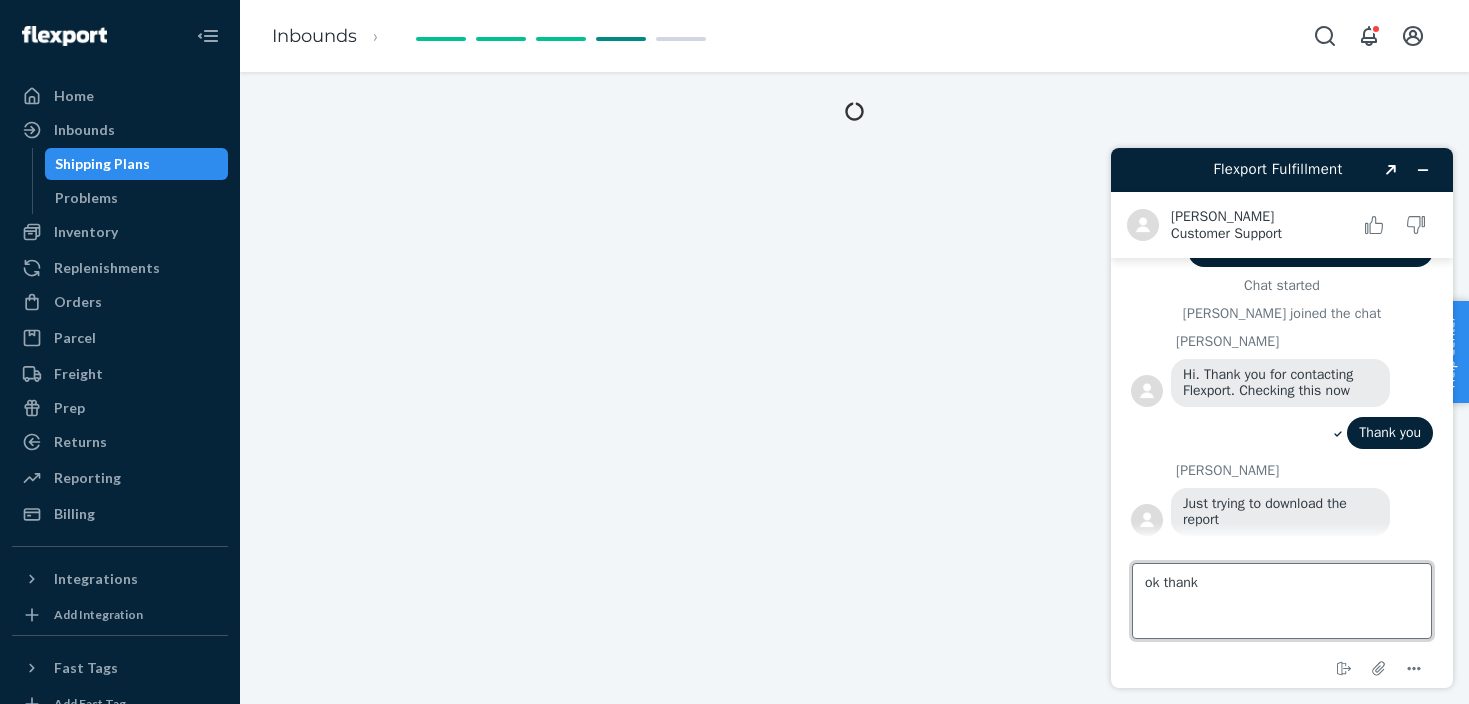 type on "ok thanks" 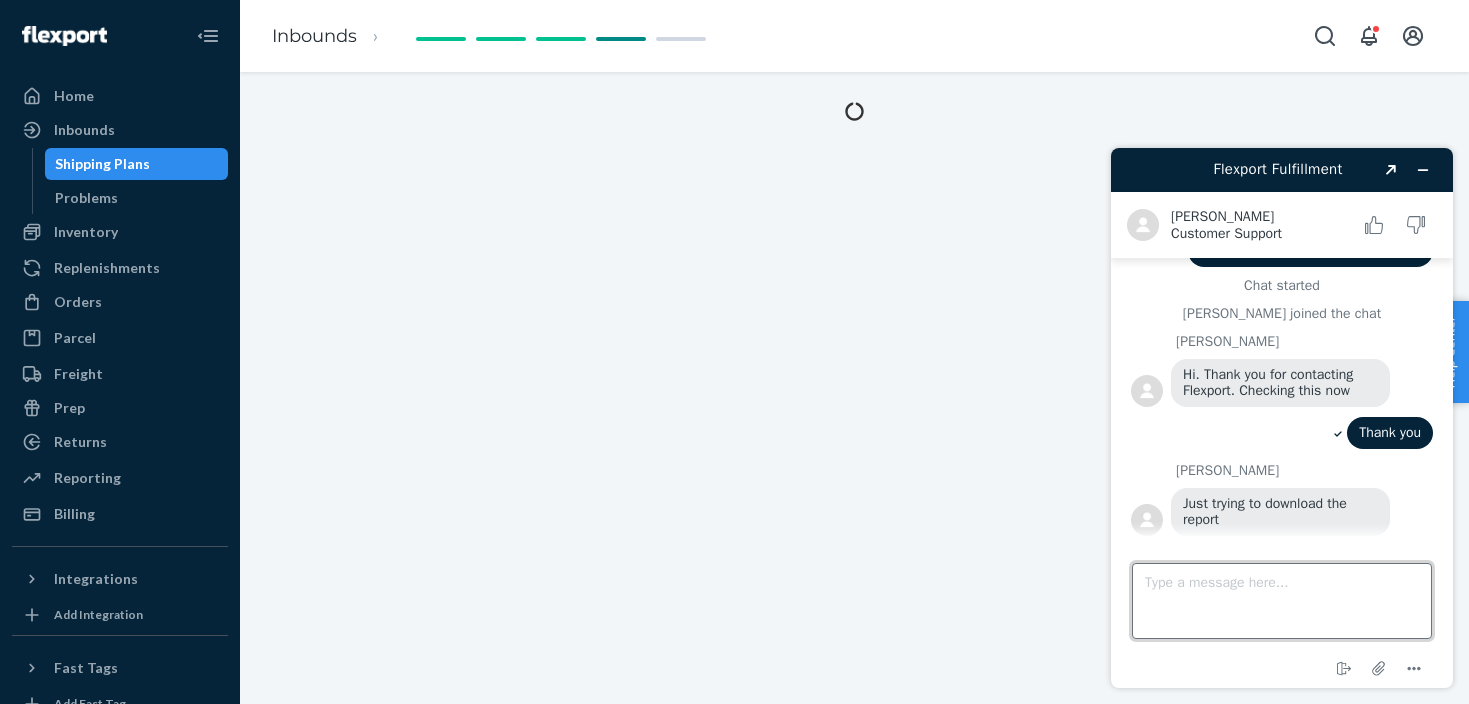 scroll, scrollTop: 144, scrollLeft: 0, axis: vertical 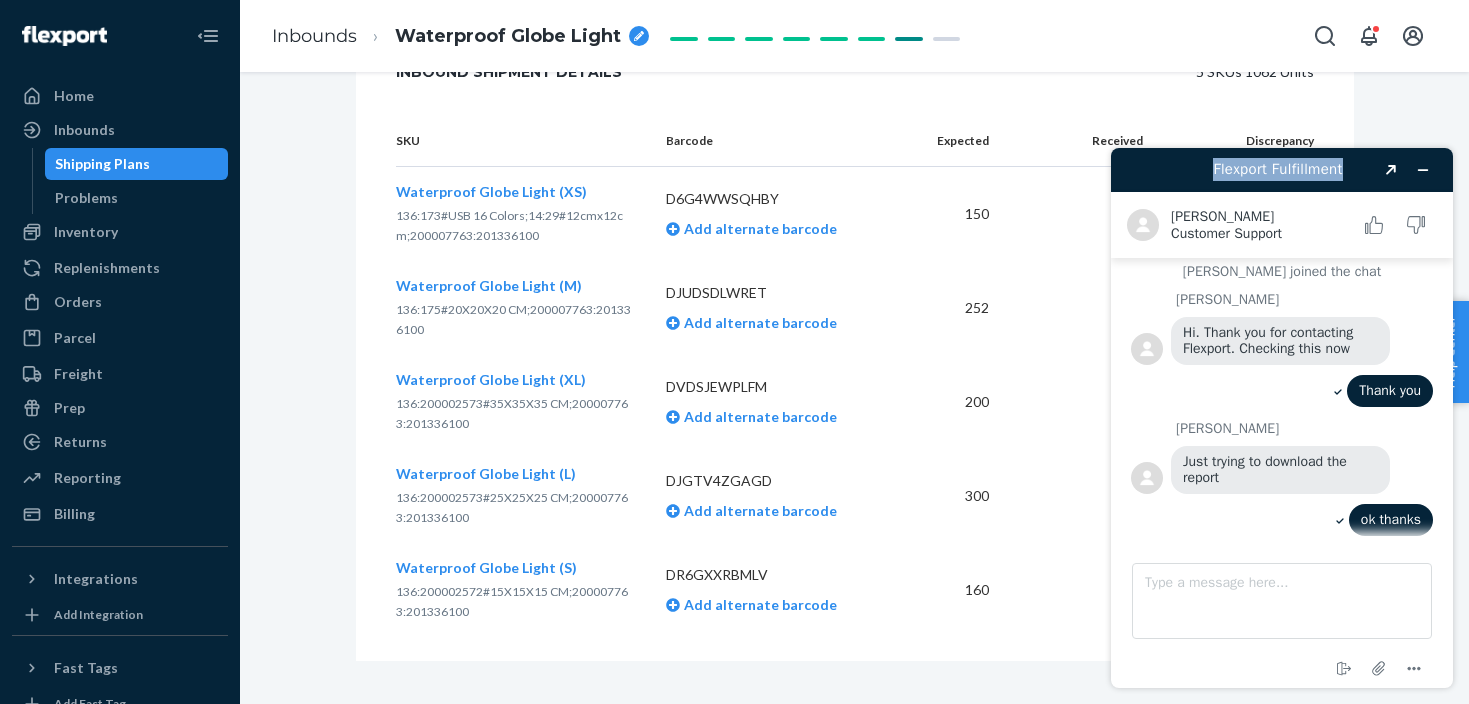 drag, startPoint x: 1359, startPoint y: 172, endPoint x: 969, endPoint y: 170, distance: 390.00513 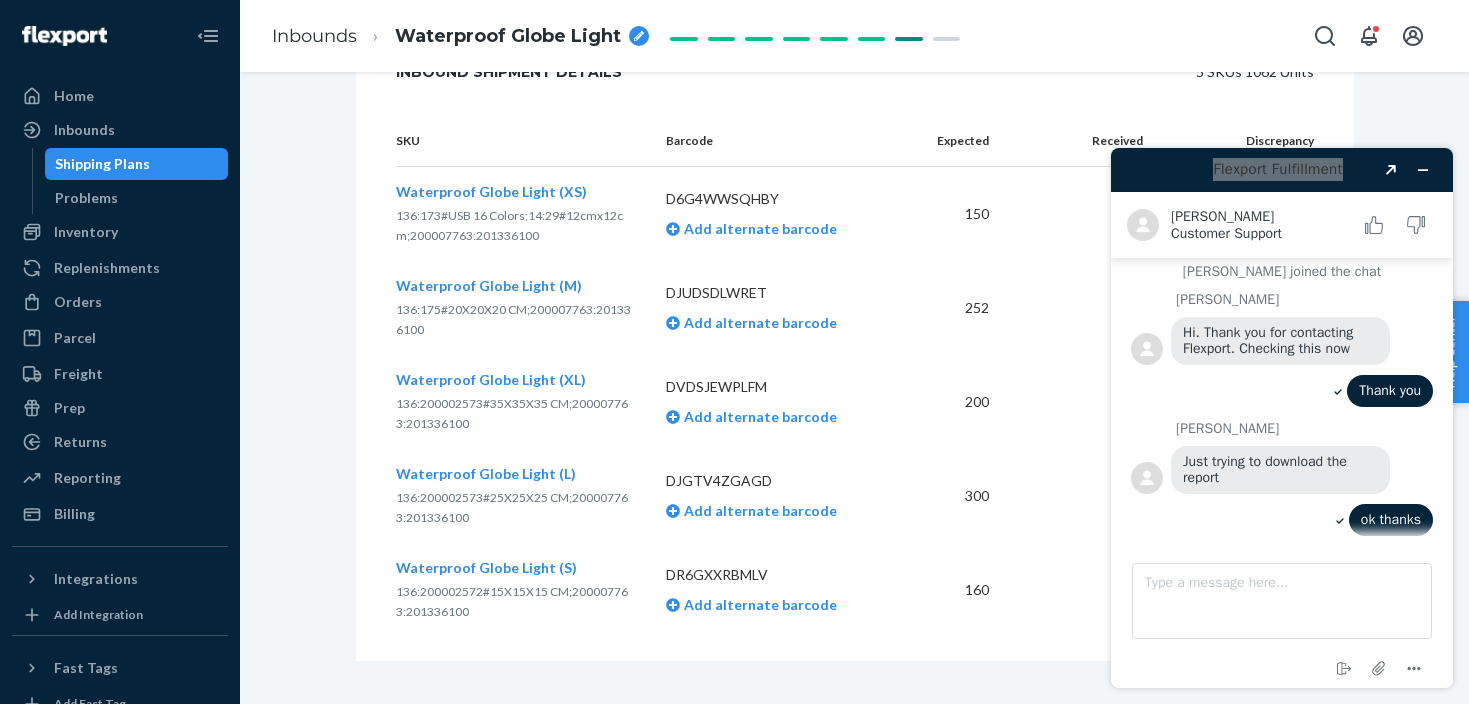click on "Received" at bounding box center [1082, 141] 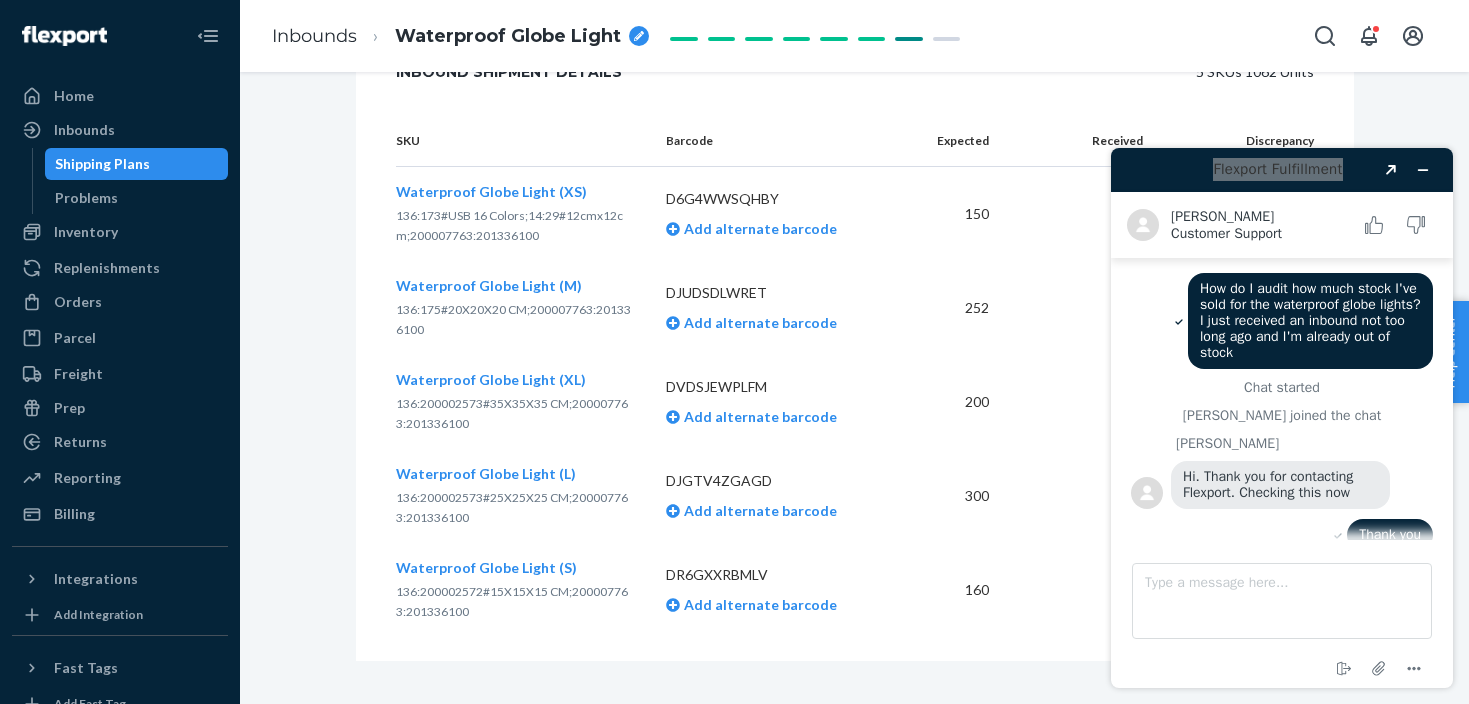 scroll, scrollTop: 213, scrollLeft: 0, axis: vertical 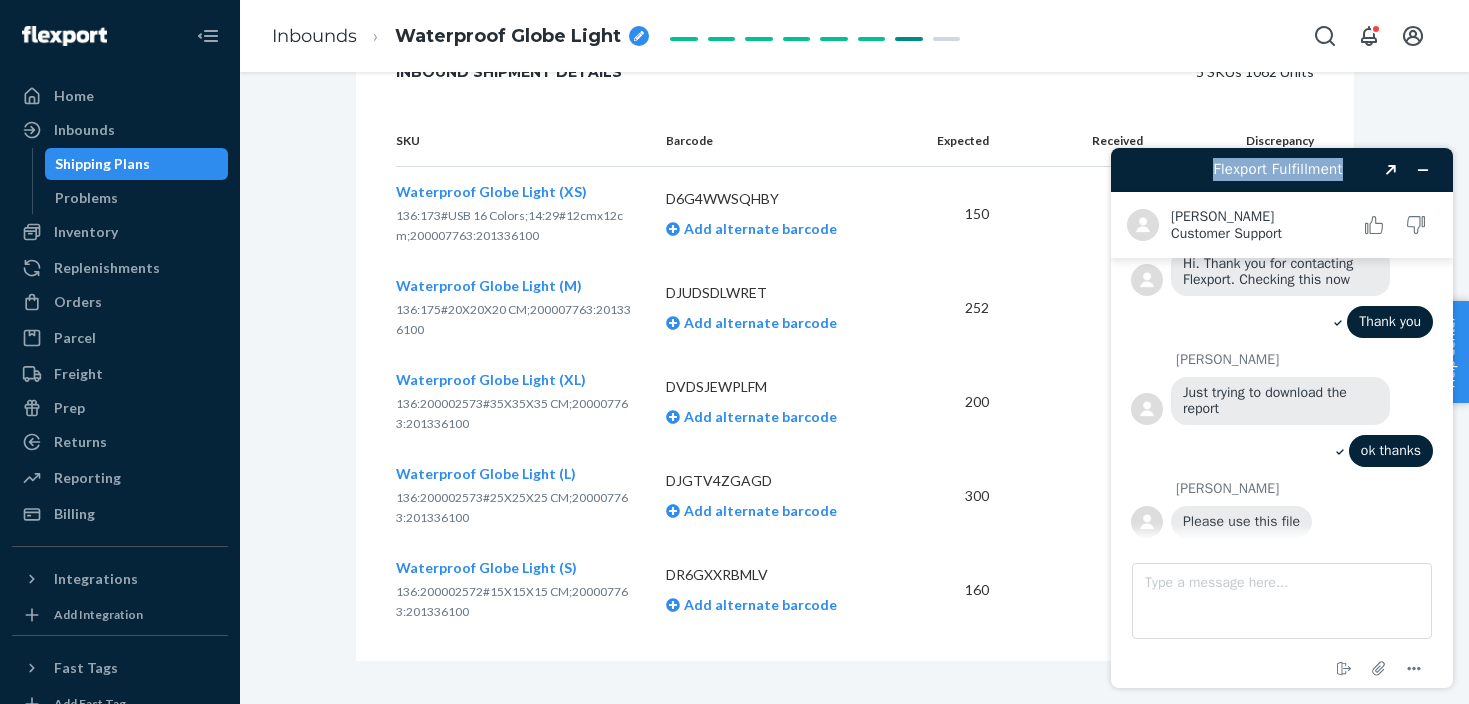 click on "Flexport Fulfillment" at bounding box center [1278, 169] 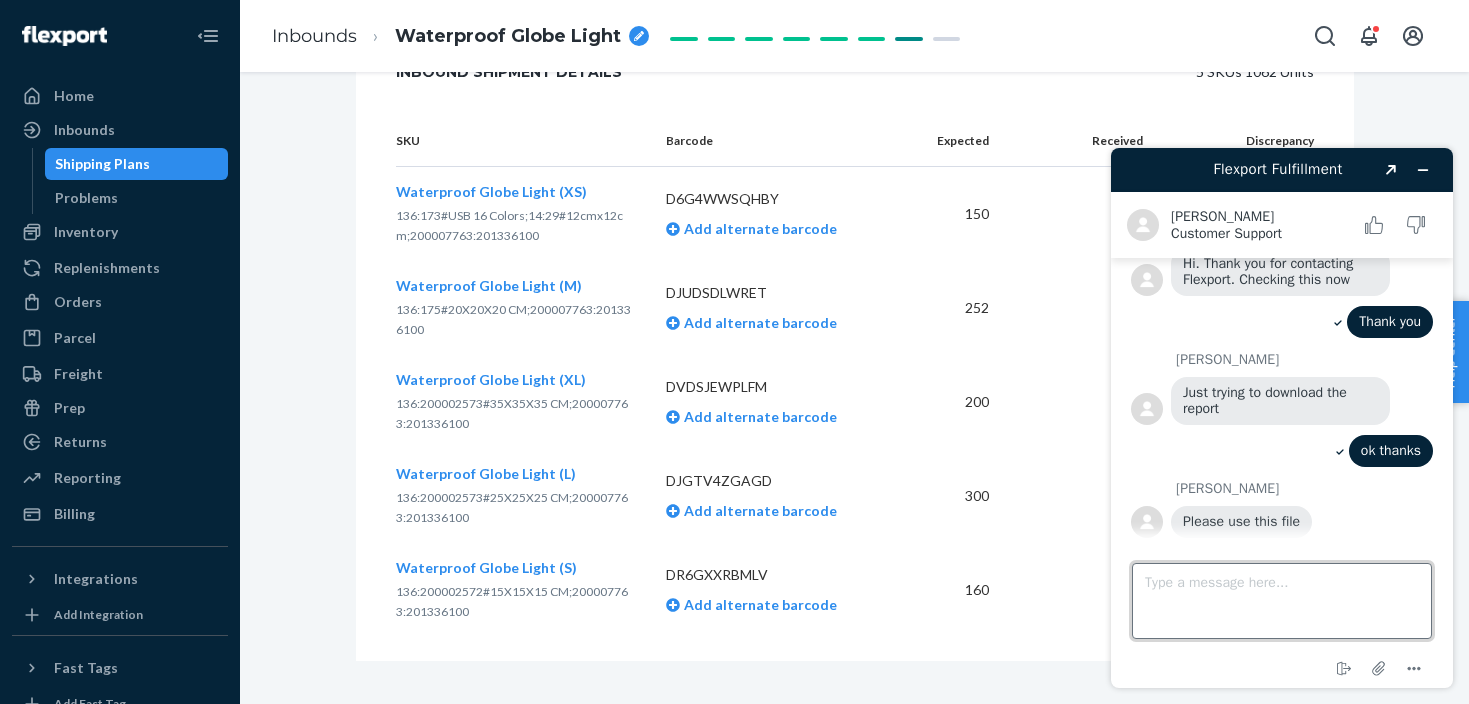 click on "Type a message here..." at bounding box center (1282, 601) 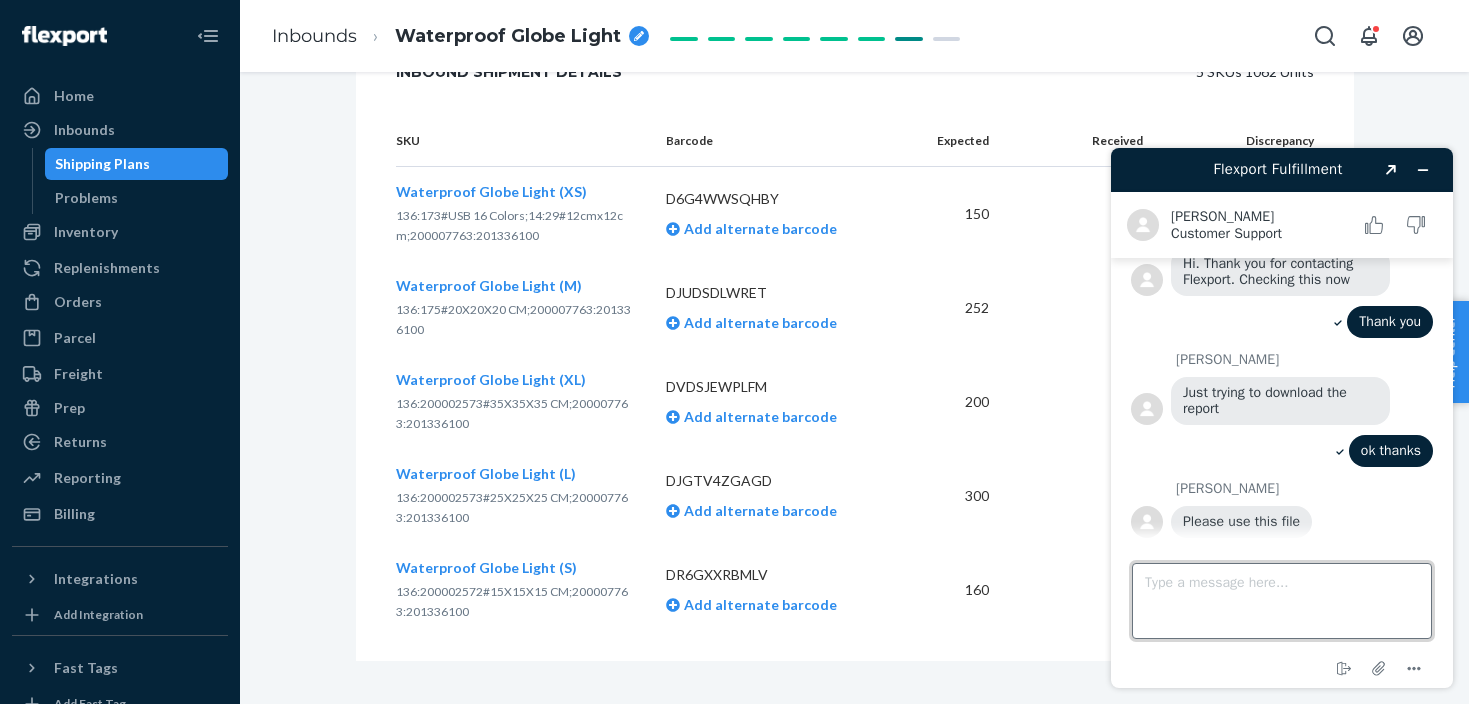 type on "T" 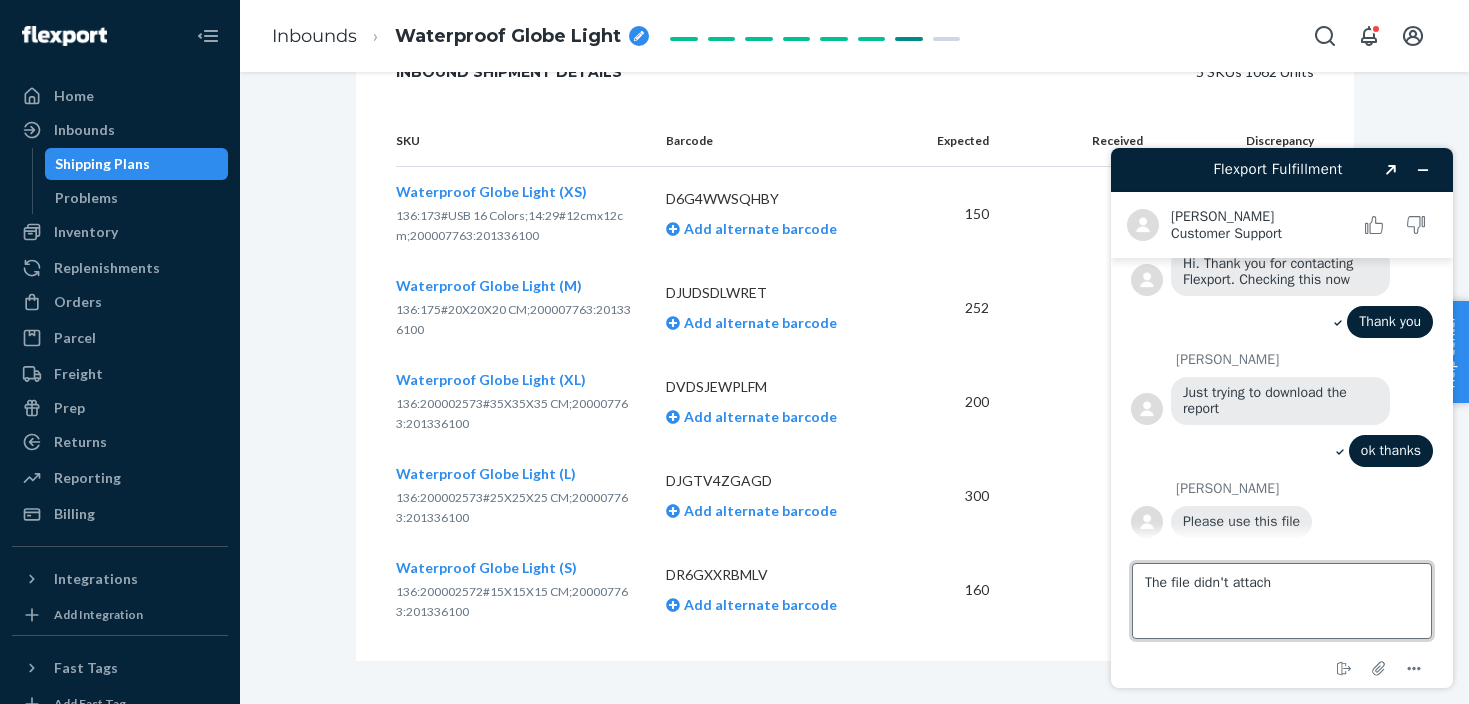 type on "The file didn't attache" 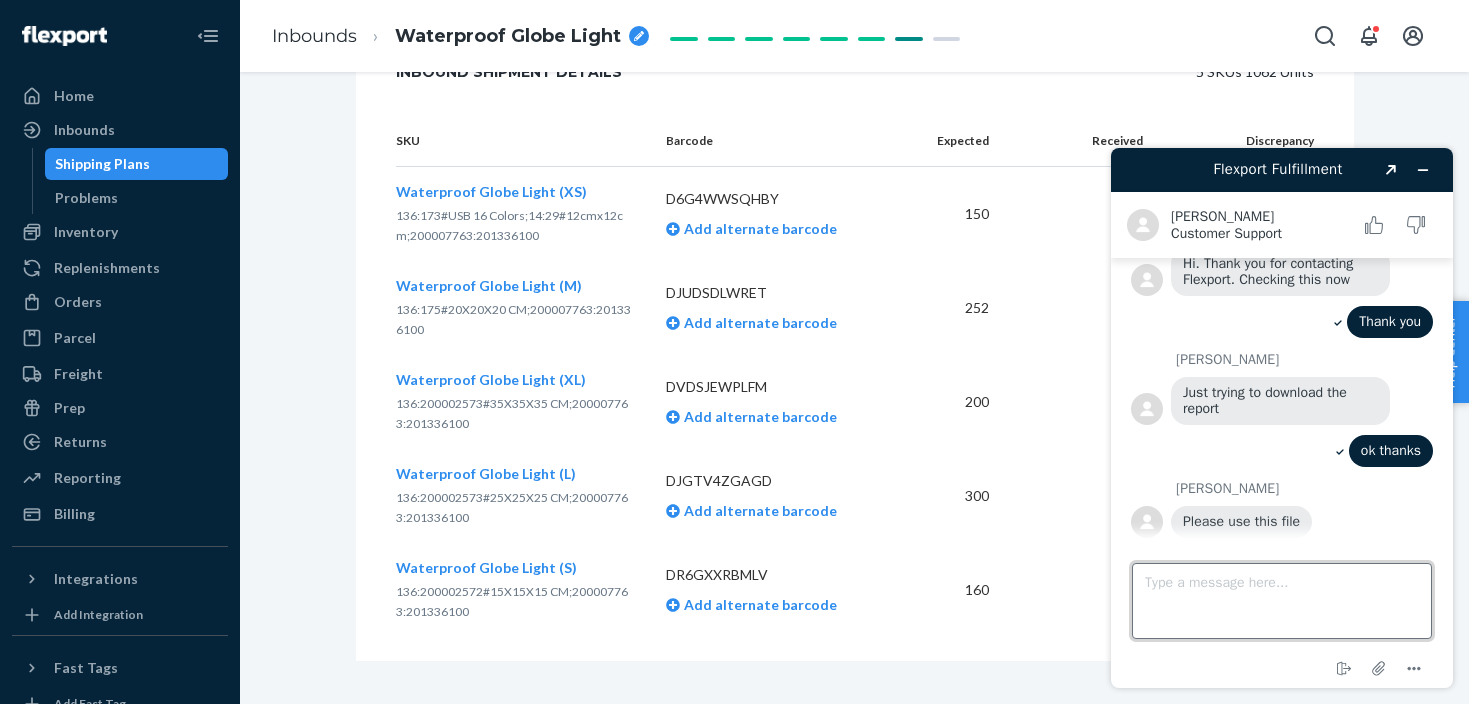 scroll, scrollTop: 293, scrollLeft: 0, axis: vertical 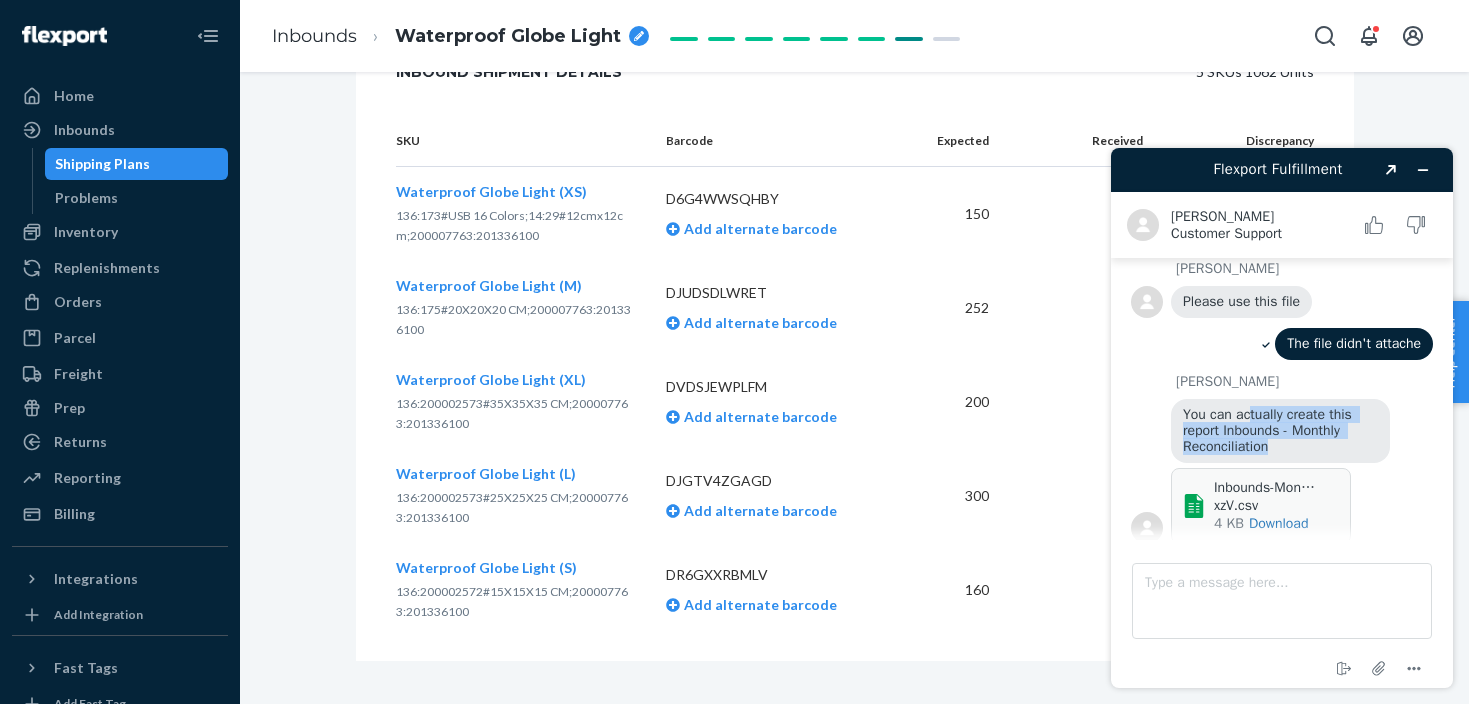 drag, startPoint x: 1253, startPoint y: 404, endPoint x: 1296, endPoint y: 431, distance: 50.77401 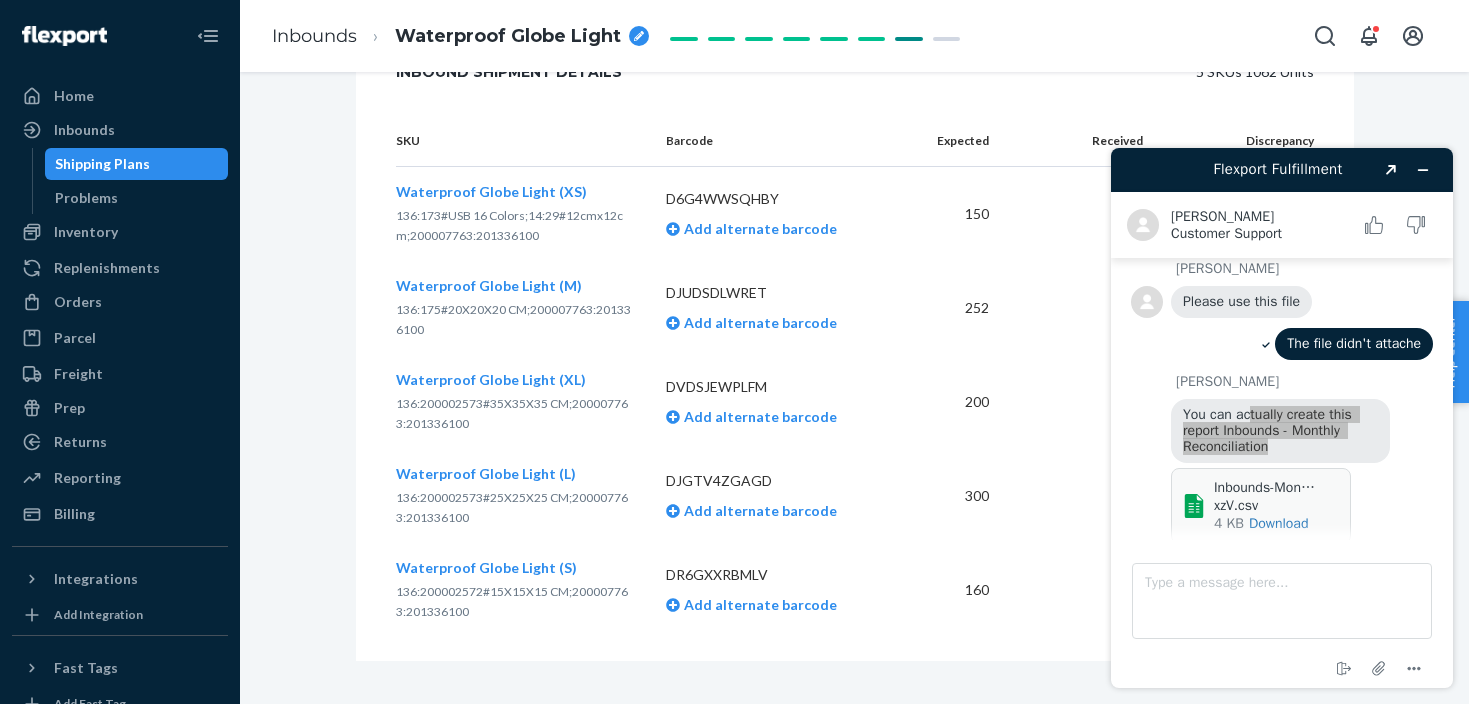 scroll, scrollTop: 502, scrollLeft: 0, axis: vertical 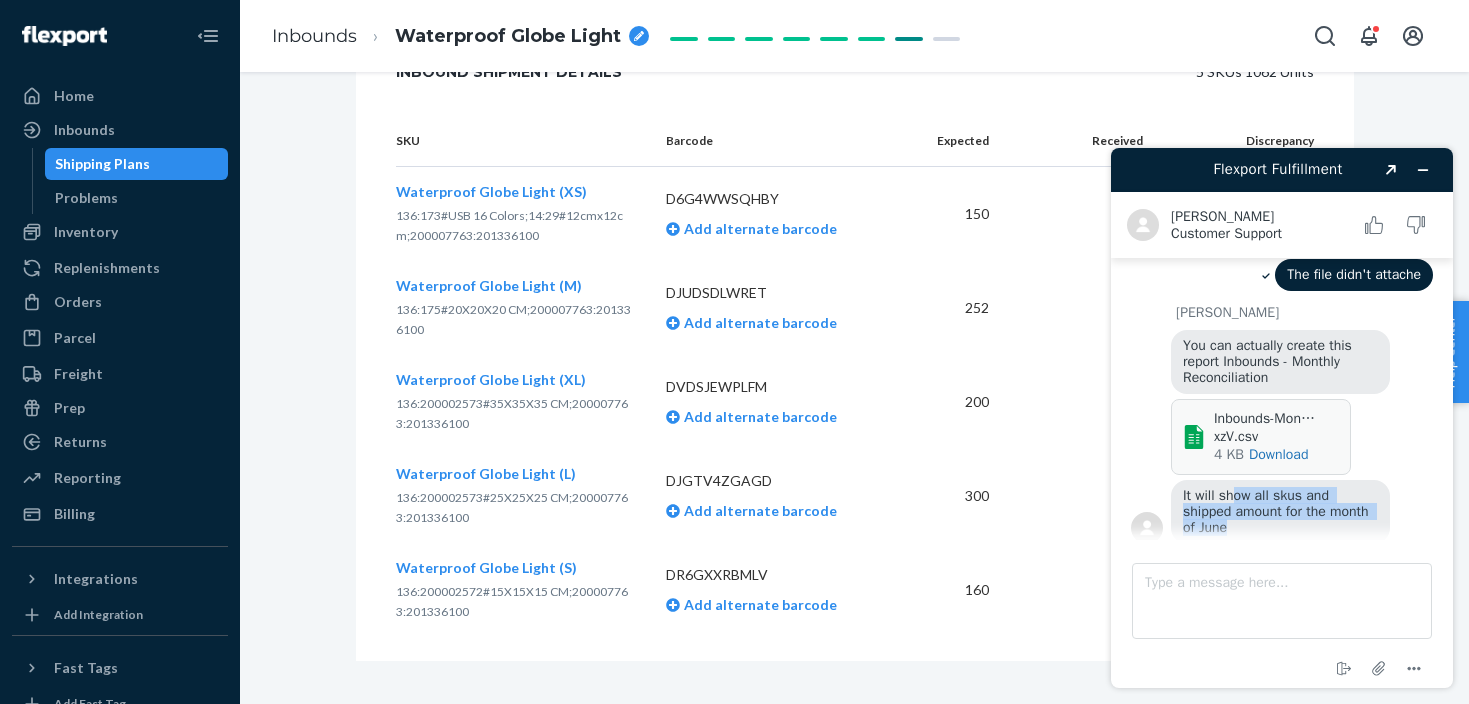 drag, startPoint x: 1232, startPoint y: 482, endPoint x: 1287, endPoint y: 518, distance: 65.734314 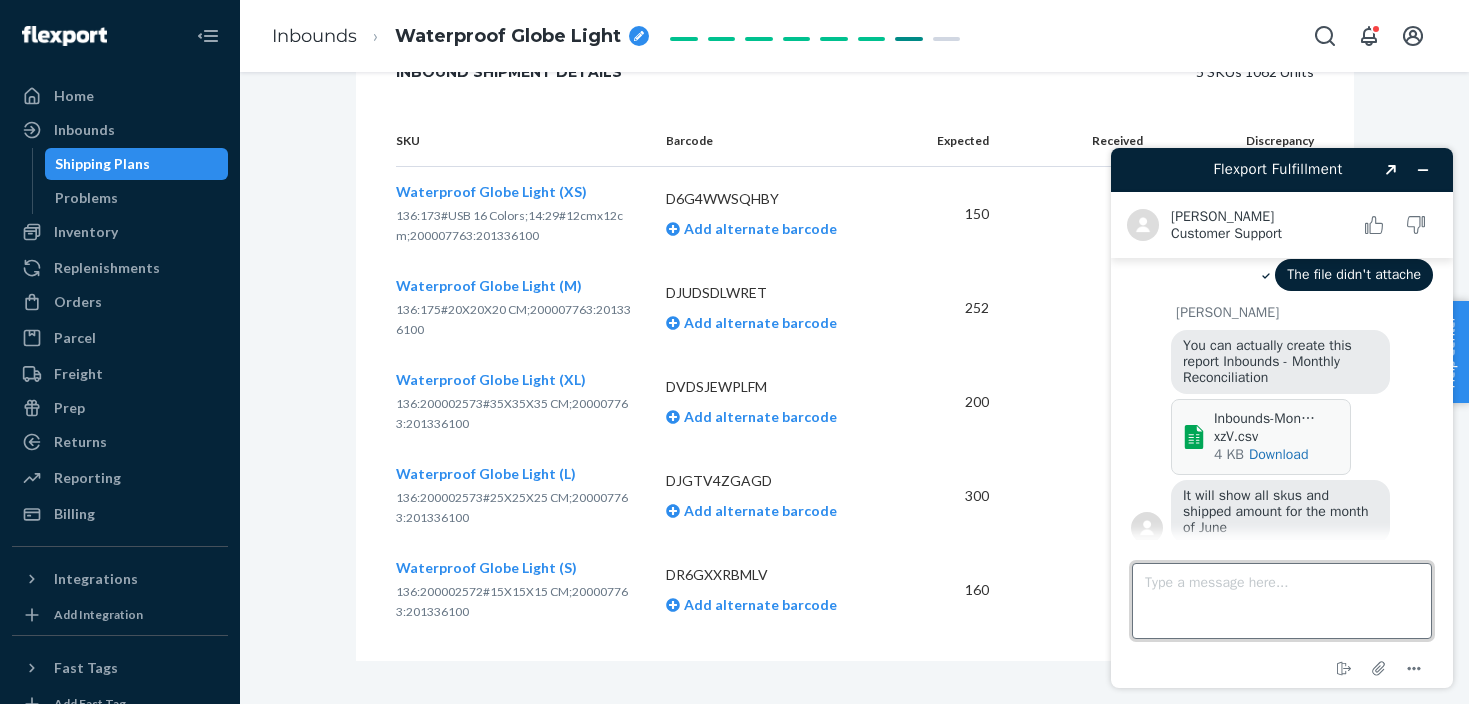 click on "Type a message here..." at bounding box center (1282, 601) 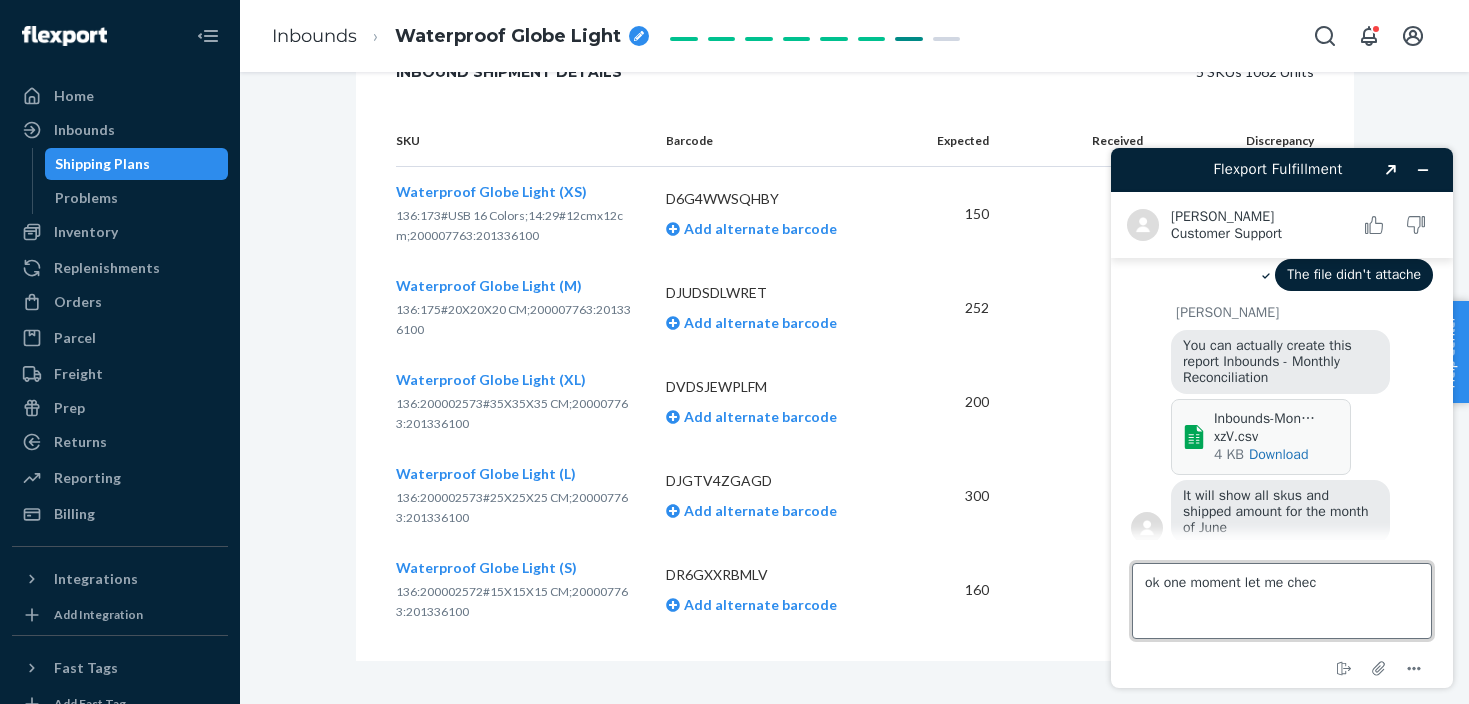 type on "ok one moment let me check" 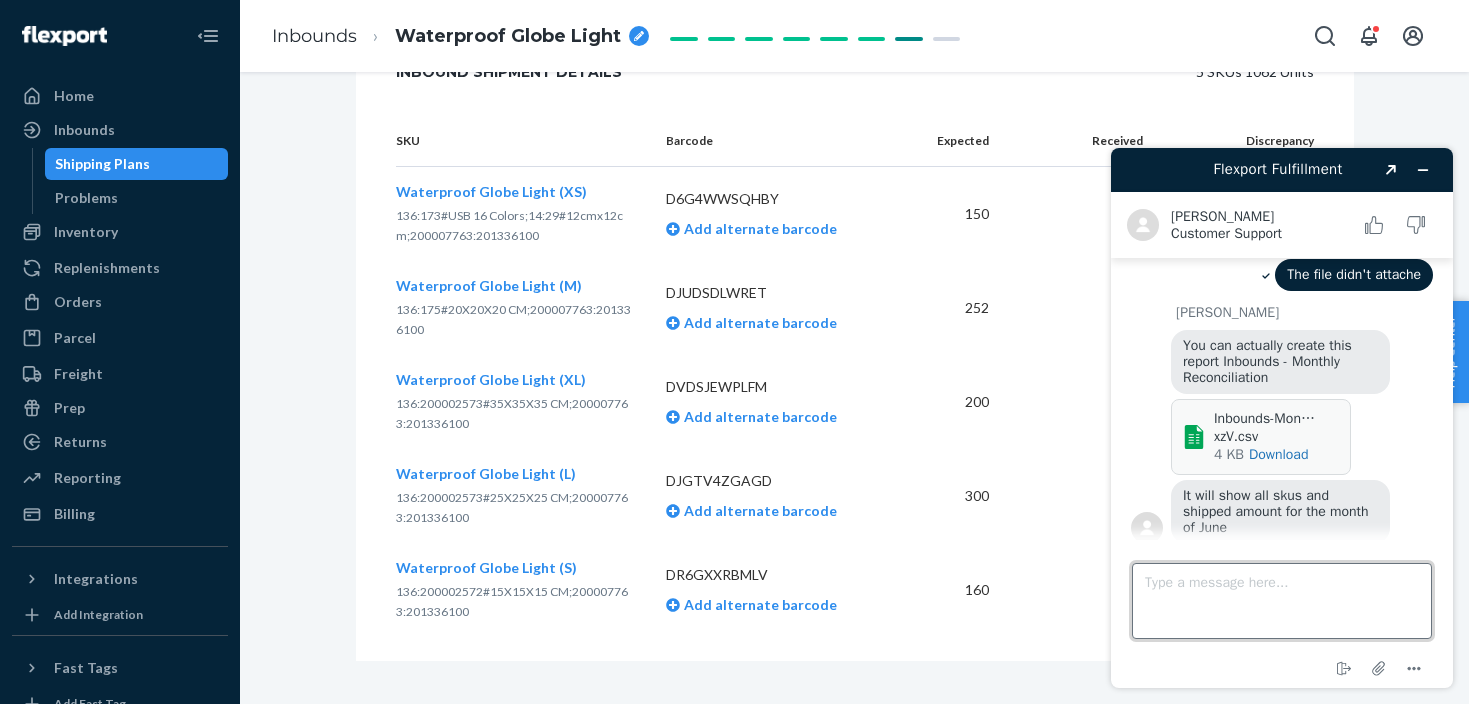 scroll, scrollTop: 544, scrollLeft: 0, axis: vertical 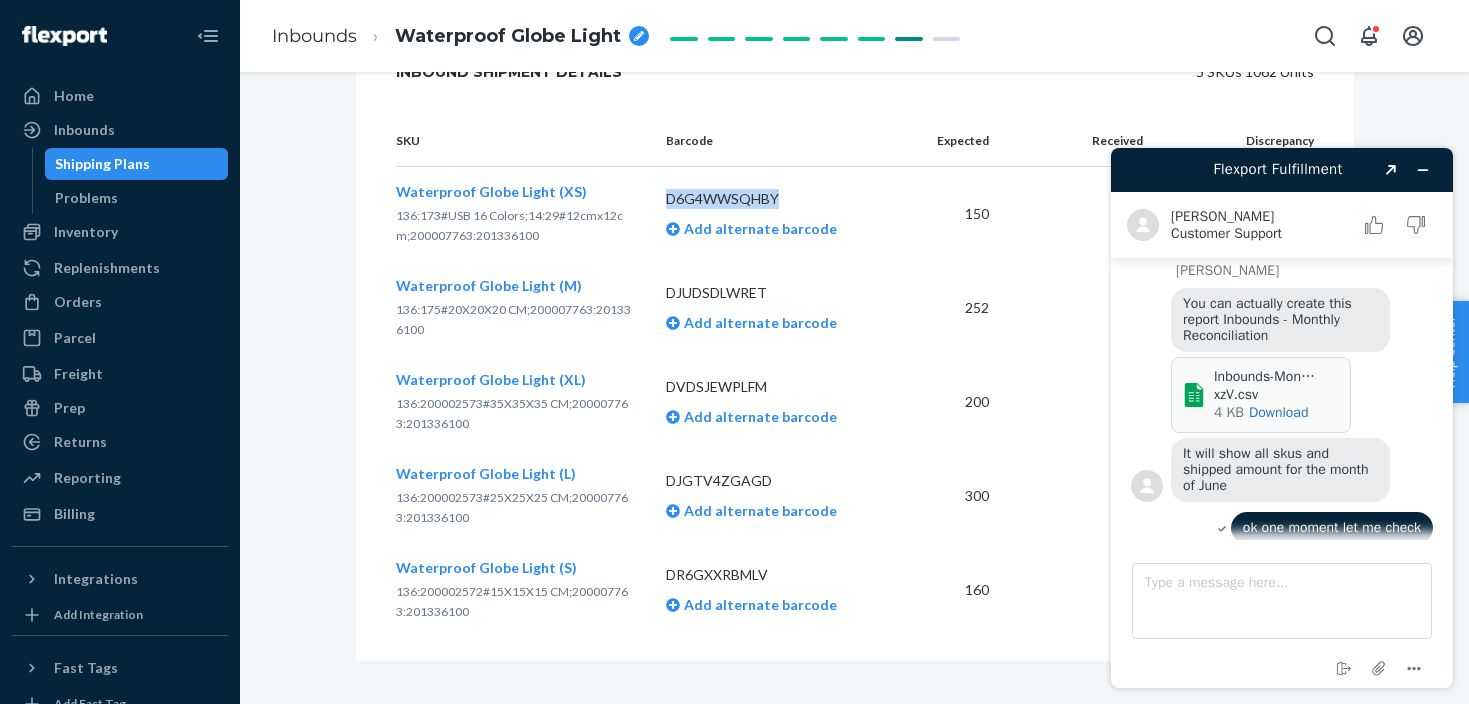 drag, startPoint x: 781, startPoint y: 176, endPoint x: 656, endPoint y: 180, distance: 125.06398 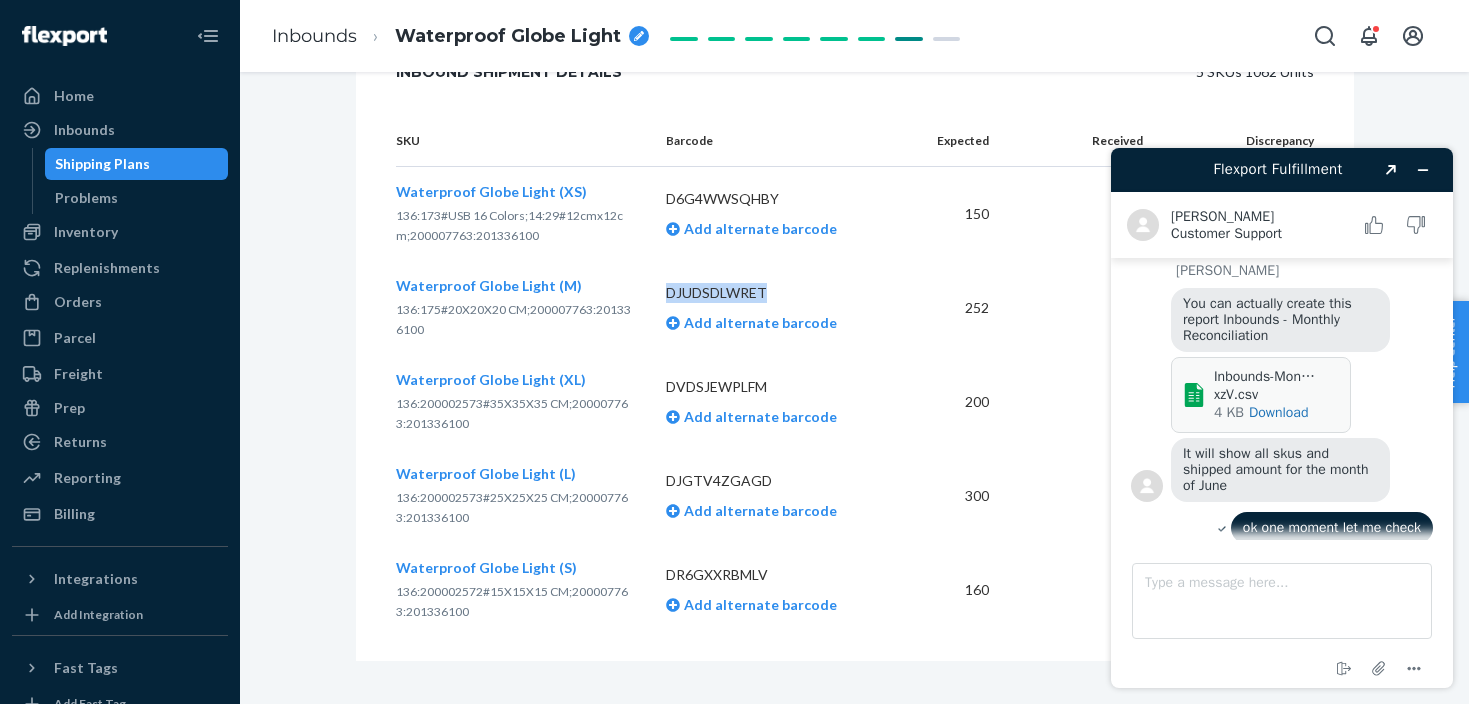 drag, startPoint x: 777, startPoint y: 276, endPoint x: 661, endPoint y: 274, distance: 116.01724 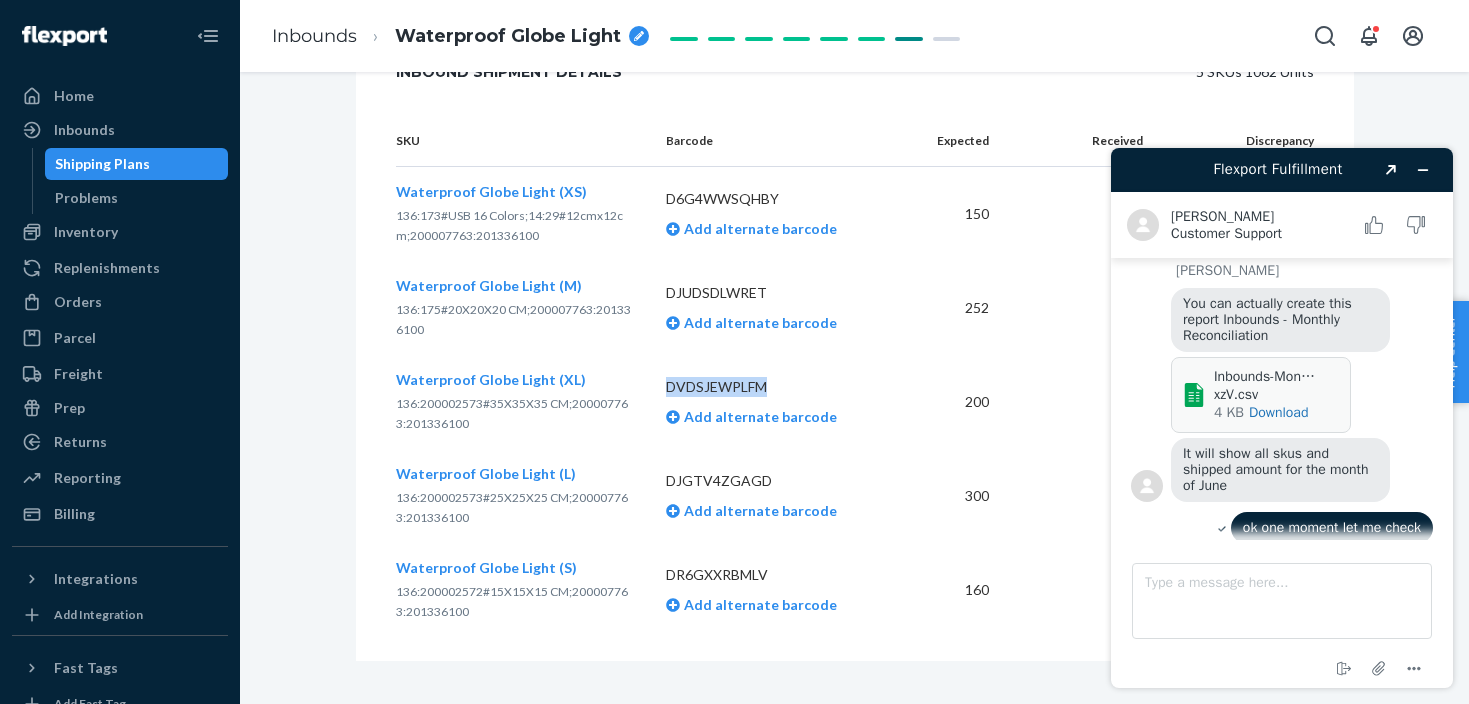 drag, startPoint x: 771, startPoint y: 364, endPoint x: 665, endPoint y: 366, distance: 106.01887 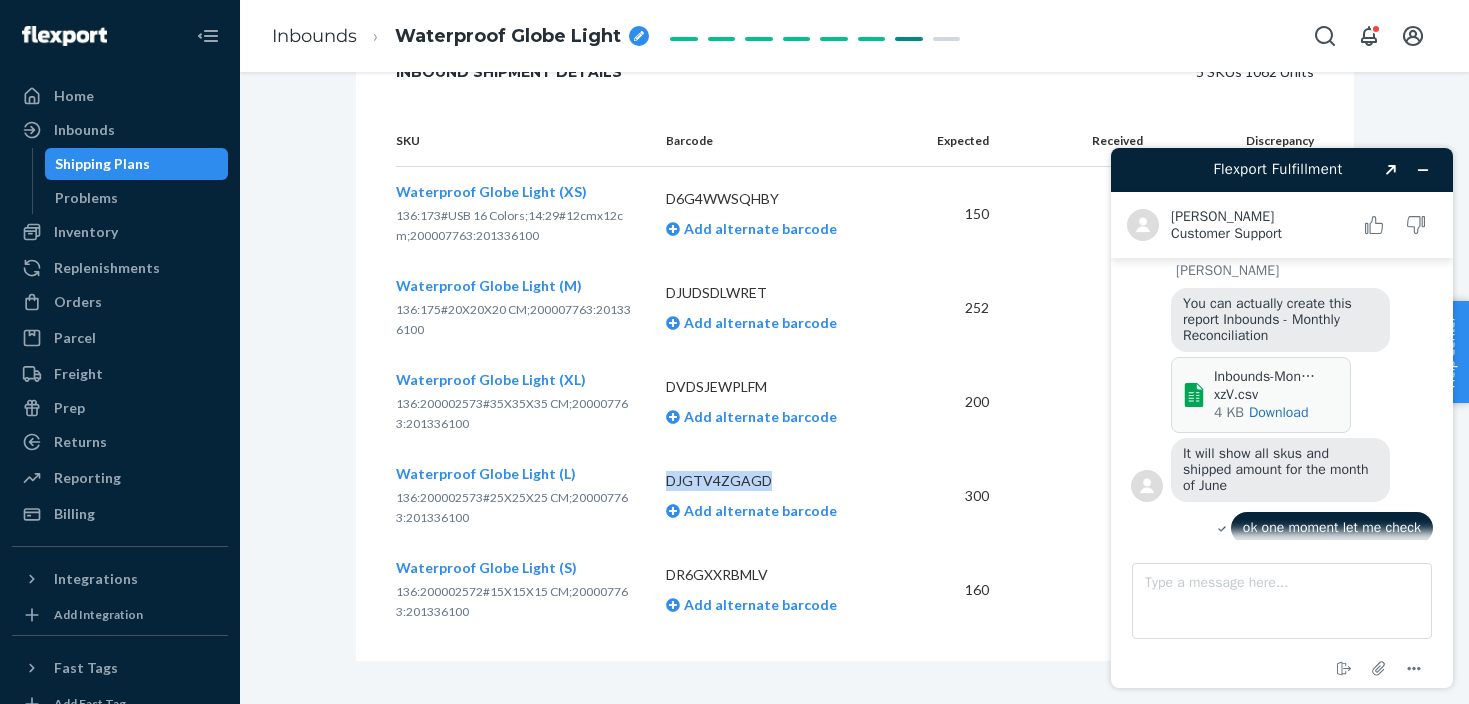 drag, startPoint x: 769, startPoint y: 461, endPoint x: 662, endPoint y: 464, distance: 107.042046 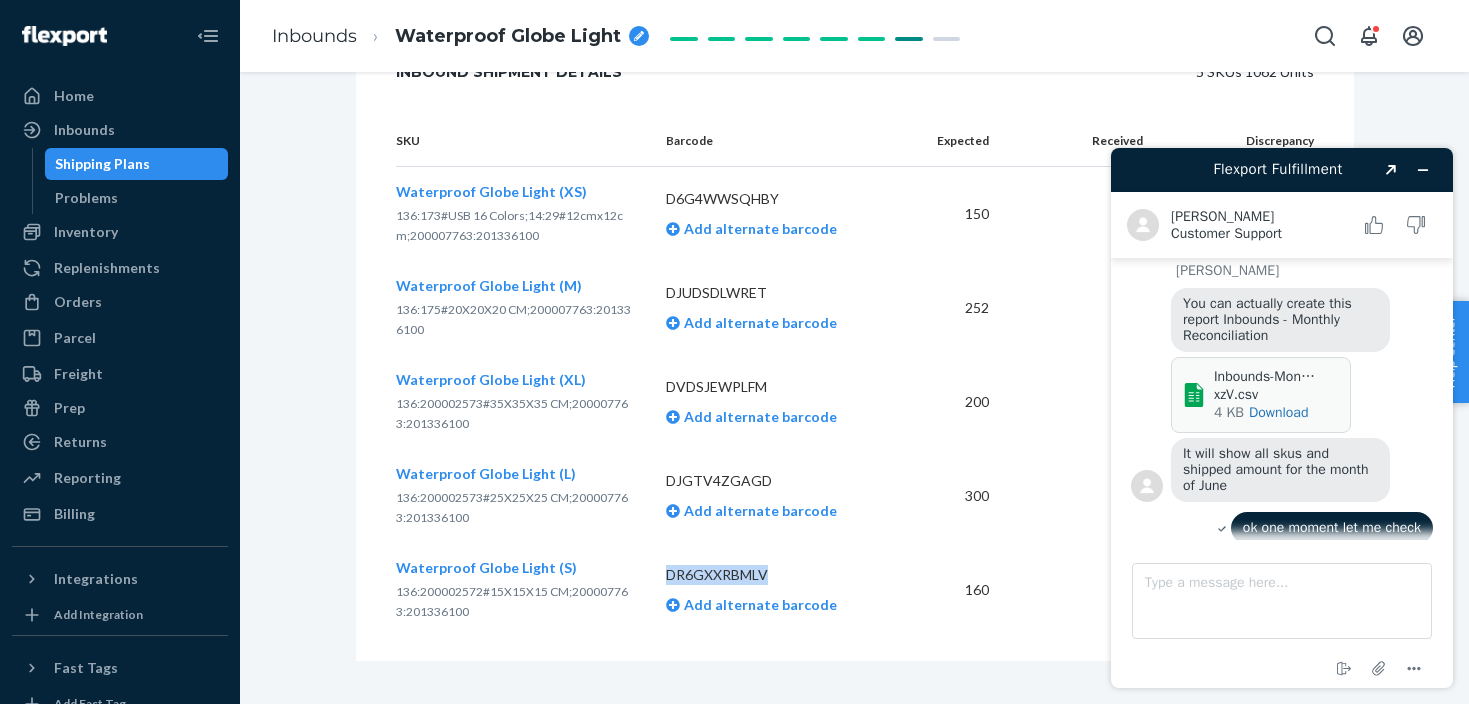drag, startPoint x: 776, startPoint y: 554, endPoint x: 665, endPoint y: 554, distance: 111 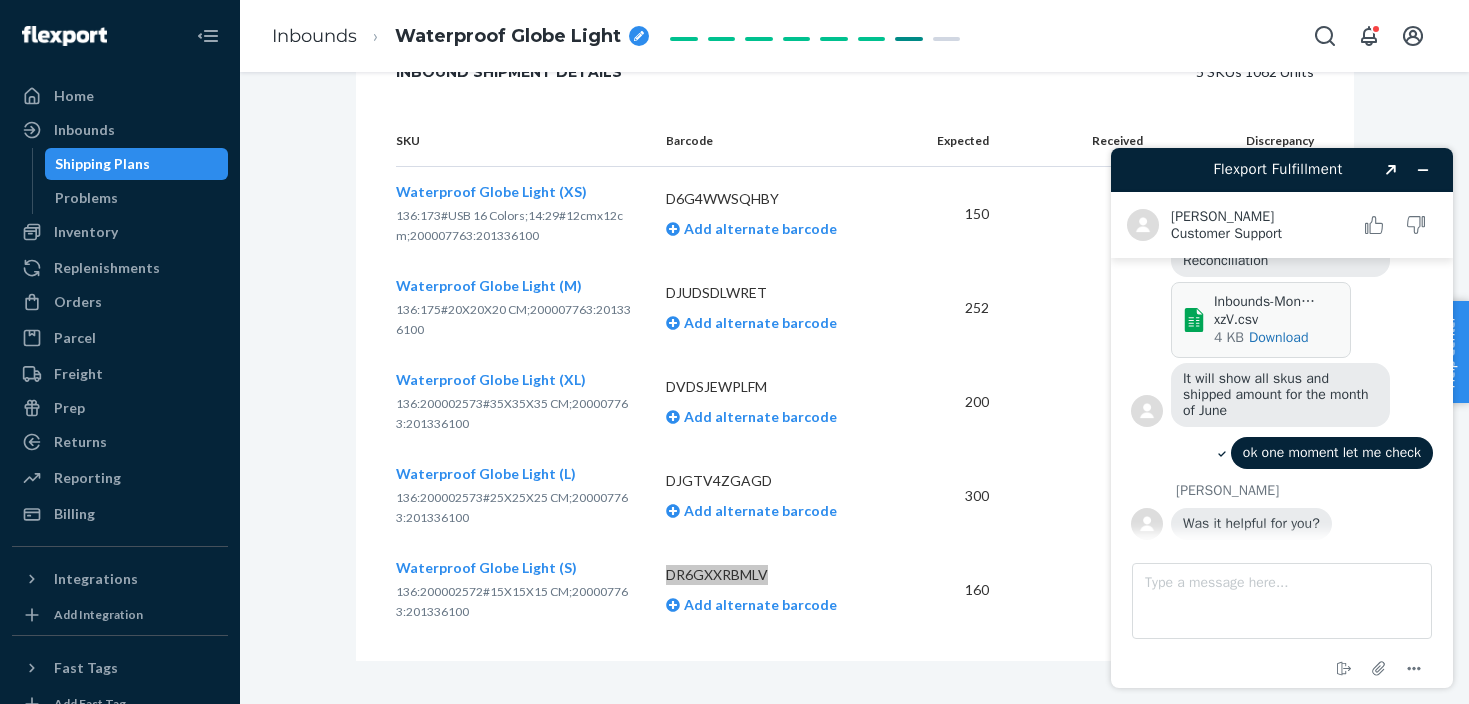 scroll, scrollTop: 614, scrollLeft: 0, axis: vertical 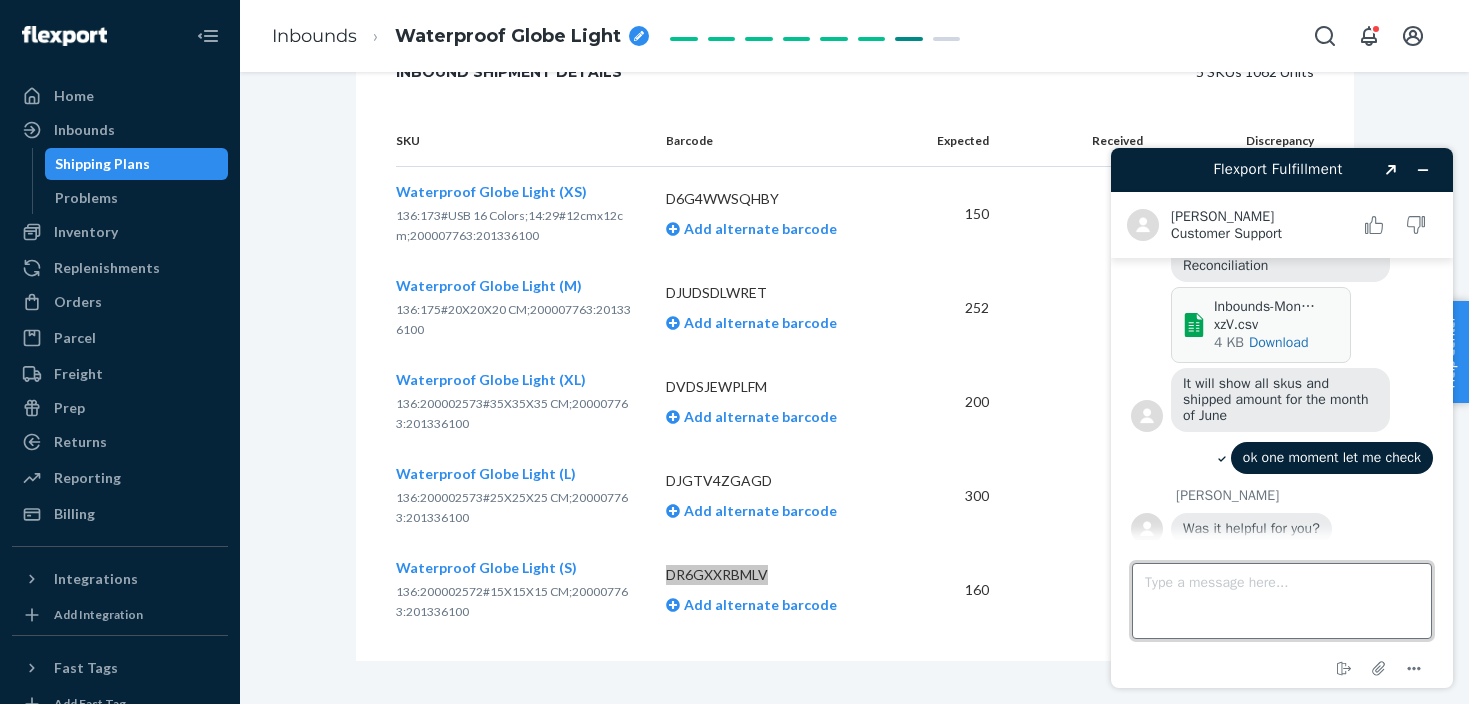 click on "Type a message here..." at bounding box center (1282, 601) 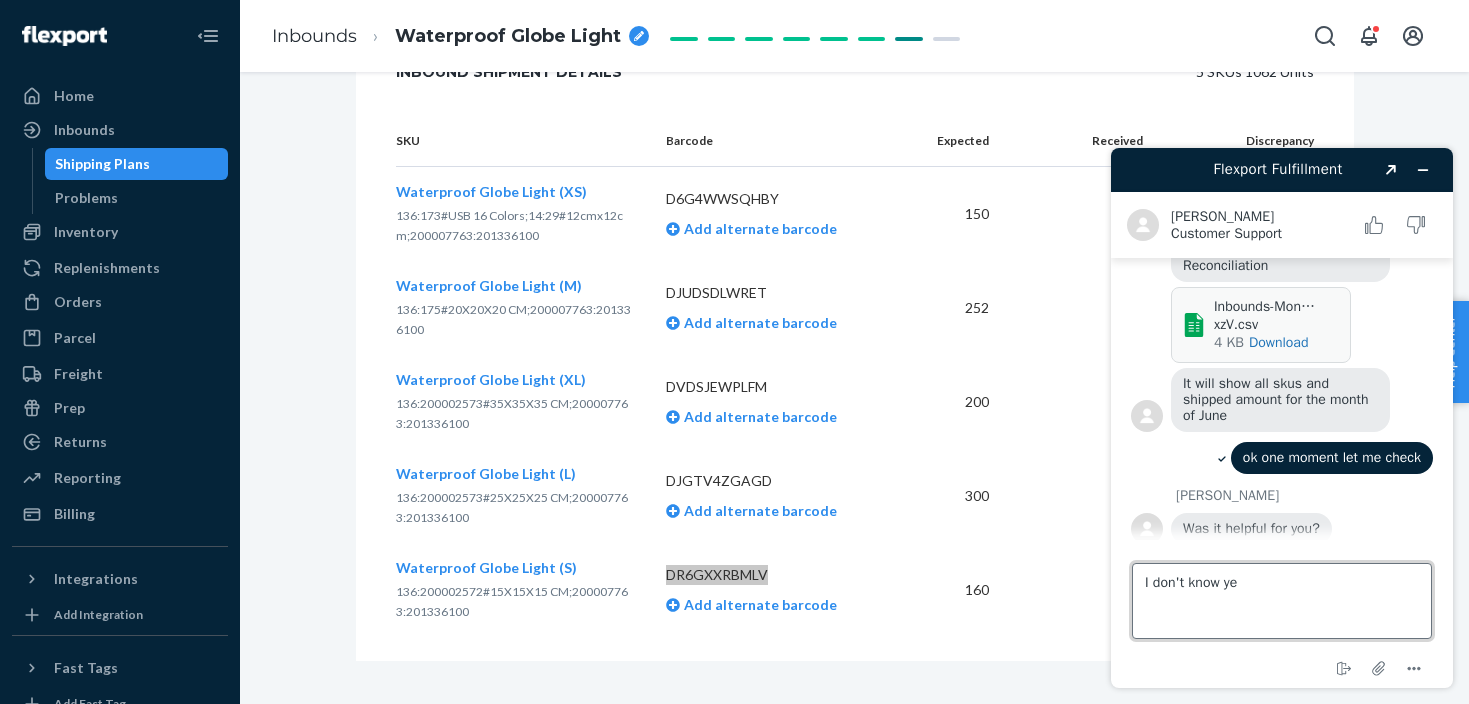 type on "I don't know yet" 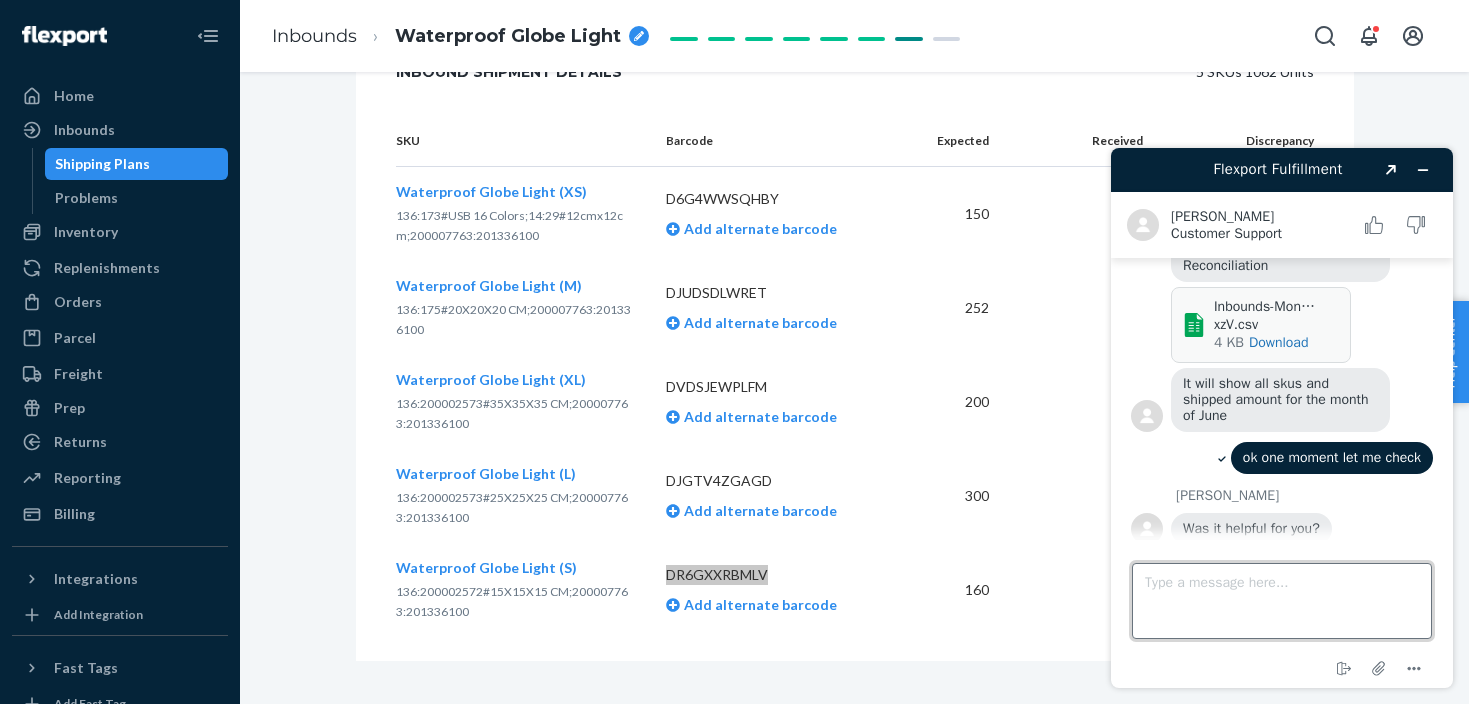 scroll, scrollTop: 656, scrollLeft: 0, axis: vertical 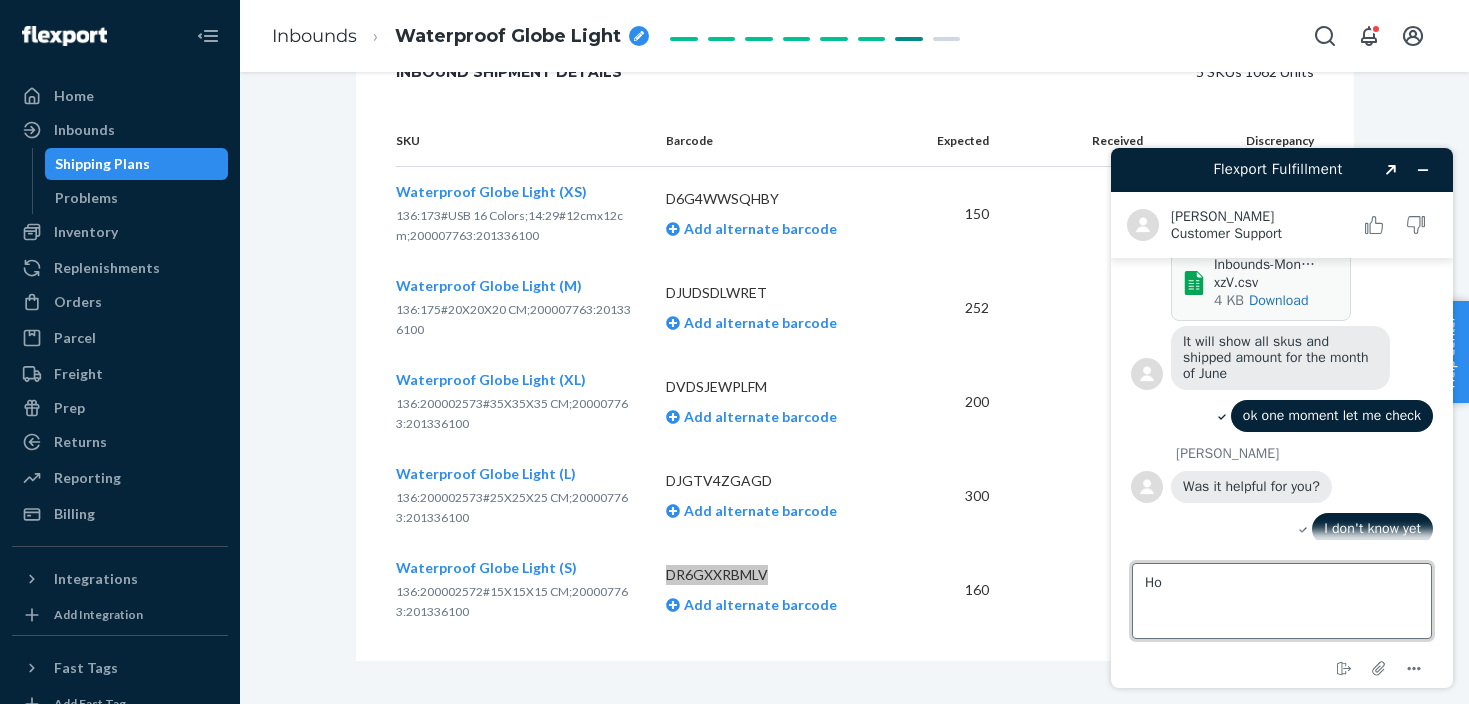 type on "H" 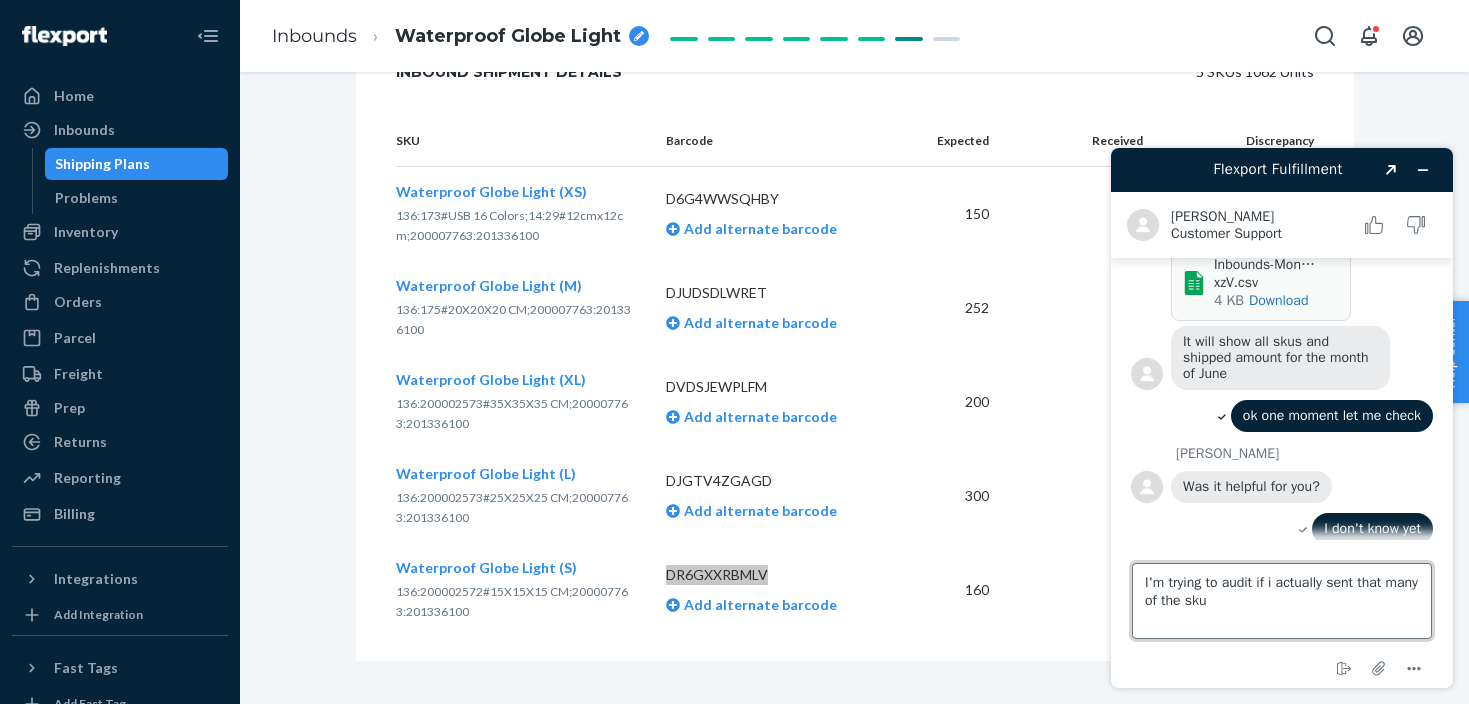 type on "I'm trying to audit if i actually sent that many of the skus" 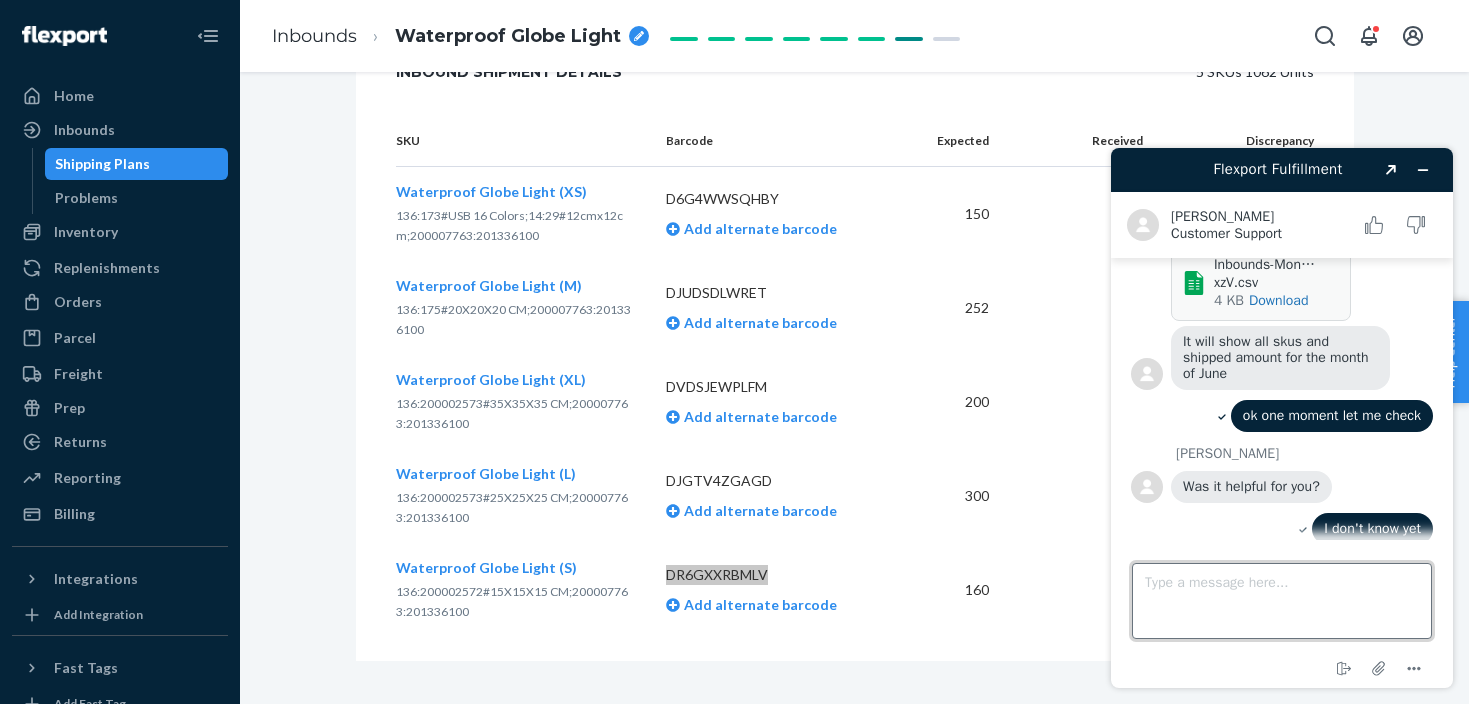 scroll, scrollTop: 709, scrollLeft: 0, axis: vertical 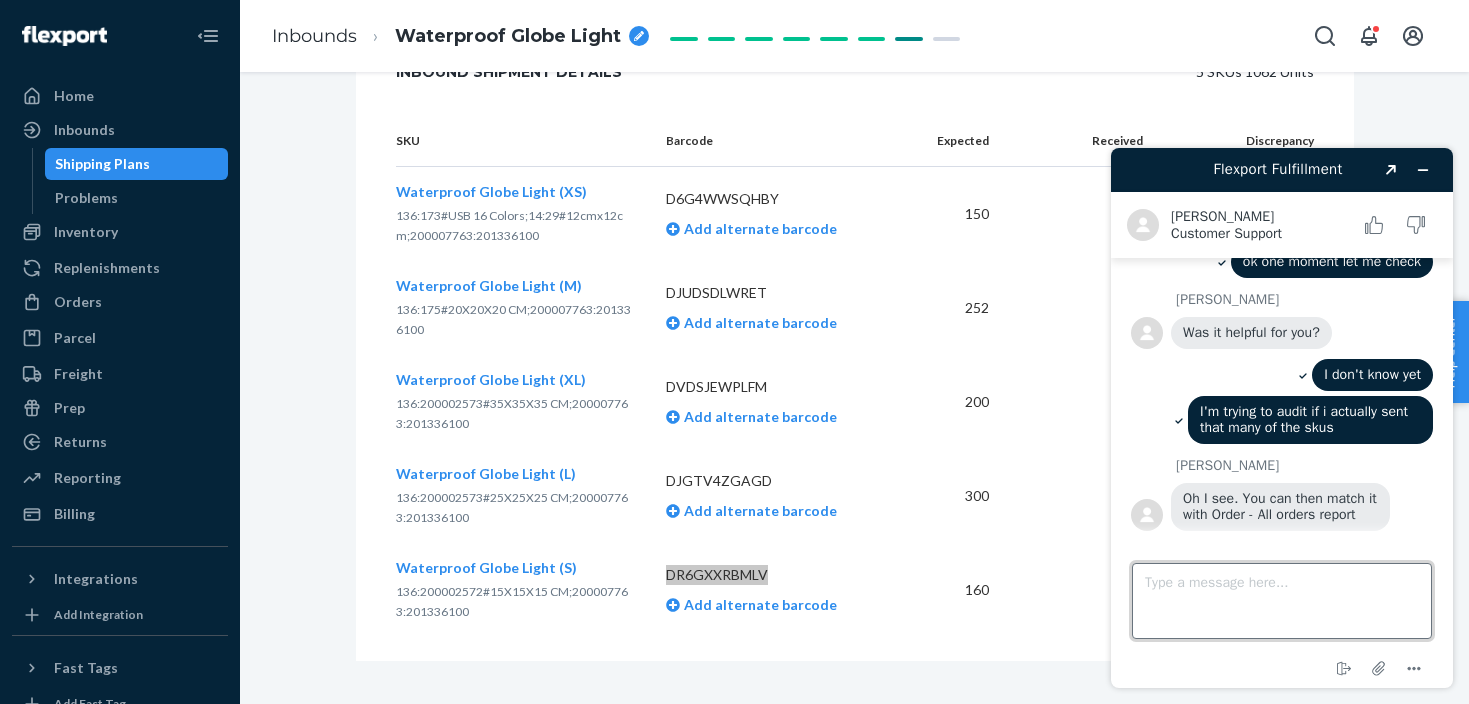 click on "Type a message here..." at bounding box center [1282, 601] 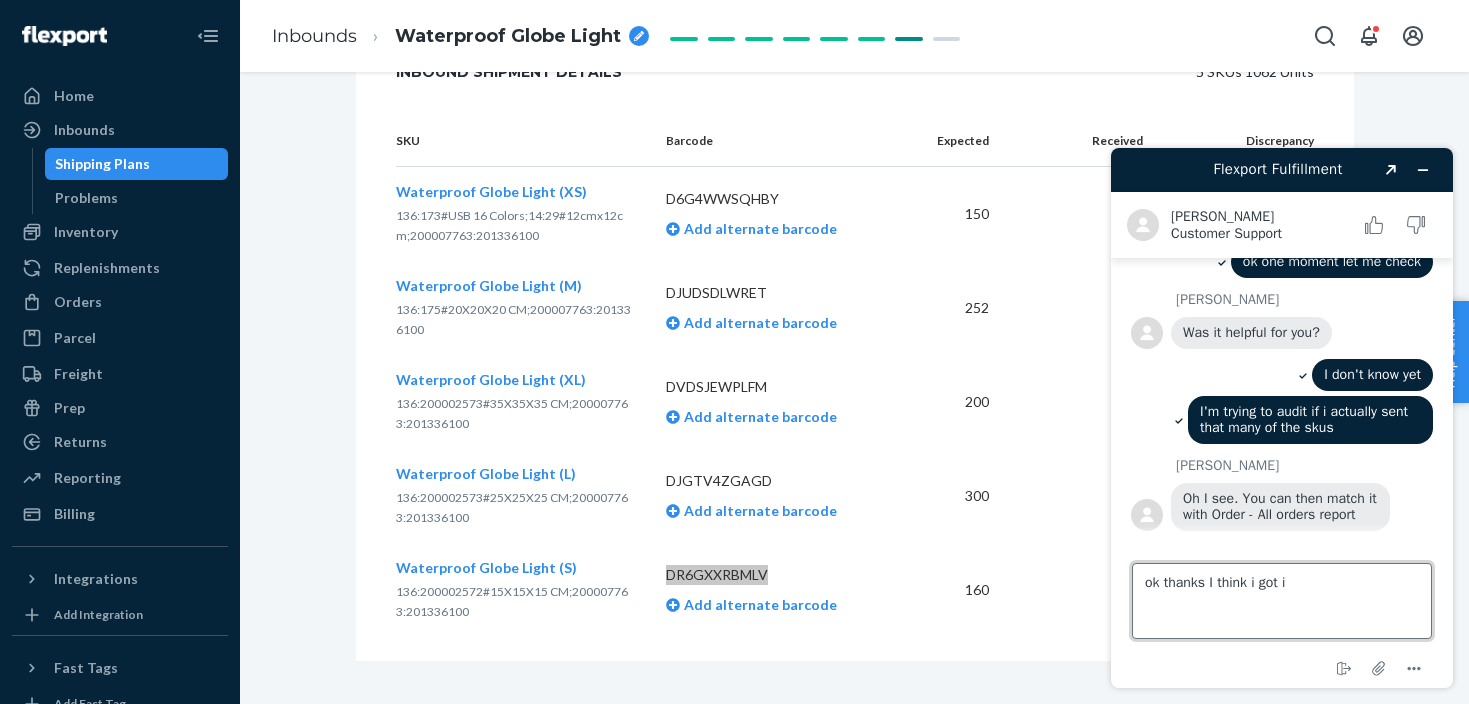 type on "ok thanks I think i got it" 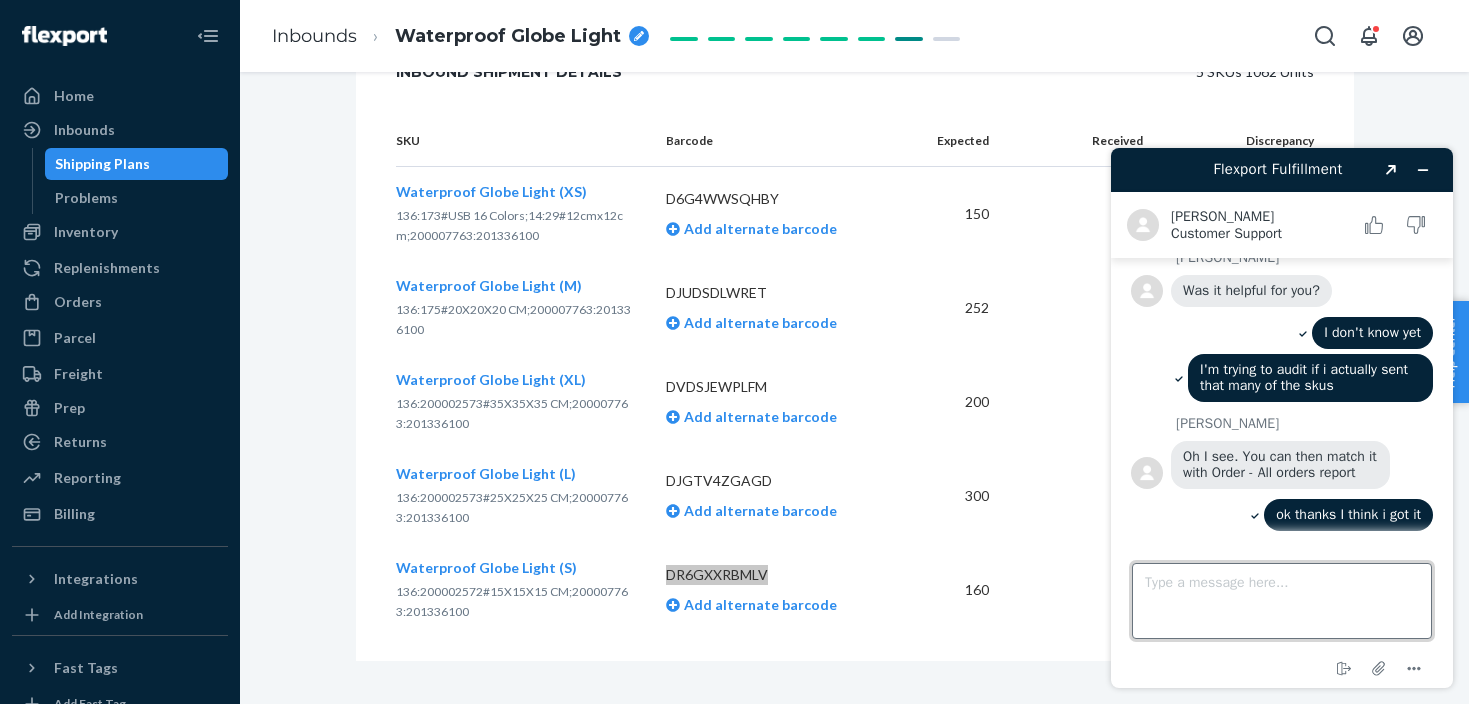 scroll, scrollTop: 857, scrollLeft: 0, axis: vertical 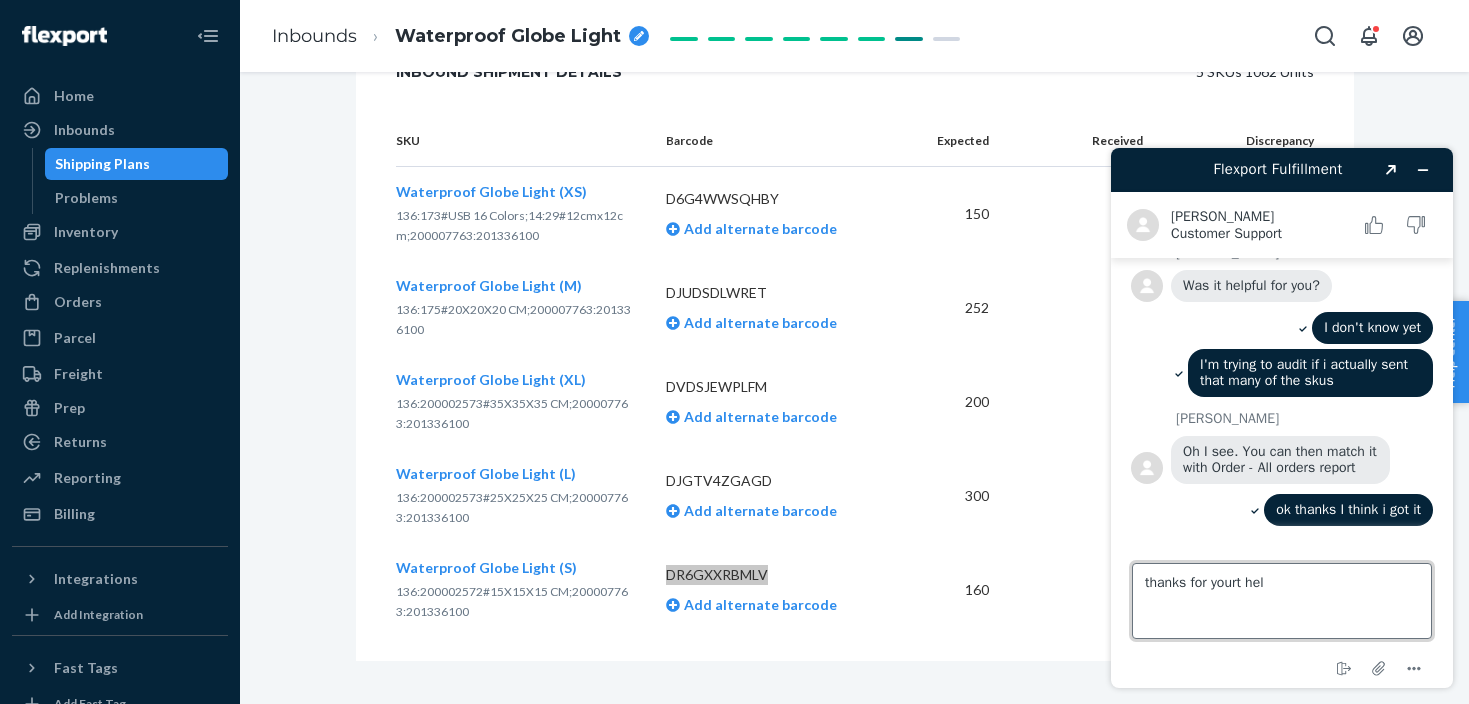 type on "thanks for yourt help" 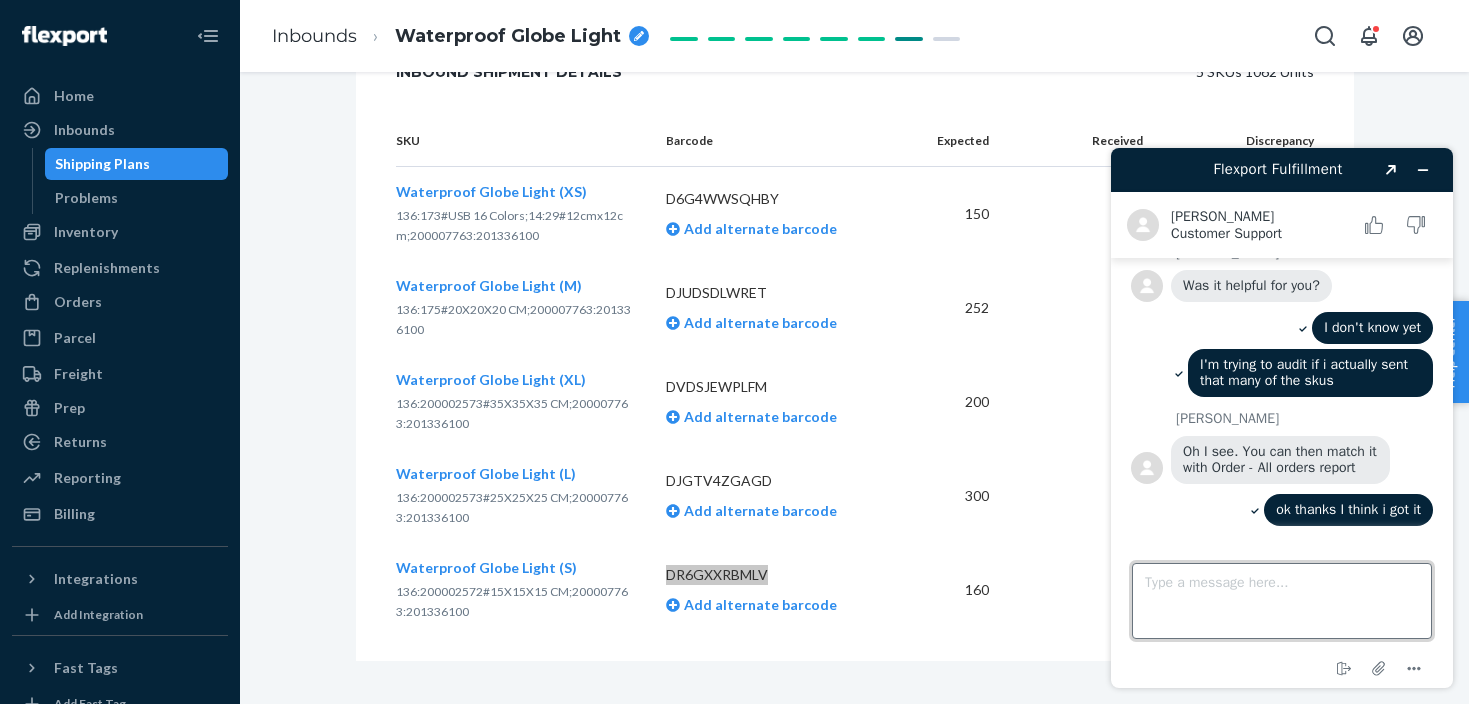 scroll, scrollTop: 927, scrollLeft: 0, axis: vertical 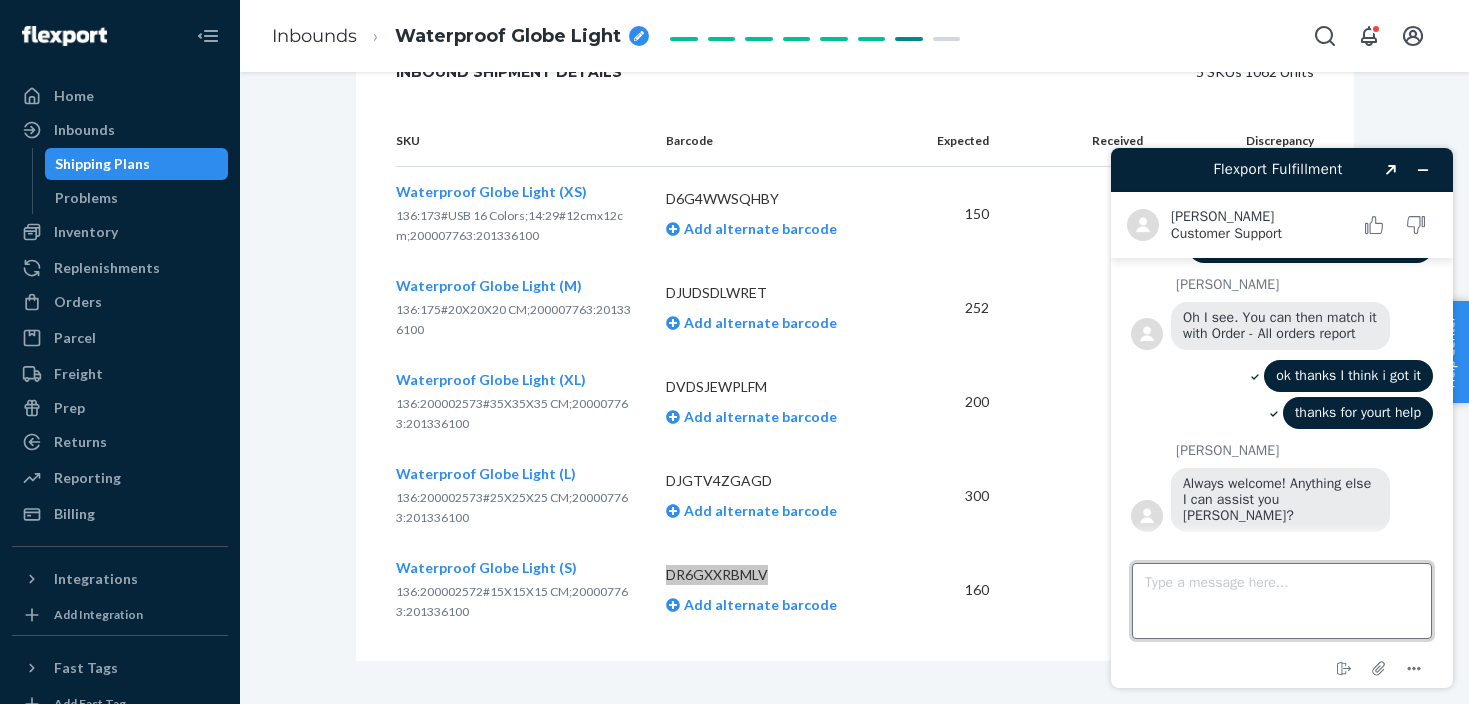 click on "Type a message here..." at bounding box center [1282, 601] 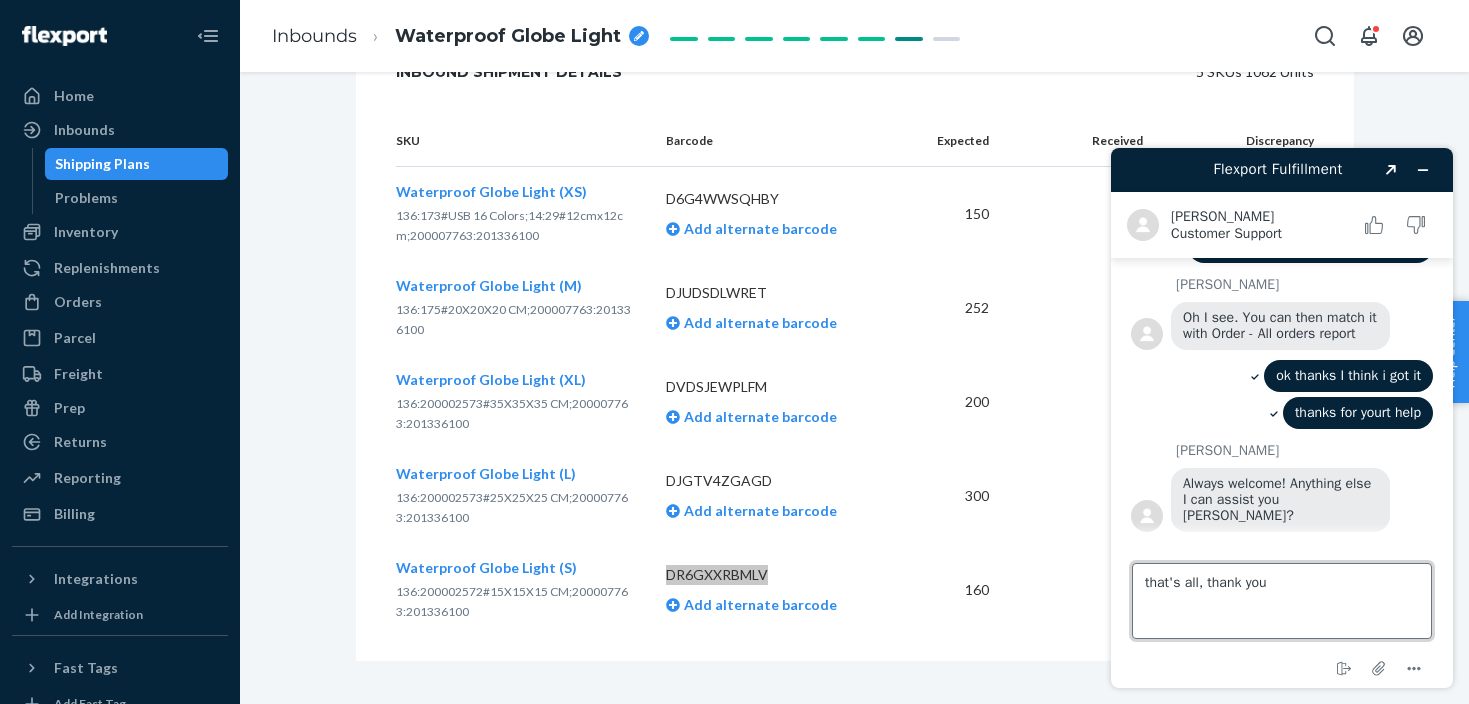 type on "that's all, thank you!" 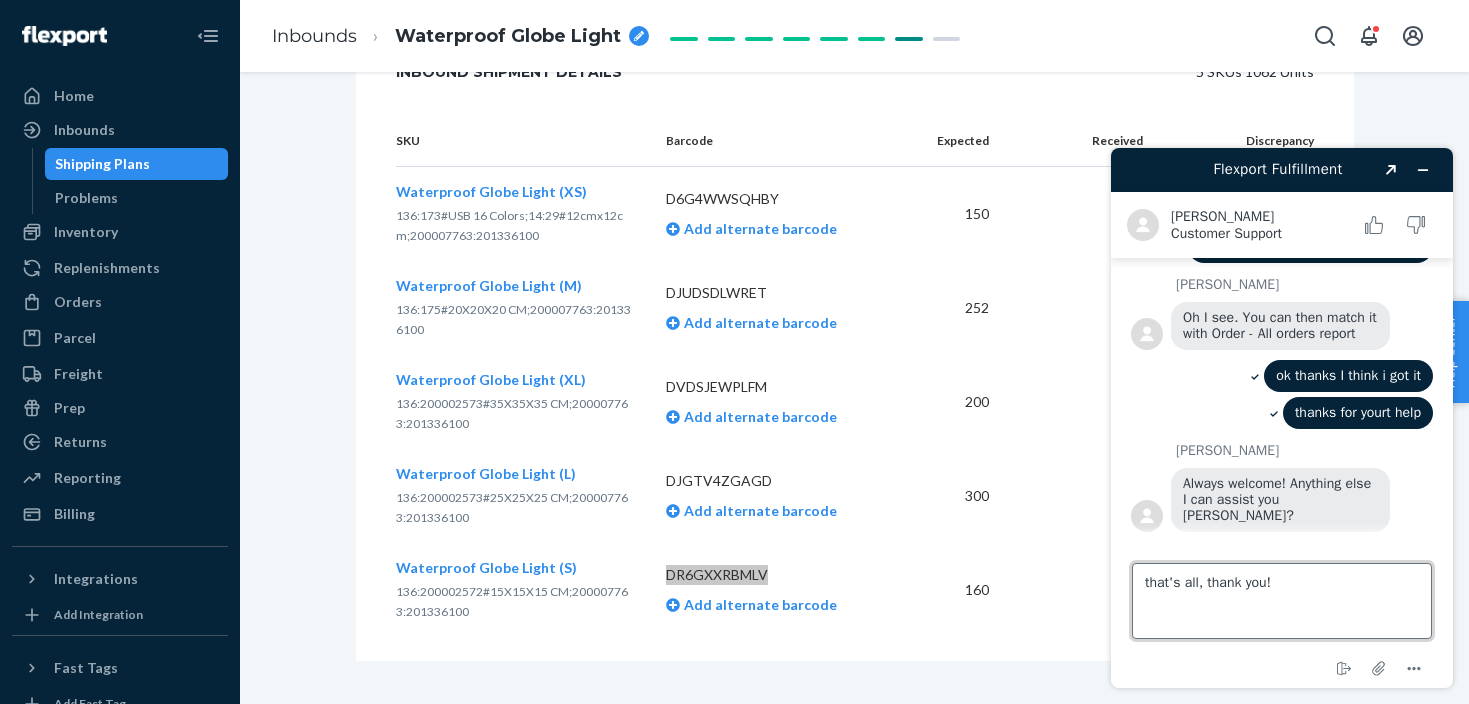 type 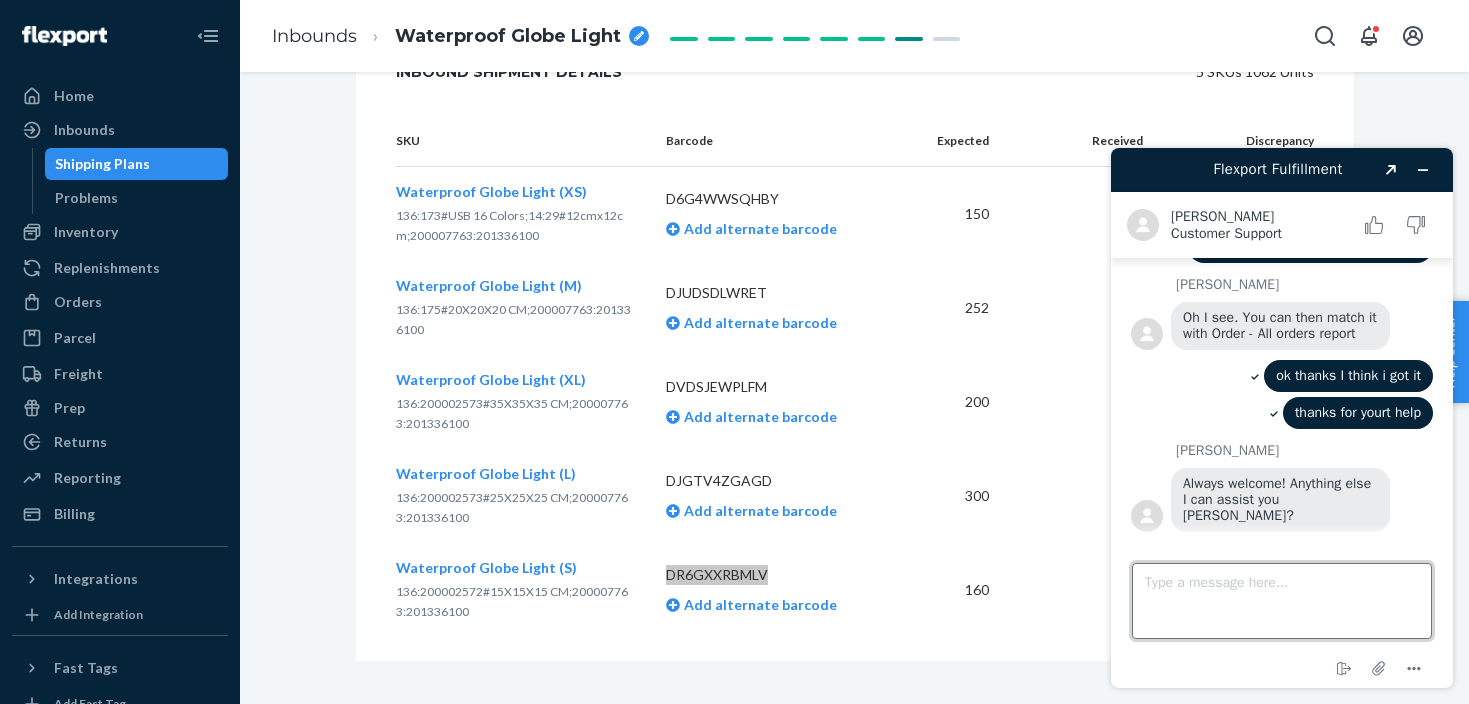 scroll, scrollTop: 1033, scrollLeft: 0, axis: vertical 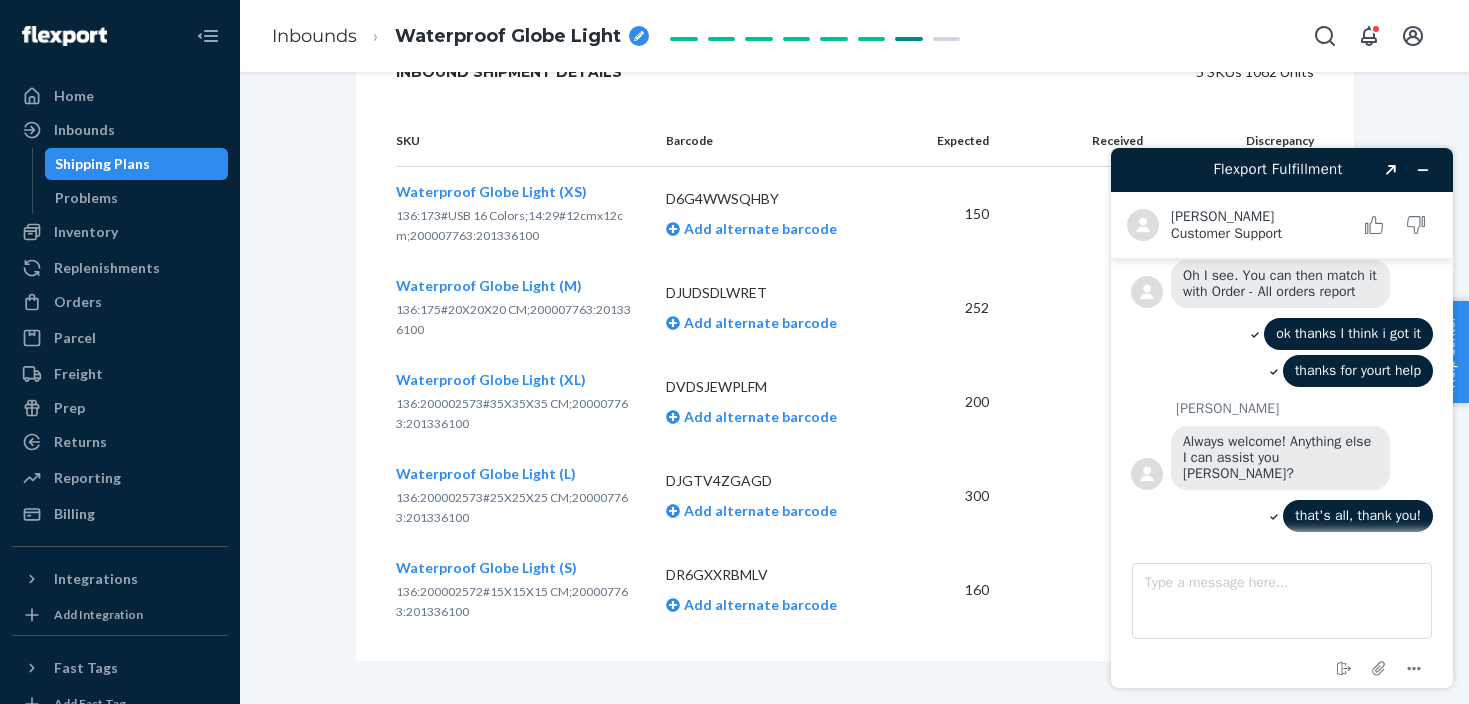 click on "Shipment Completed Download Shipment ID 1091426 Flexport PO# 9550747 Inbounded on your freight rates Contains 5  SKUs  and 1062  Units Placed on 01/03/2025 at 10:44 am PST Ship from China
1 World Way
Los Angeles, CA 90045 Ship to Attn: Crossdock Flexport 2615 E 3rd Street
San Bernardino, CA 92408 Problems Inventory problems Problem Type Issue ID Box Label SKU Qty Date Status Over-receive NC-7PTUGD9P CDQM2CWTAFK 136:175#20X20X20 CM;200007763:201336100 4   units Mar 24, 2025 Resolved Over-receive NC-S97ST4ZL CDQM2CWTAFK 136:175#20X20X20 CM;200007763:201336100 4   units Apr 13, 2025 Resolved Shipment Confirmation Carrier None selected BOL: - PRO NUMBER: - Container ID: - Ship Date Mar 14, 2025 Warehouse Appointment: 03/20/2025, 8:00 am GMT-7 Shipment contents 8  pallets 586 expected boxes Estimated total cost $0.00 Battery Packing Instructions Shipment Instructions 1 Download Labels Box contents labels Please print box labels here and affix to each box. Failure to do so will result in an inbound penalty fee. 2 3" at bounding box center [854, -1149] 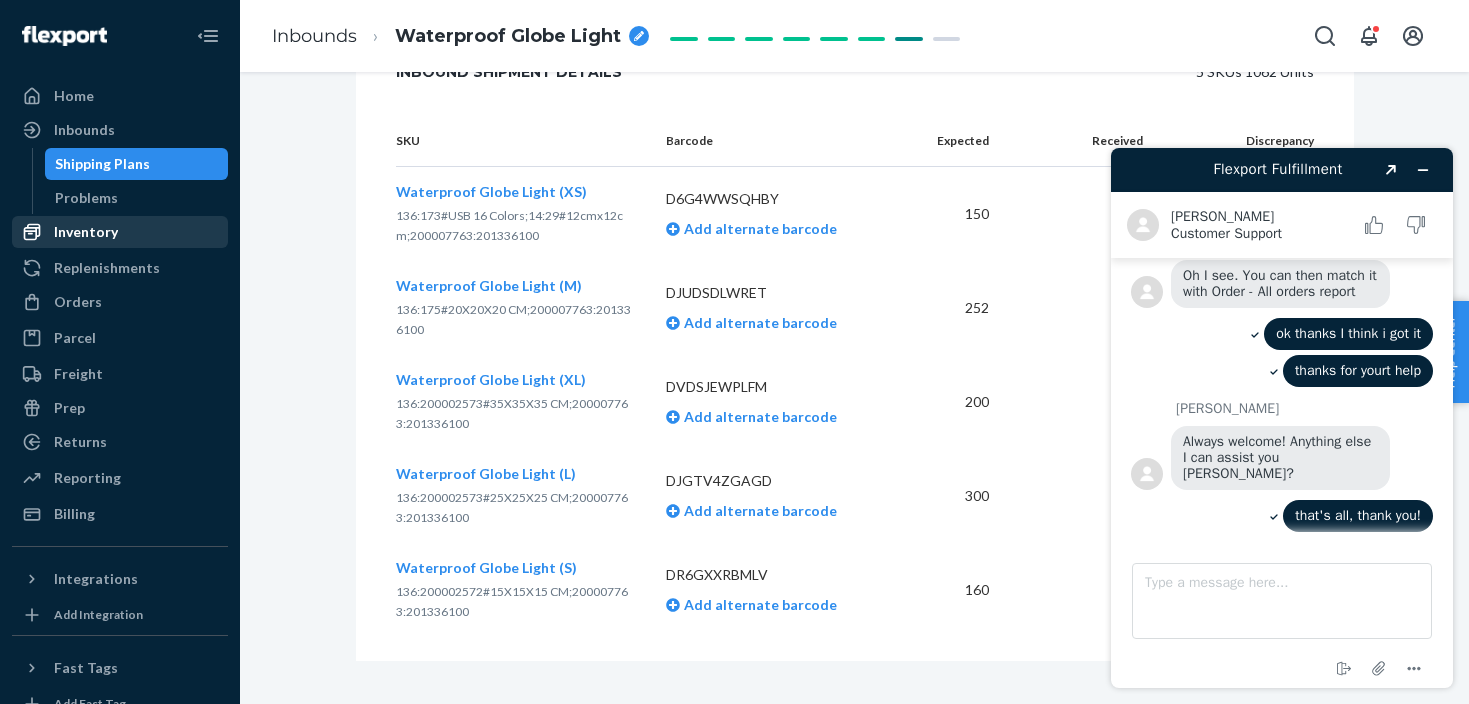 click on "Inventory" at bounding box center [86, 232] 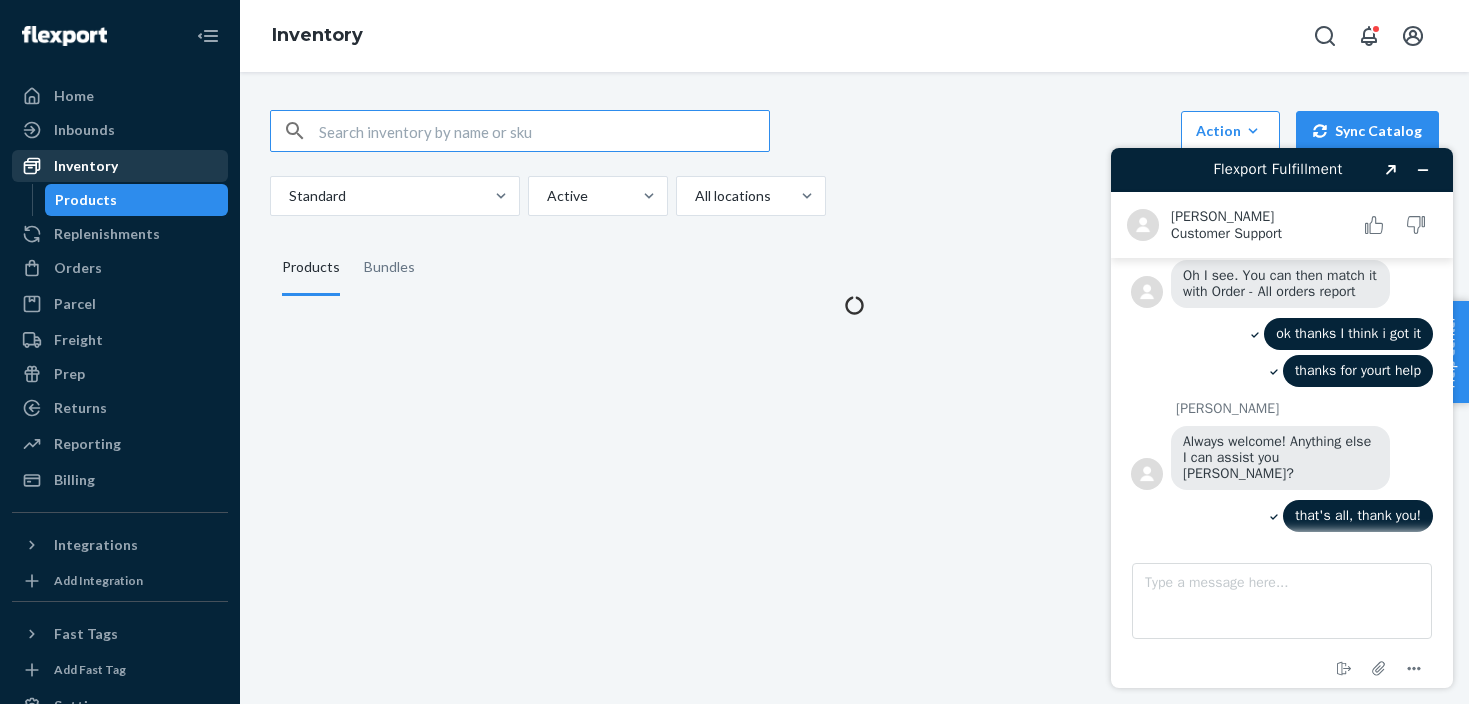 scroll, scrollTop: 1037, scrollLeft: 0, axis: vertical 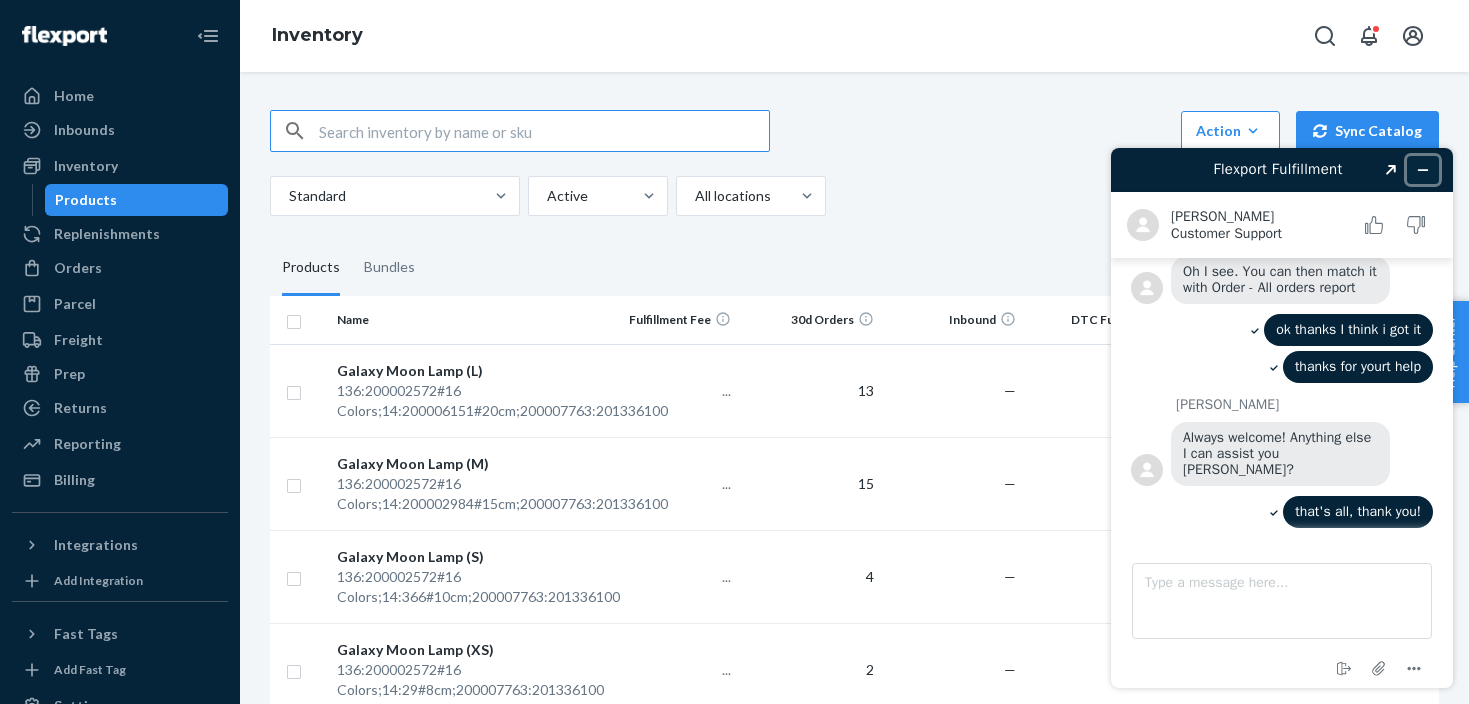click 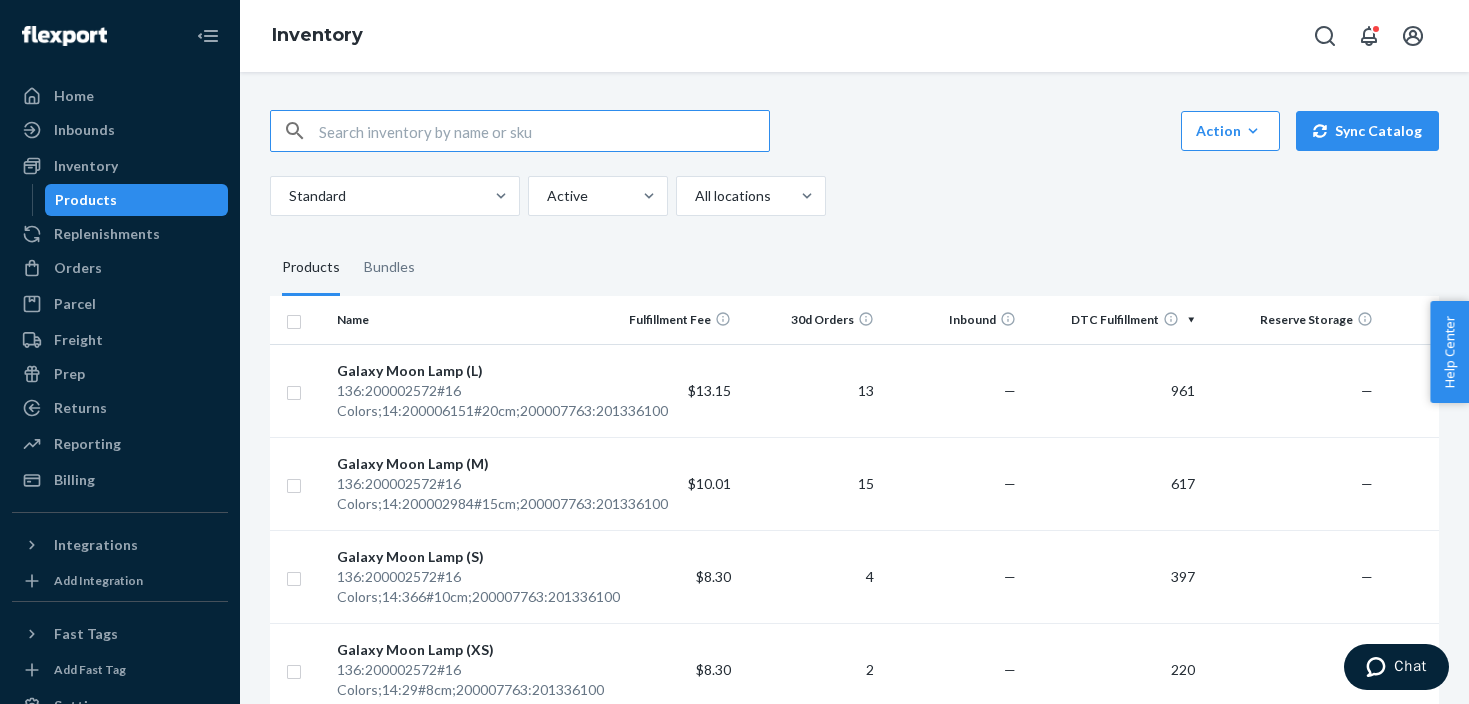 click at bounding box center [544, 131] 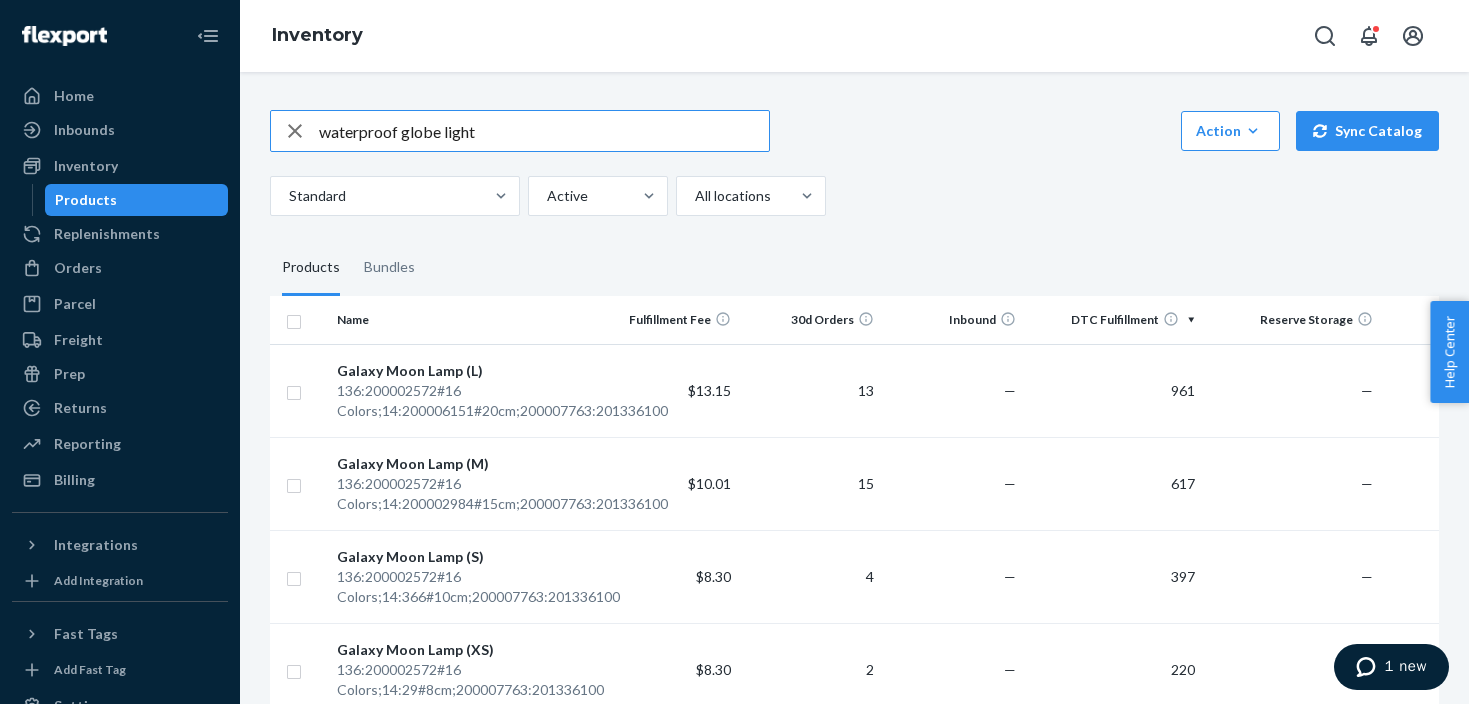 type on "waterproof globe light" 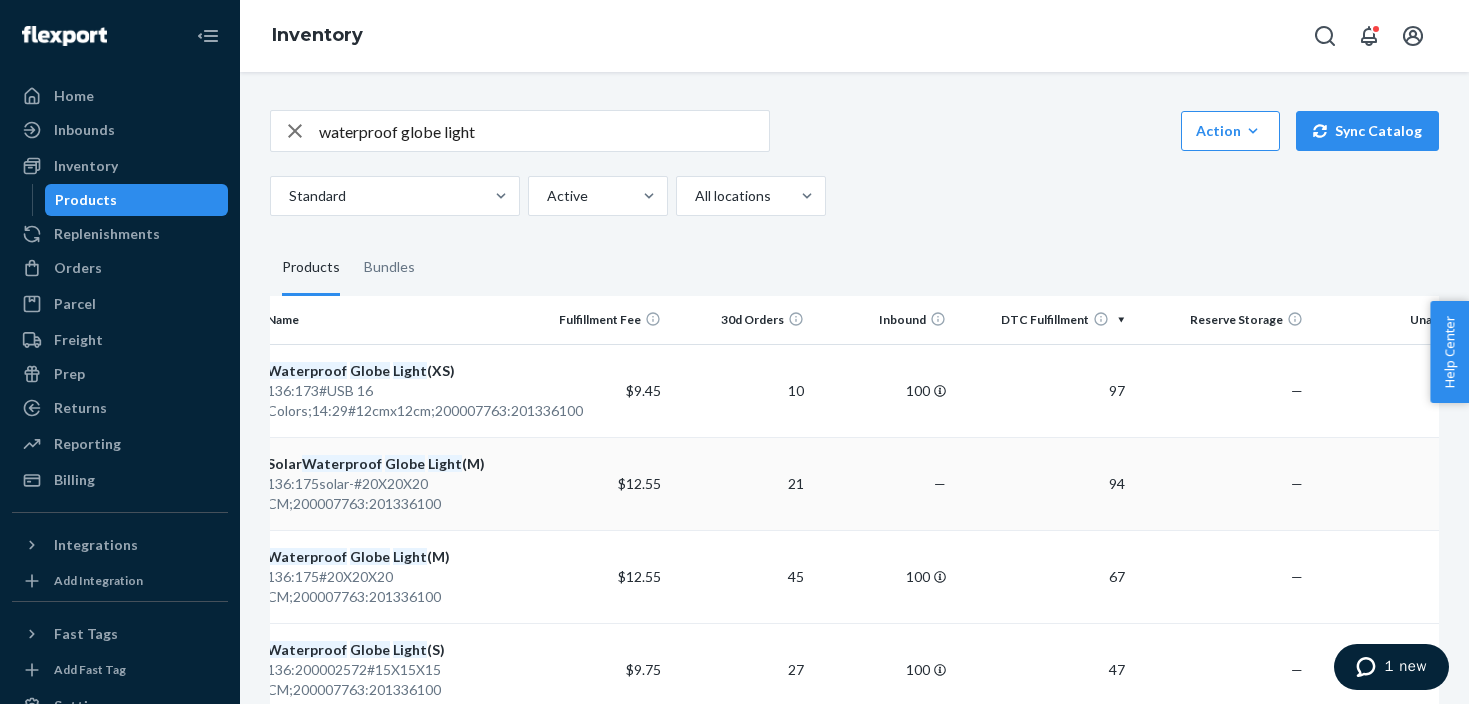 scroll, scrollTop: 0, scrollLeft: 84, axis: horizontal 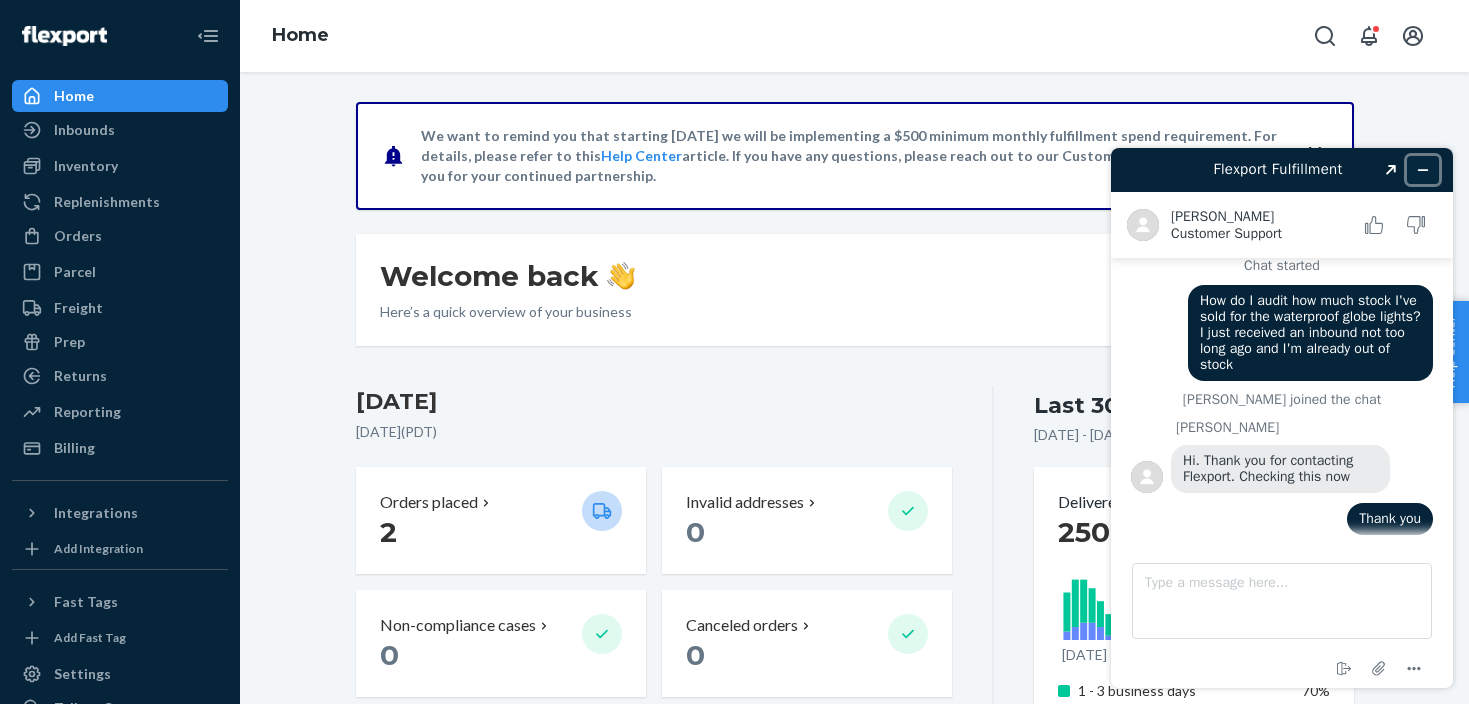 click 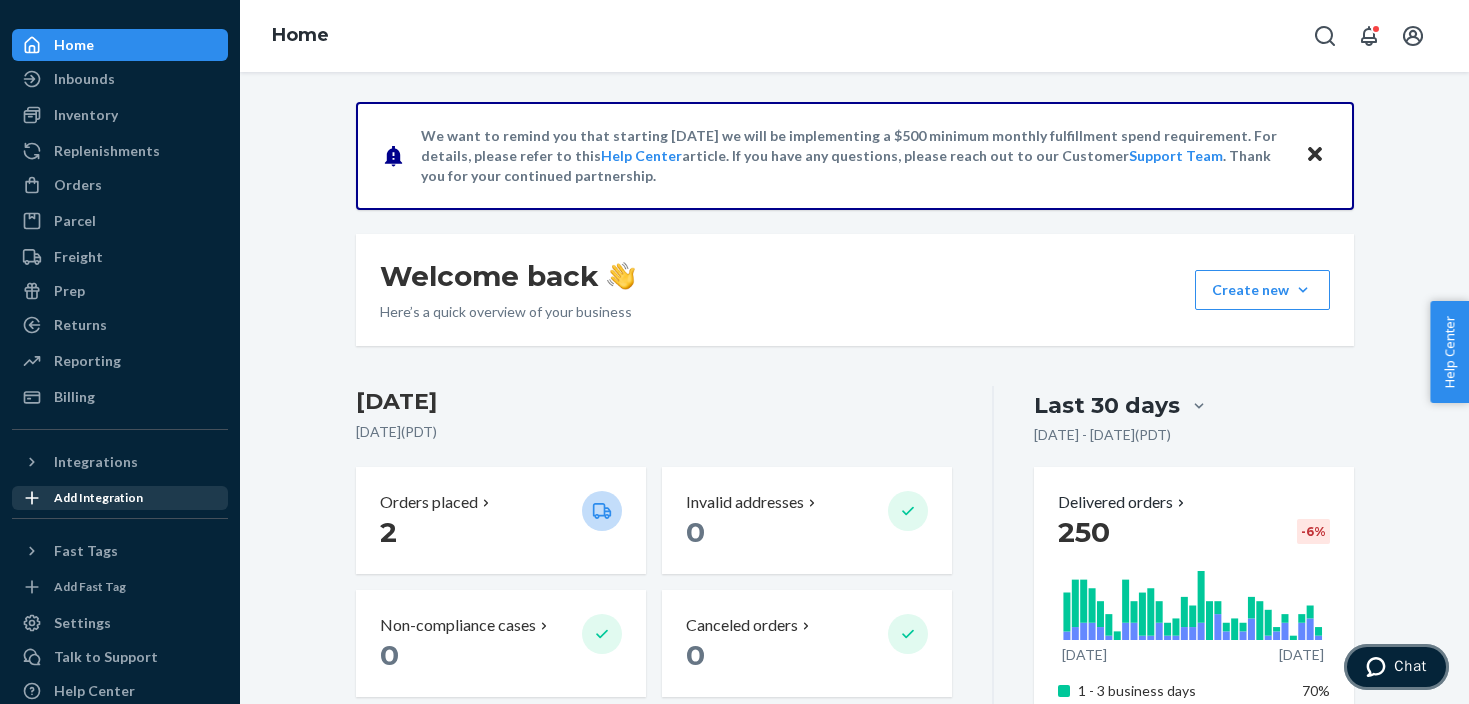 scroll, scrollTop: 0, scrollLeft: 0, axis: both 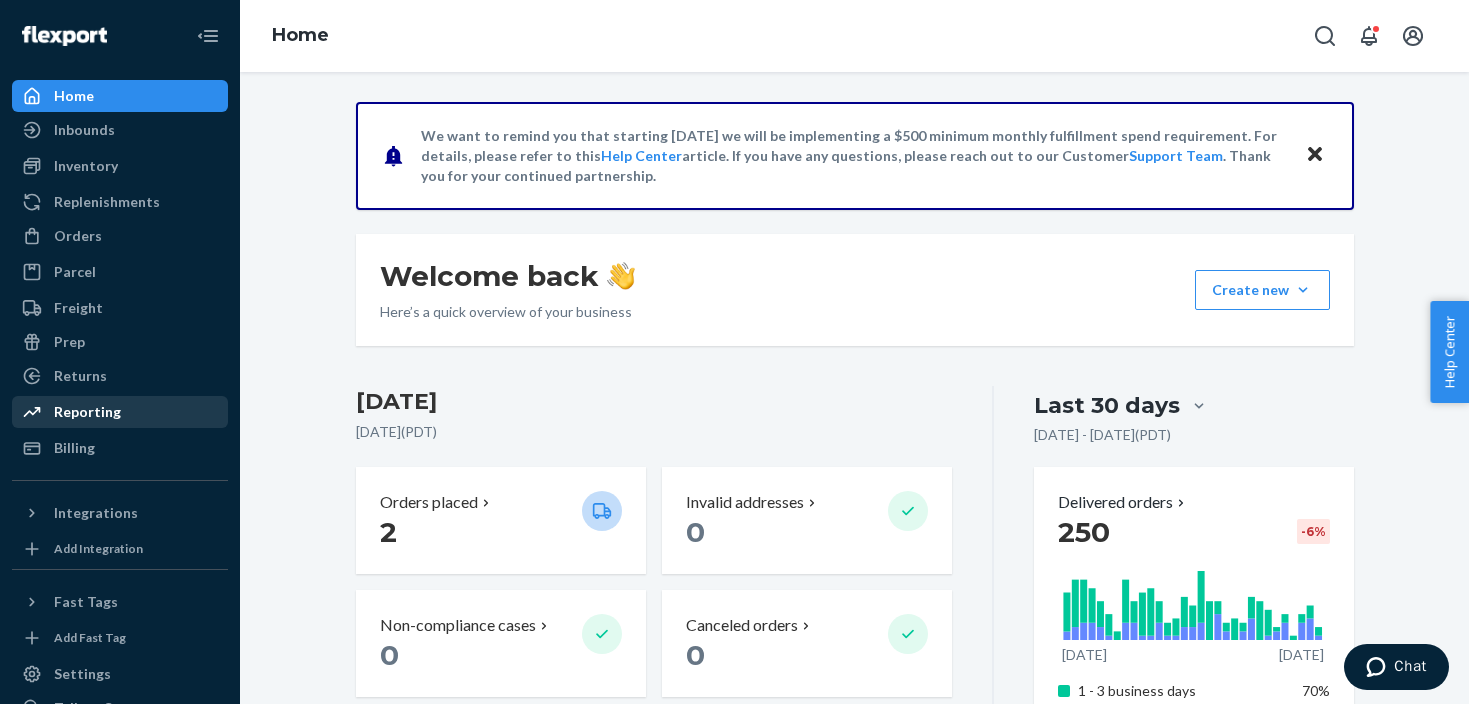 click on "Reporting" at bounding box center (120, 412) 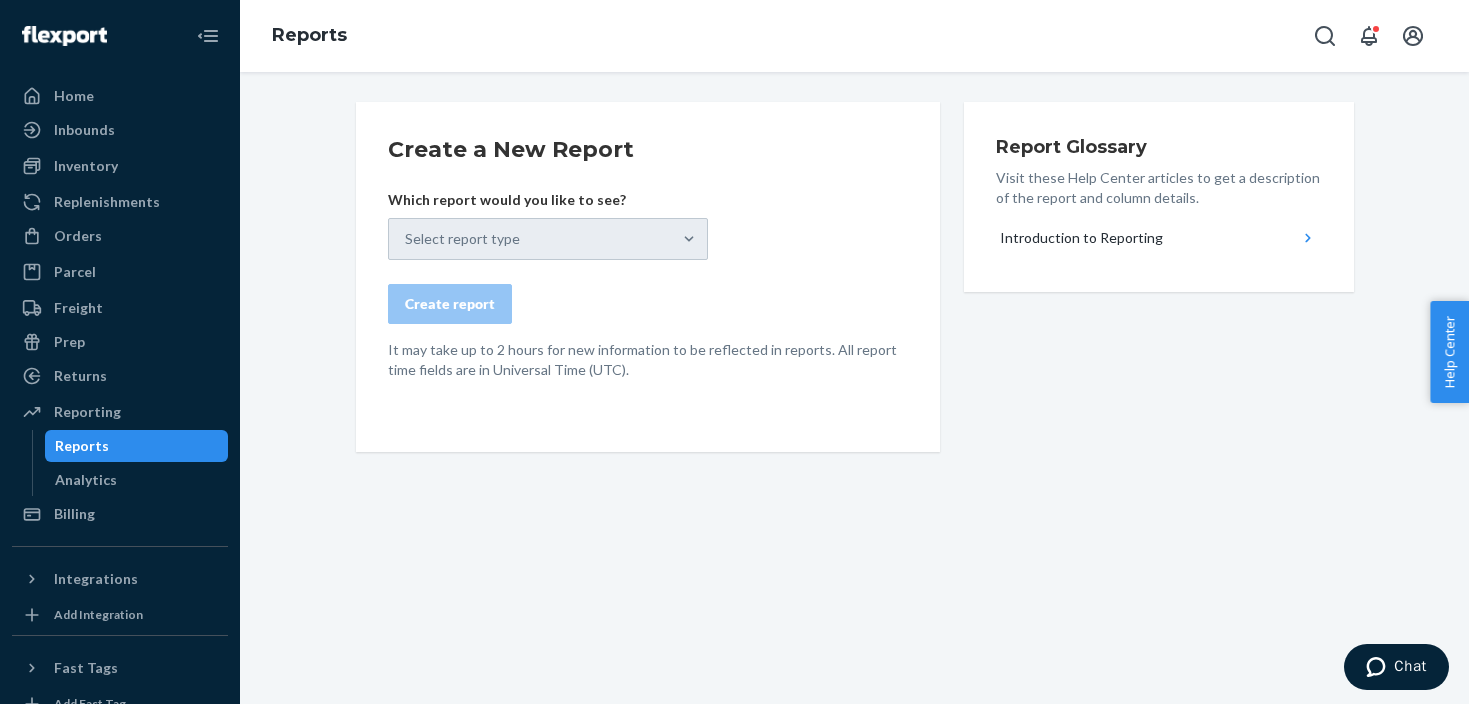 click on "Select report type" at bounding box center (548, 239) 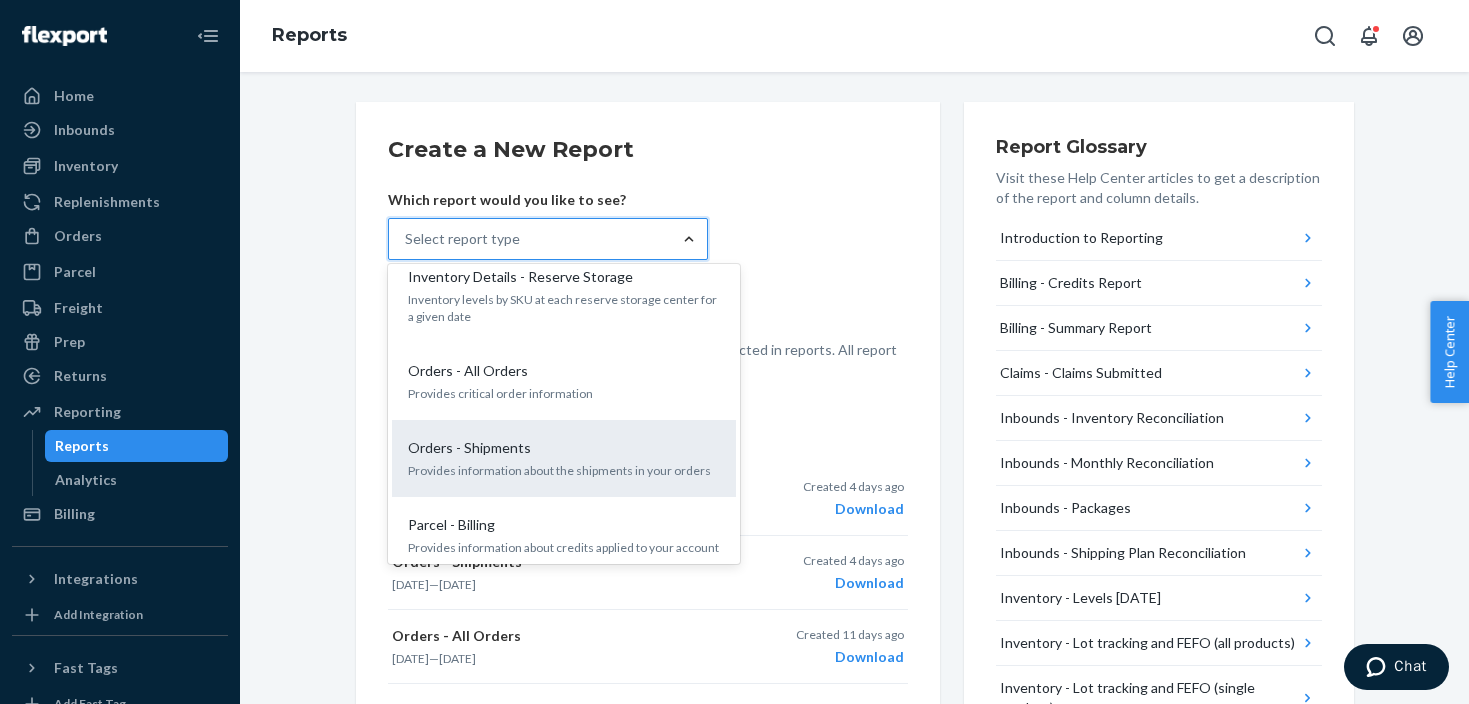 scroll, scrollTop: 764, scrollLeft: 0, axis: vertical 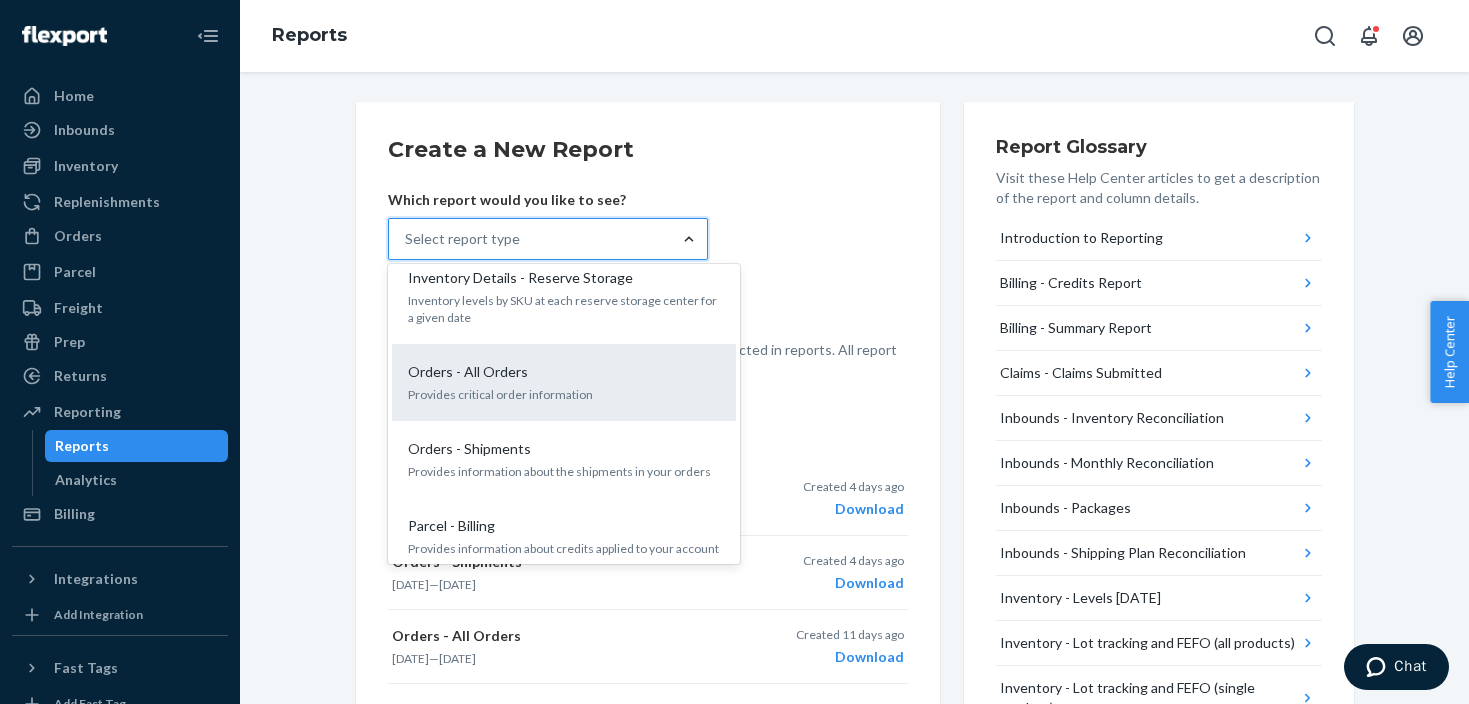 click on "Provides critical order information" at bounding box center [564, 394] 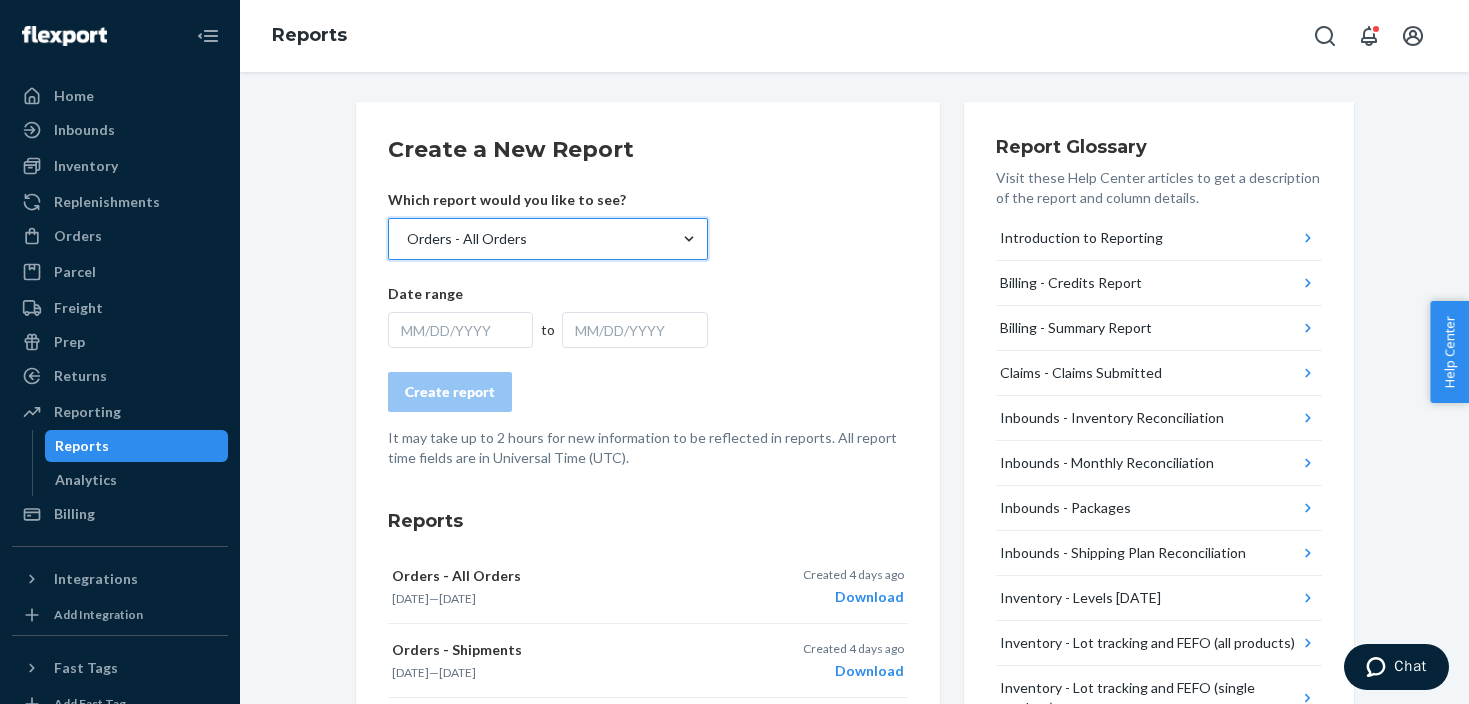click on "MM/DD/YYYY" at bounding box center (461, 330) 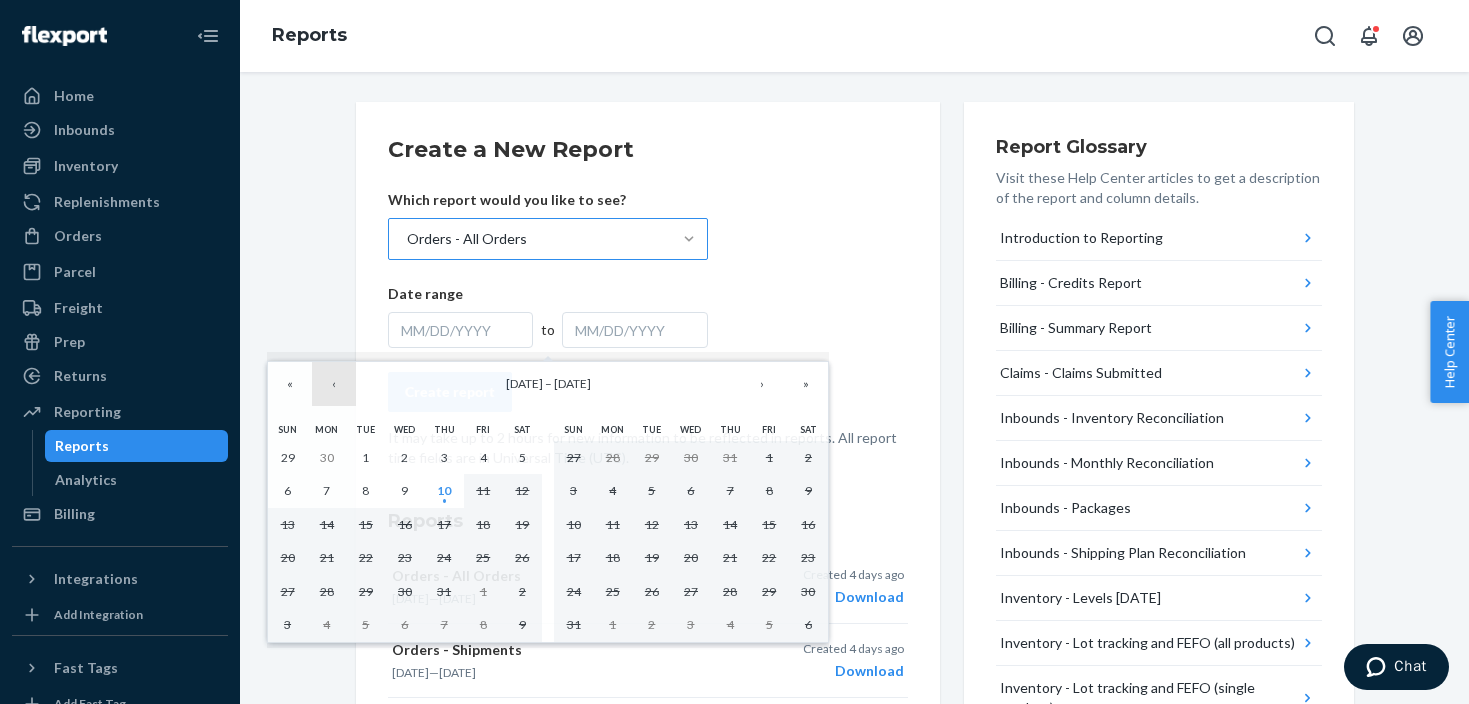 click on "‹" at bounding box center (334, 384) 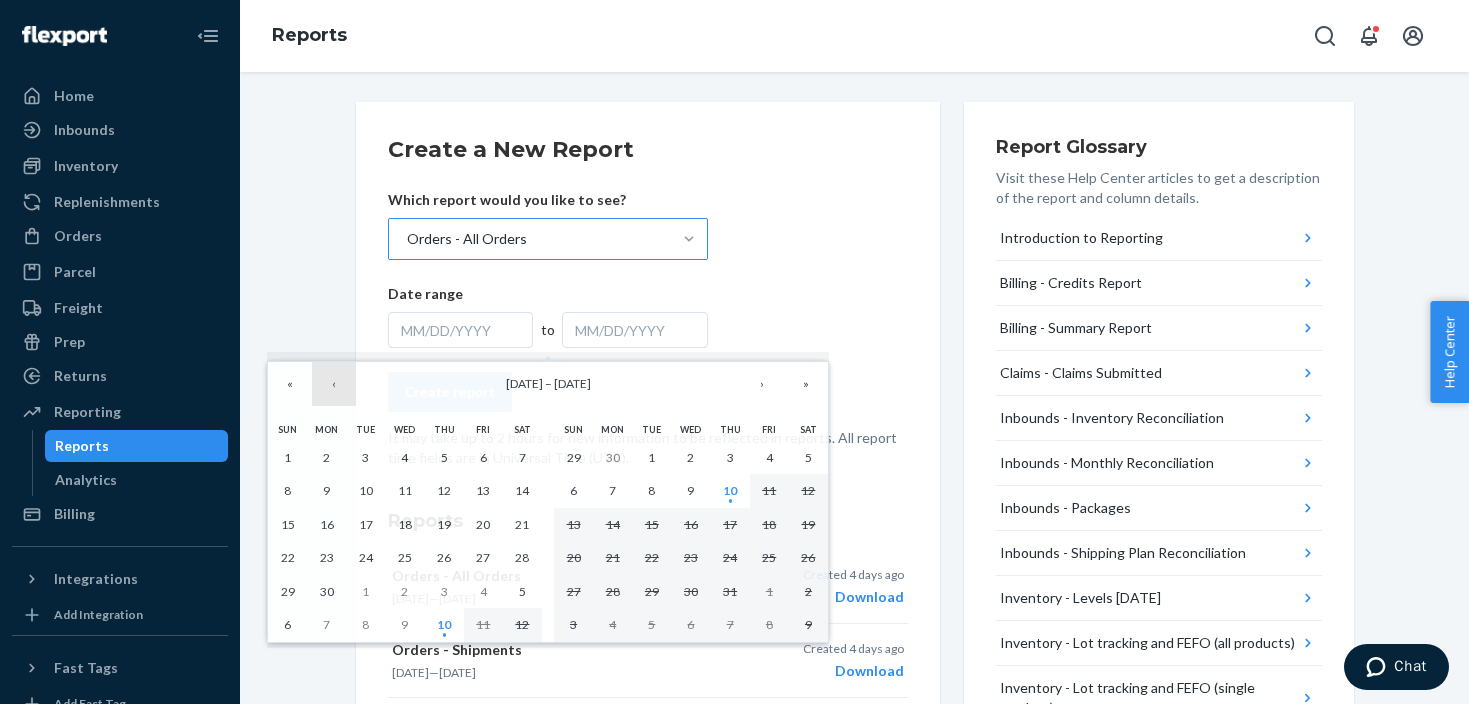 click on "‹" at bounding box center (334, 384) 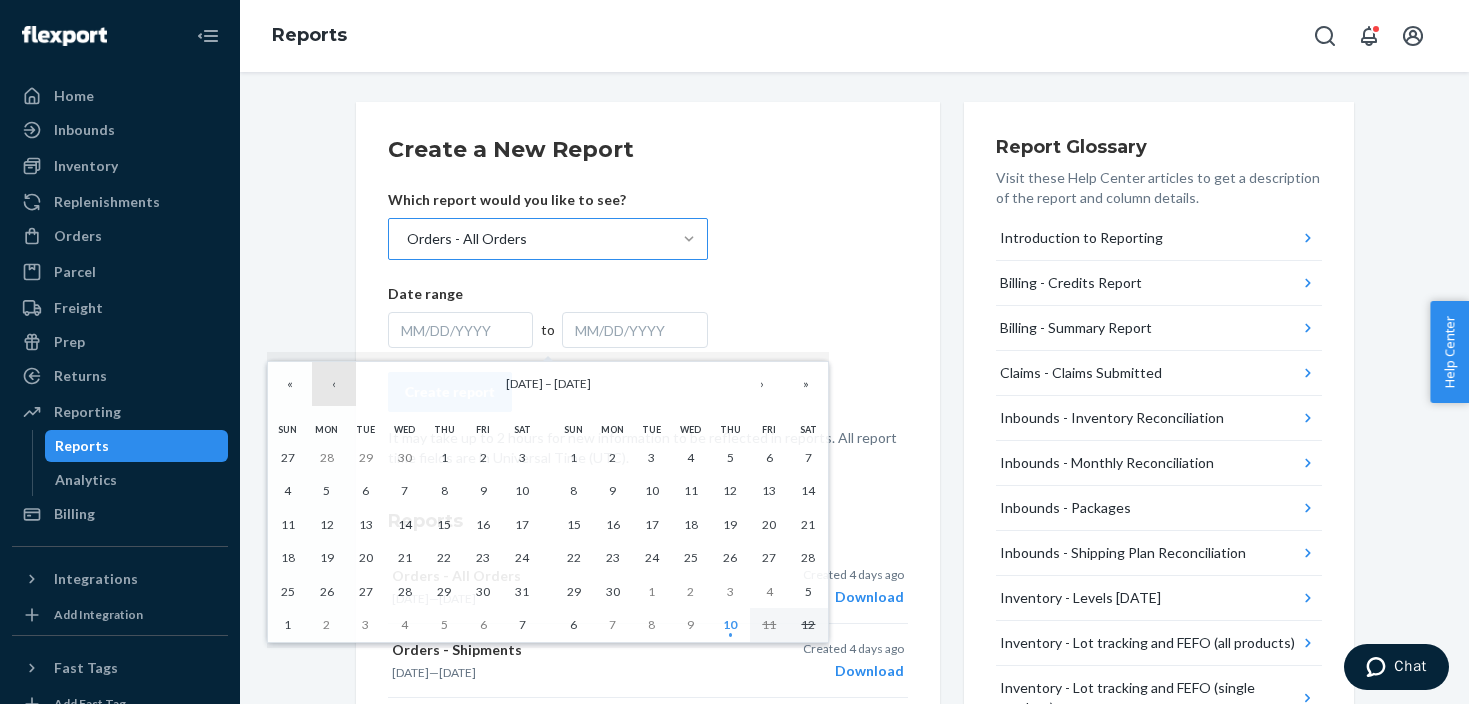 click on "‹" at bounding box center [334, 384] 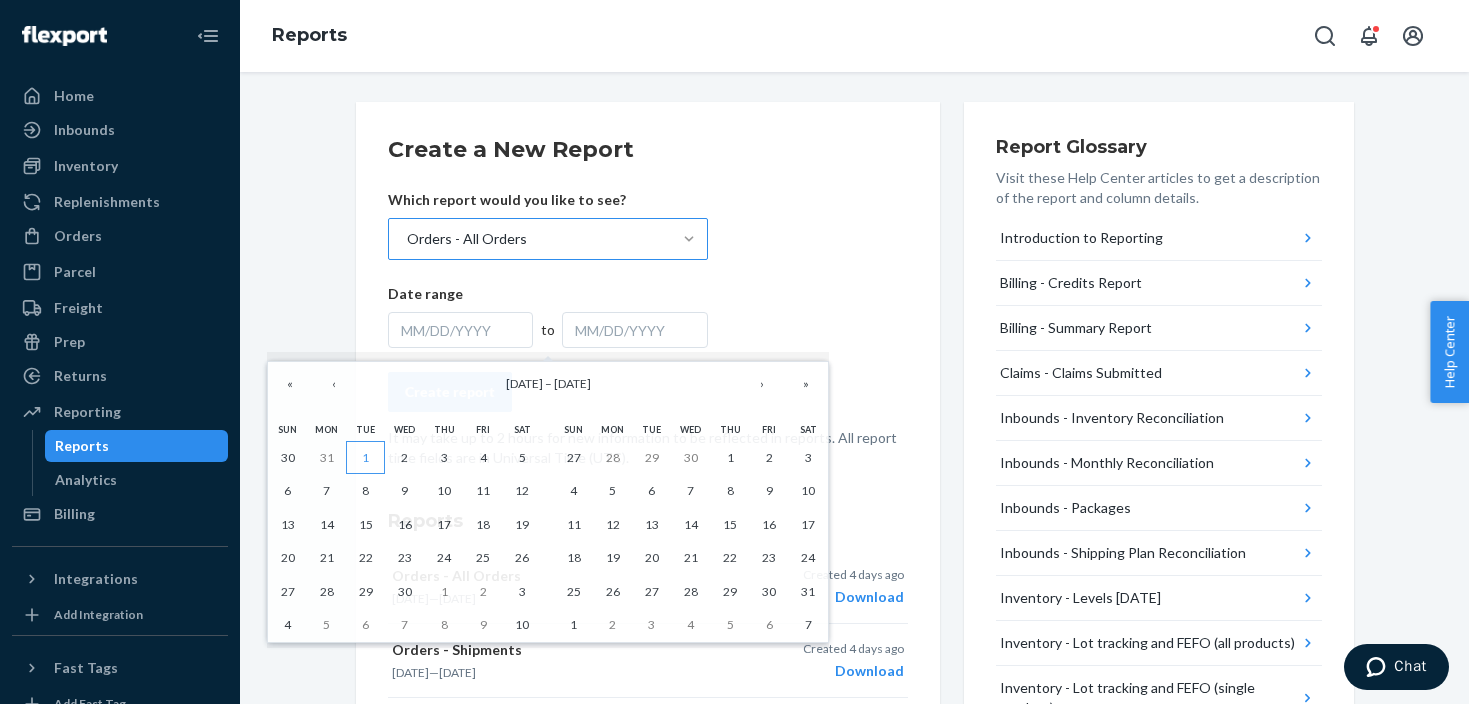 click on "1" at bounding box center (365, 457) 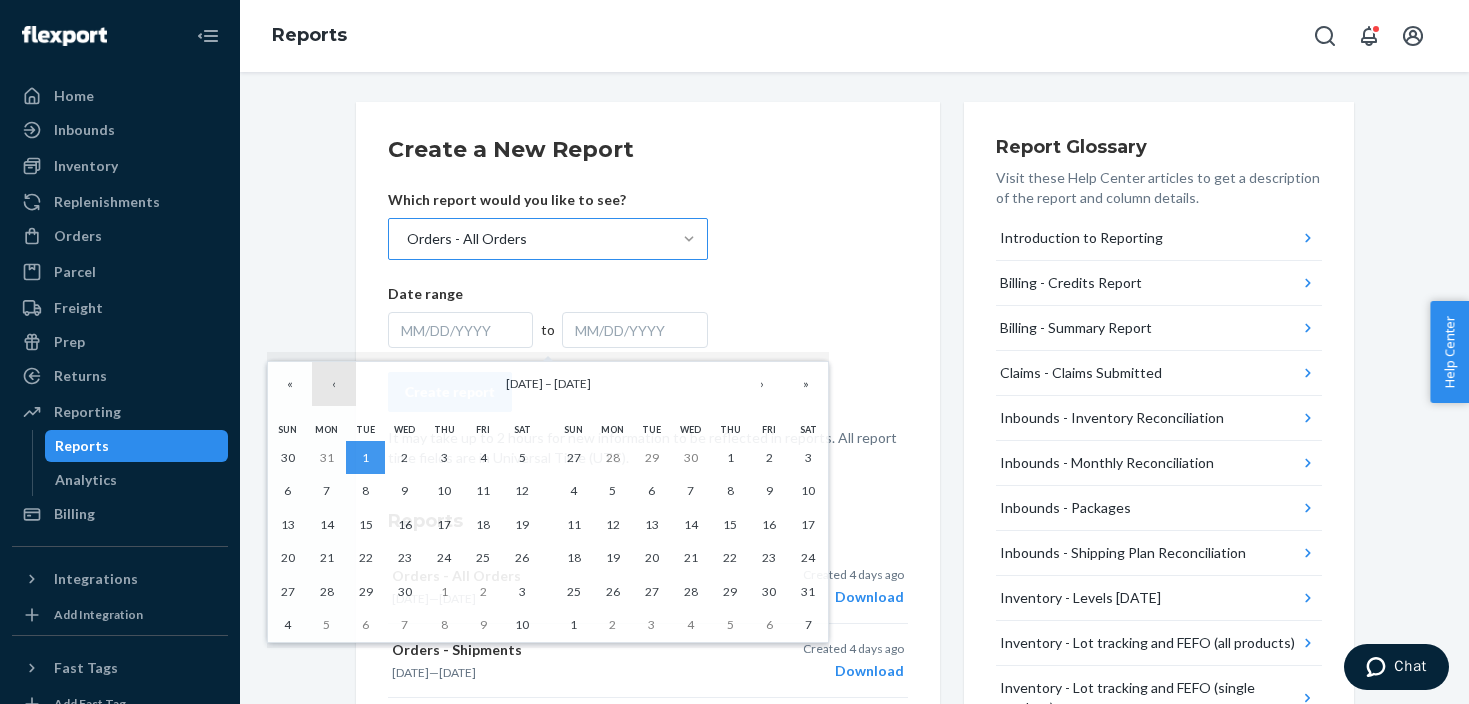 click on "‹" at bounding box center [334, 384] 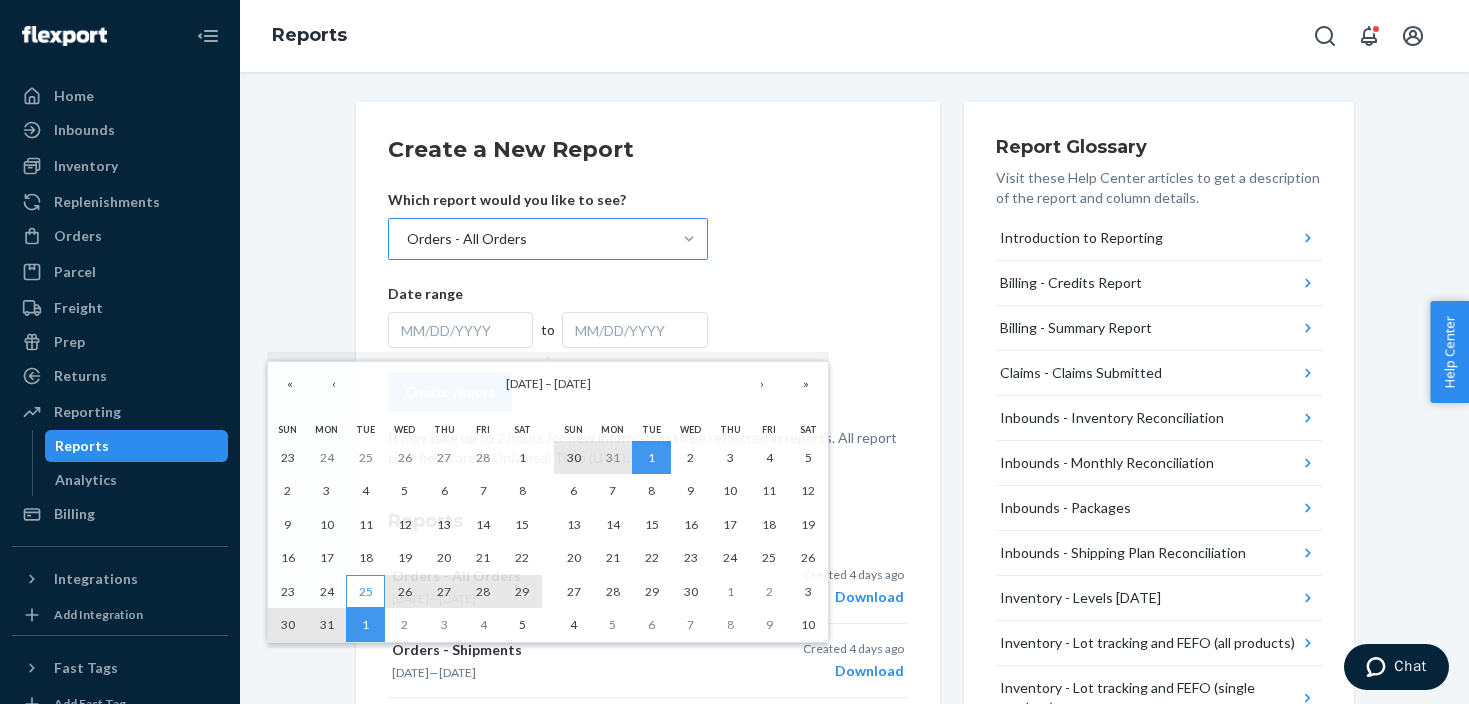 click on "25" at bounding box center (366, 591) 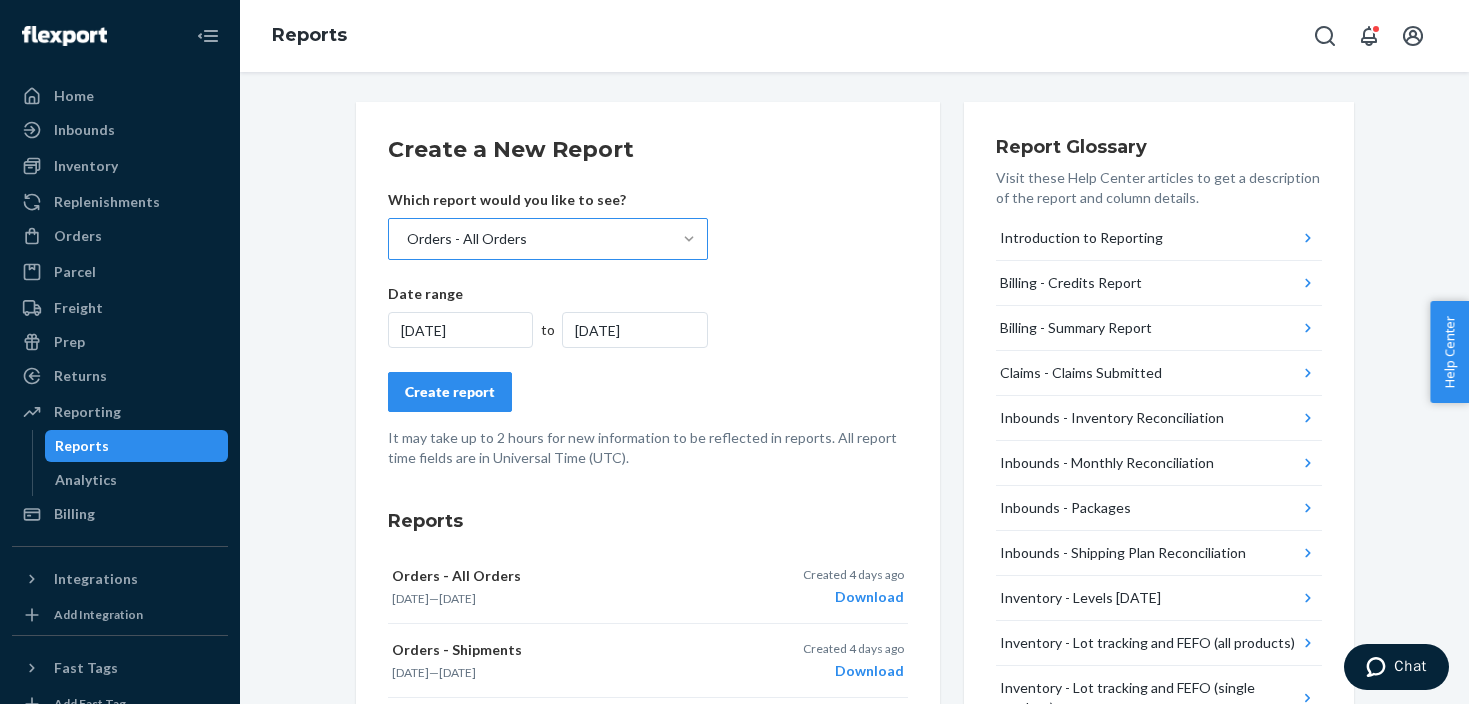 click on "[DATE]" at bounding box center [461, 330] 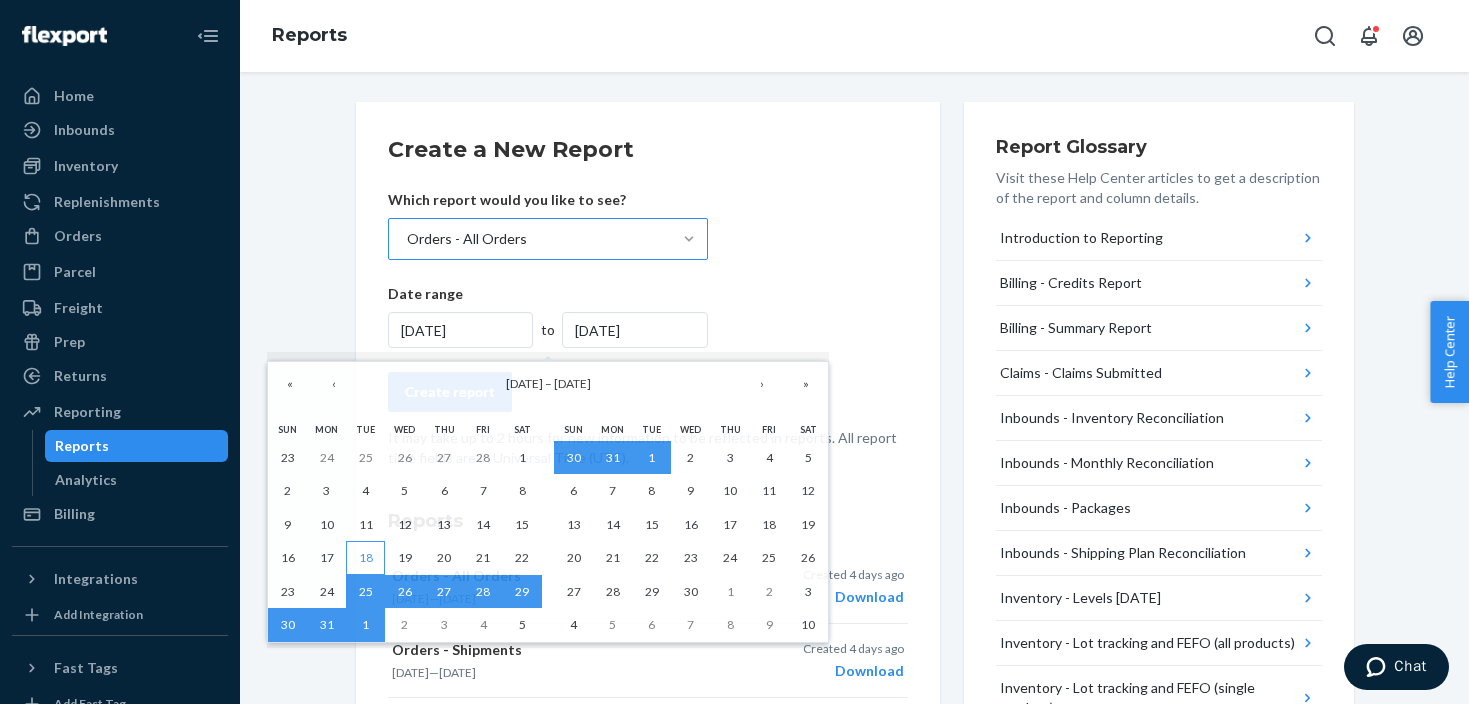 click on "18" at bounding box center [366, 557] 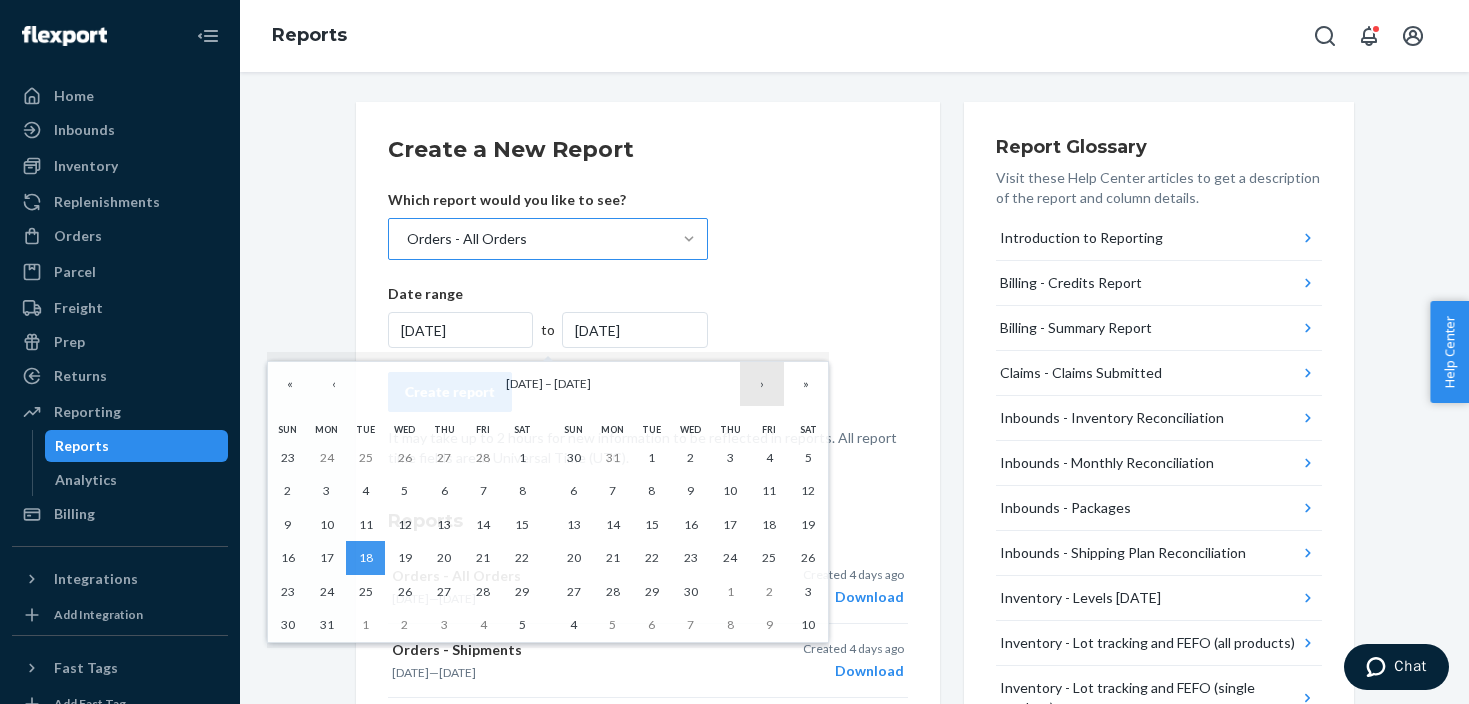 click on "›" at bounding box center (762, 384) 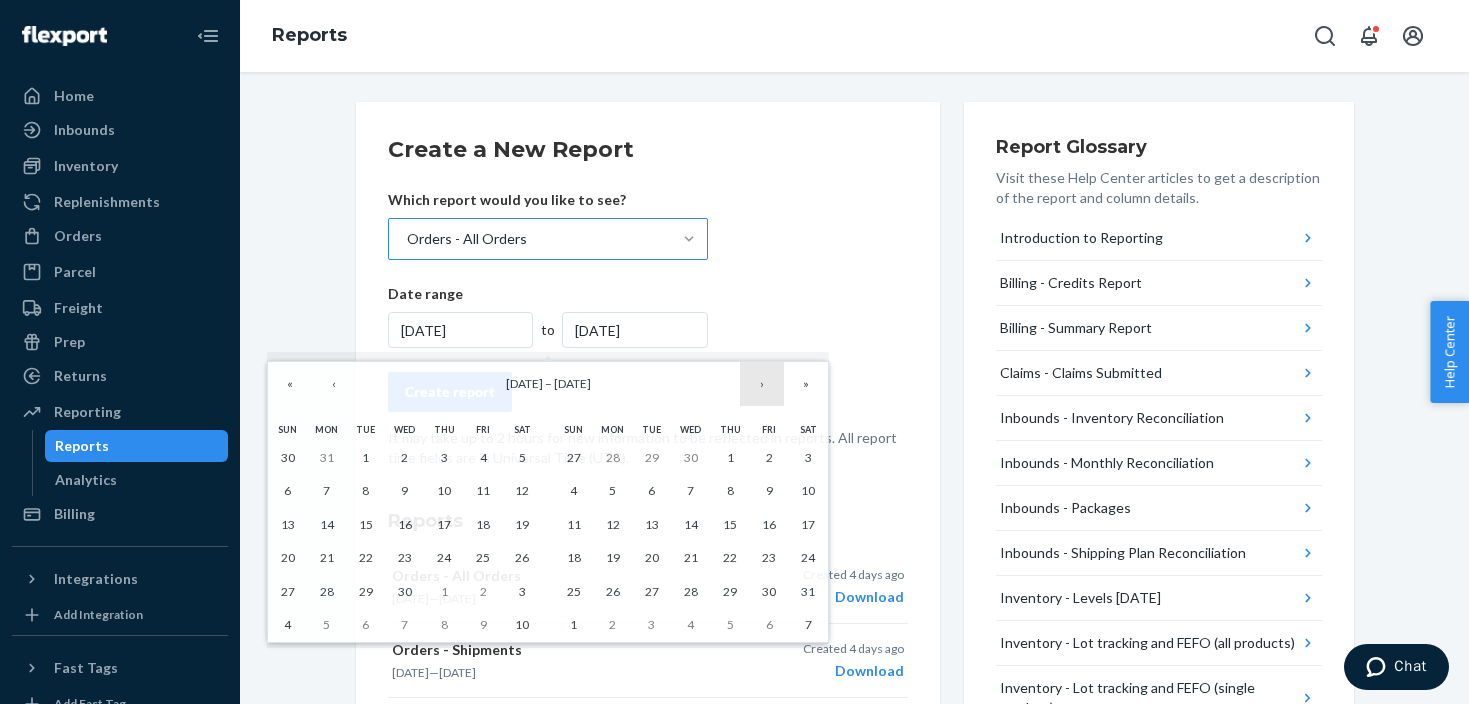 click on "›" at bounding box center [762, 384] 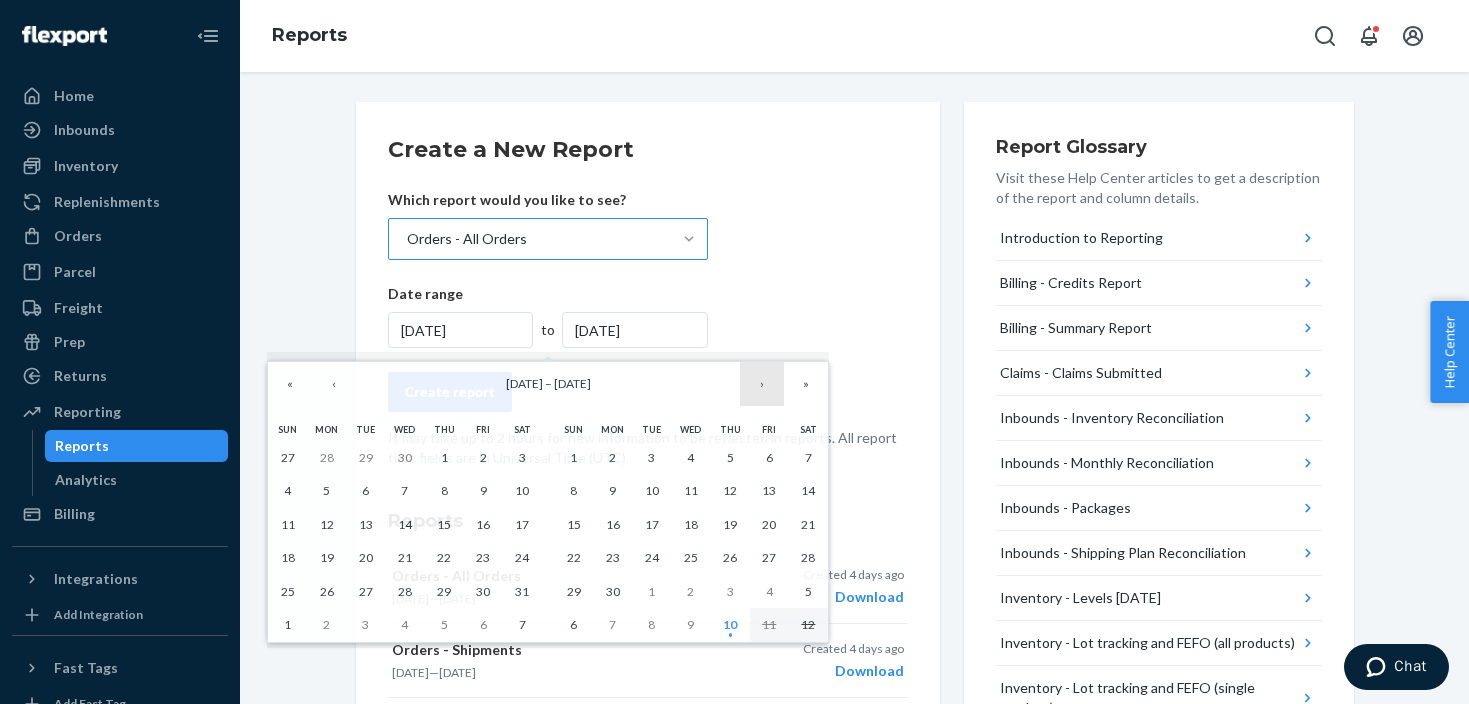 click on "›" at bounding box center (762, 384) 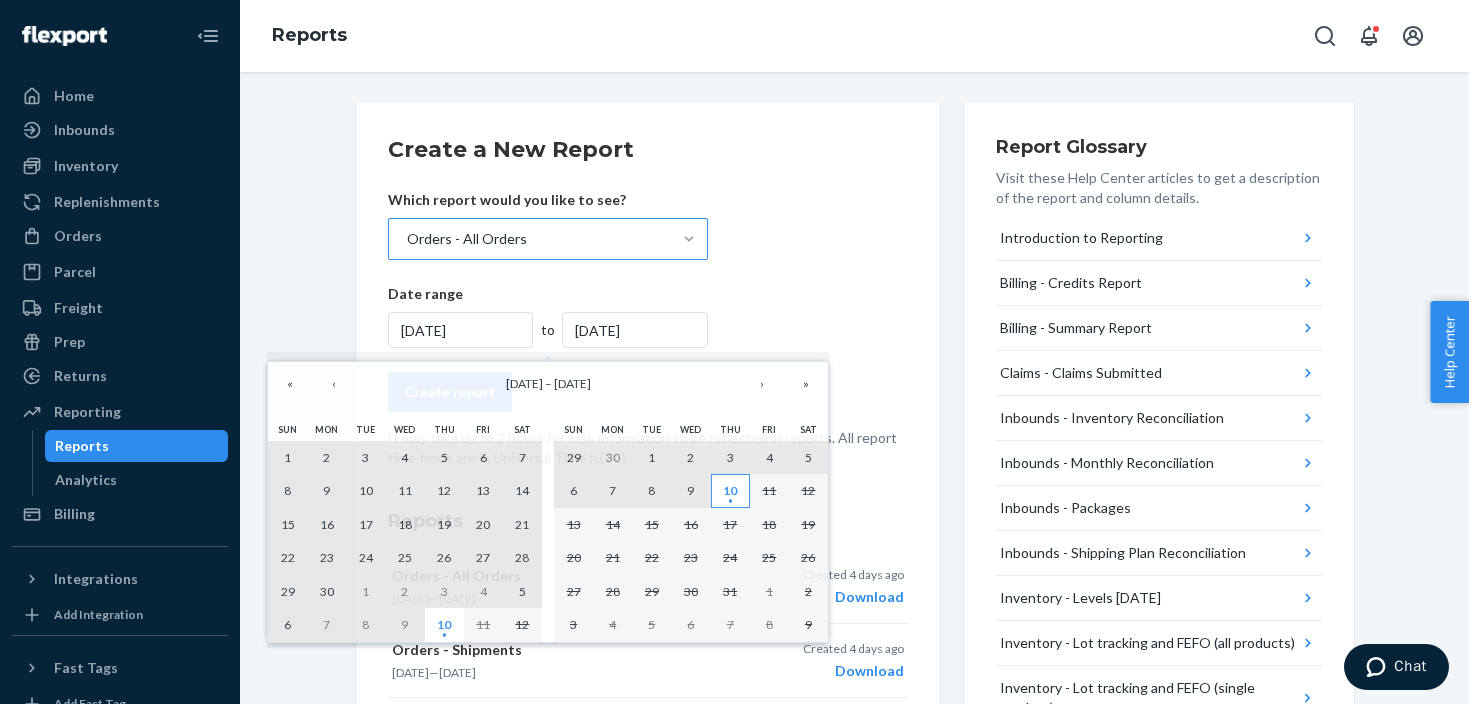 click on "10" at bounding box center (730, 490) 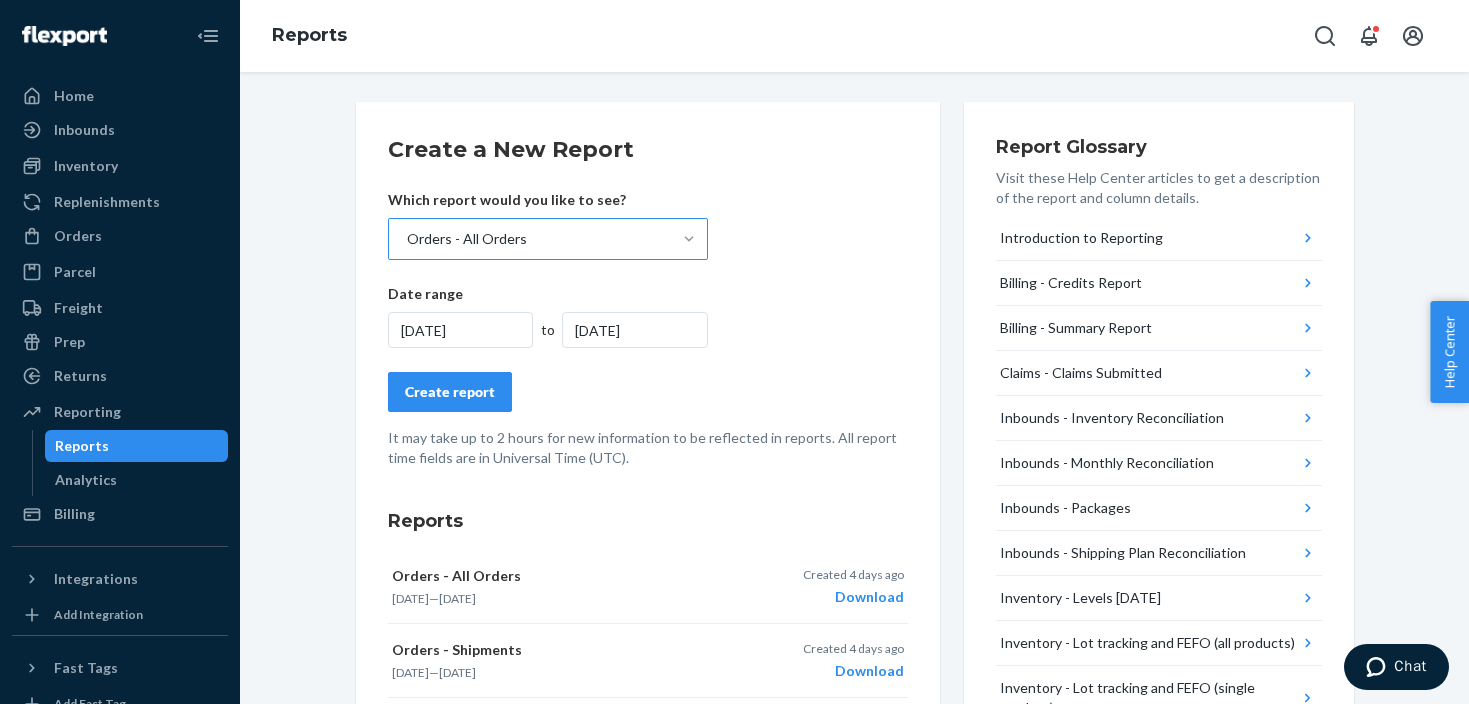 click on "Create report" at bounding box center (450, 392) 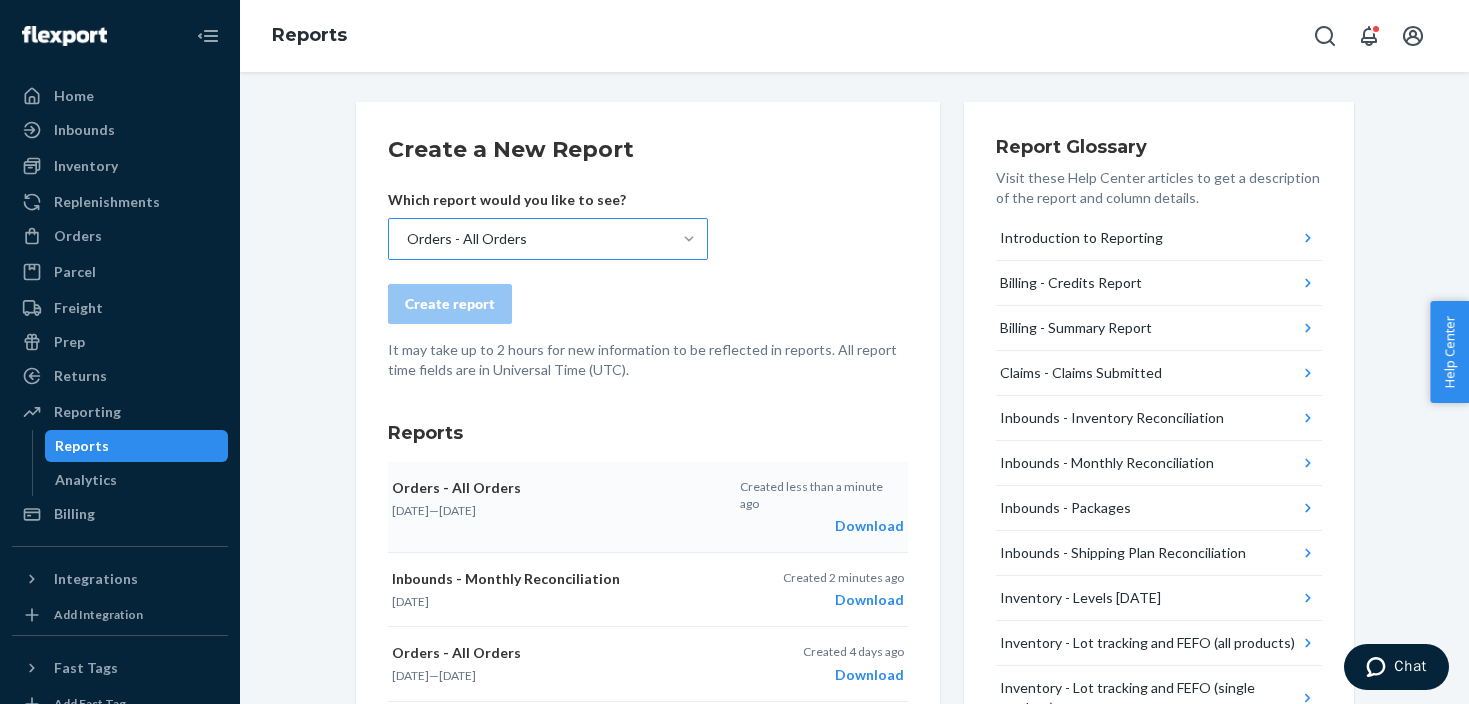 click on "Download" at bounding box center (821, 526) 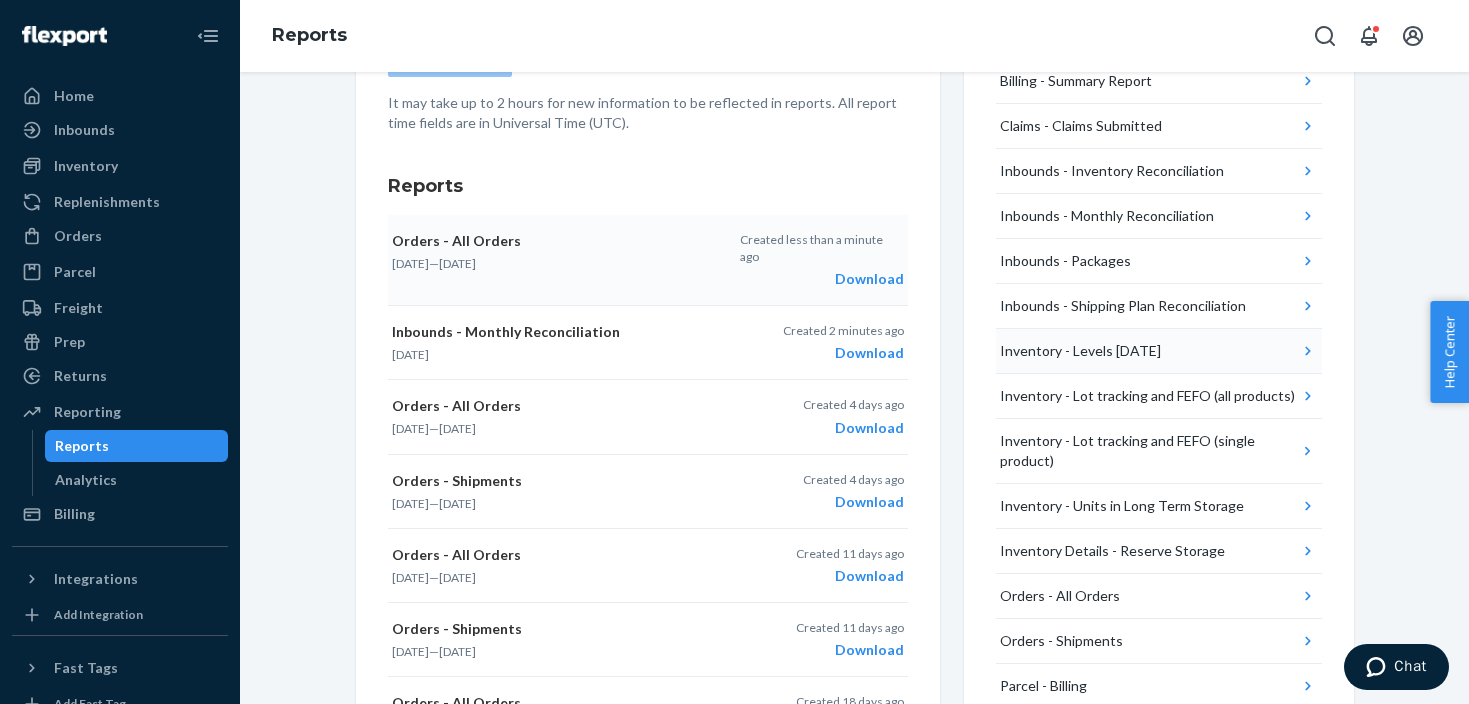 scroll, scrollTop: 253, scrollLeft: 0, axis: vertical 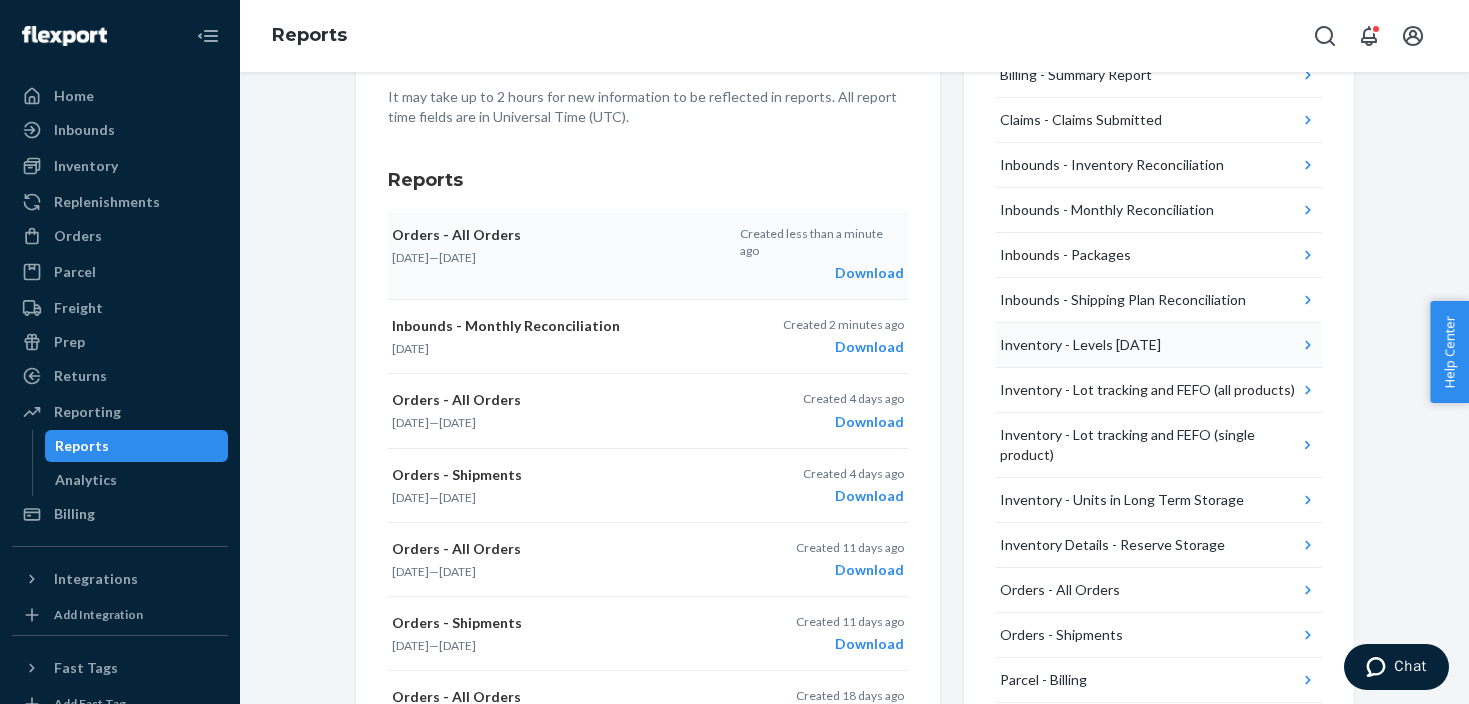 click on "Inventory - Levels [DATE]" at bounding box center [1159, 345] 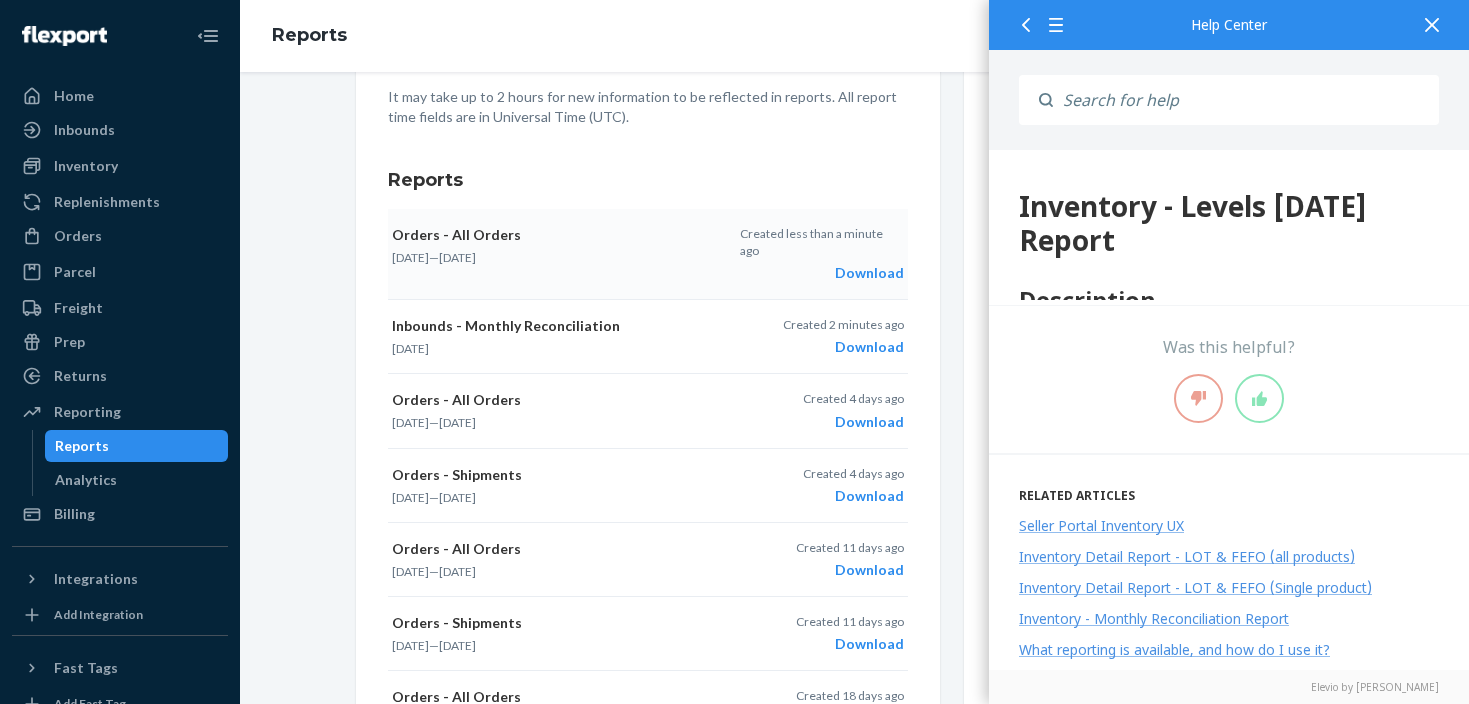 scroll, scrollTop: 0, scrollLeft: 0, axis: both 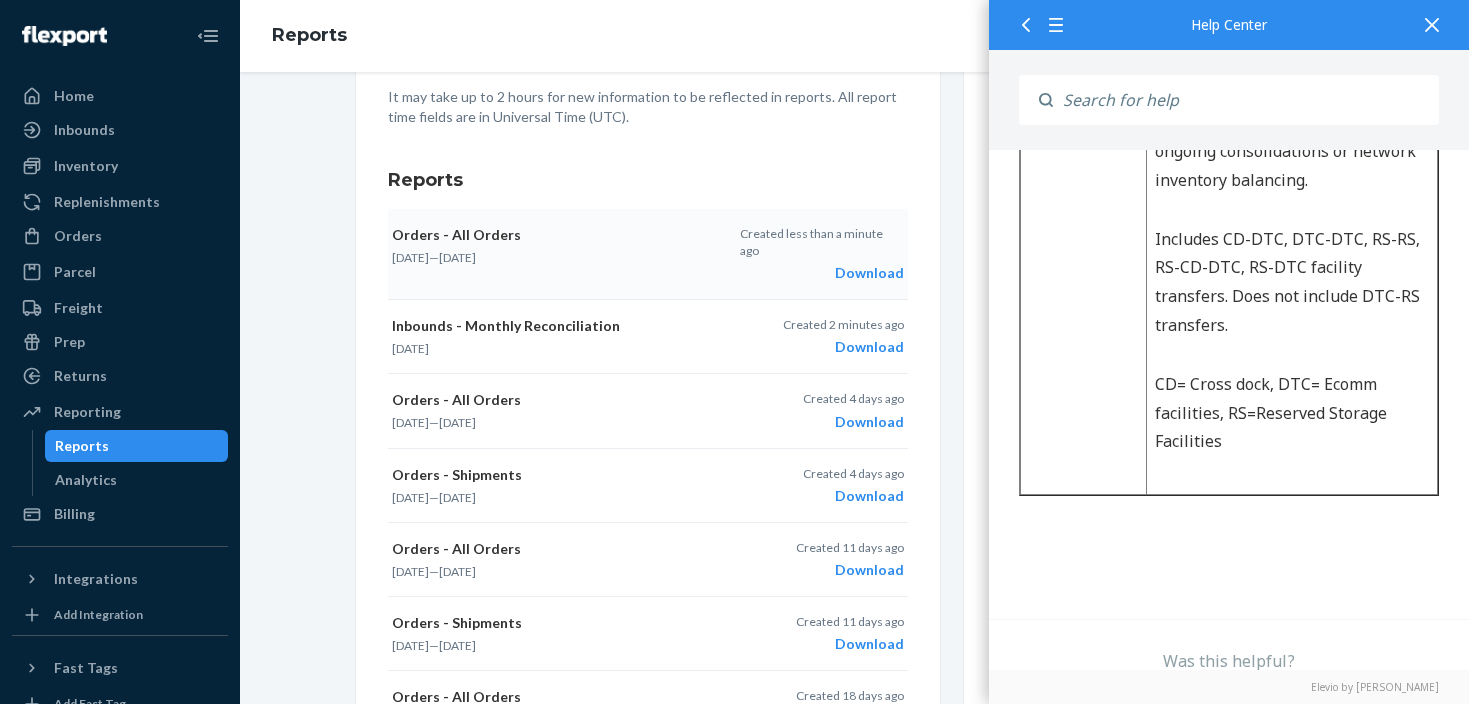 click at bounding box center (1432, 24) 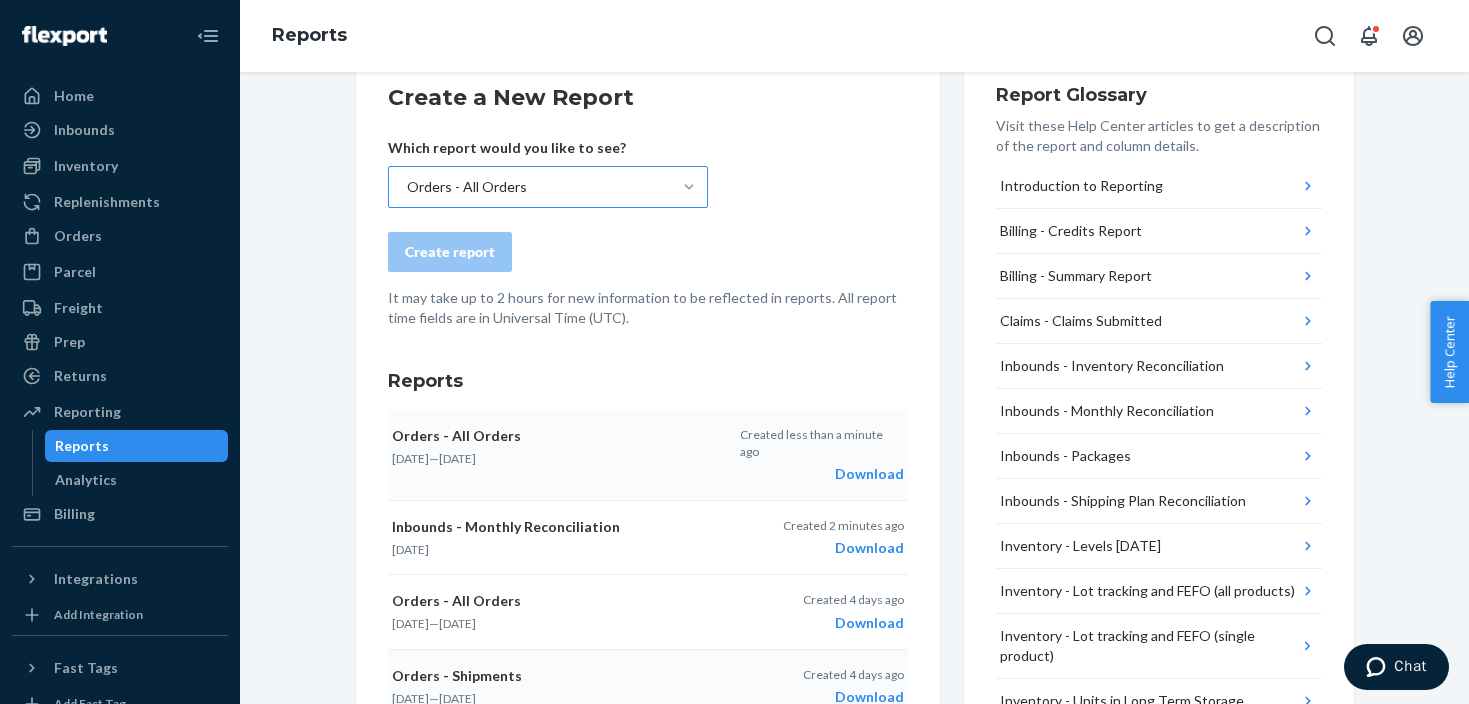 scroll, scrollTop: 0, scrollLeft: 0, axis: both 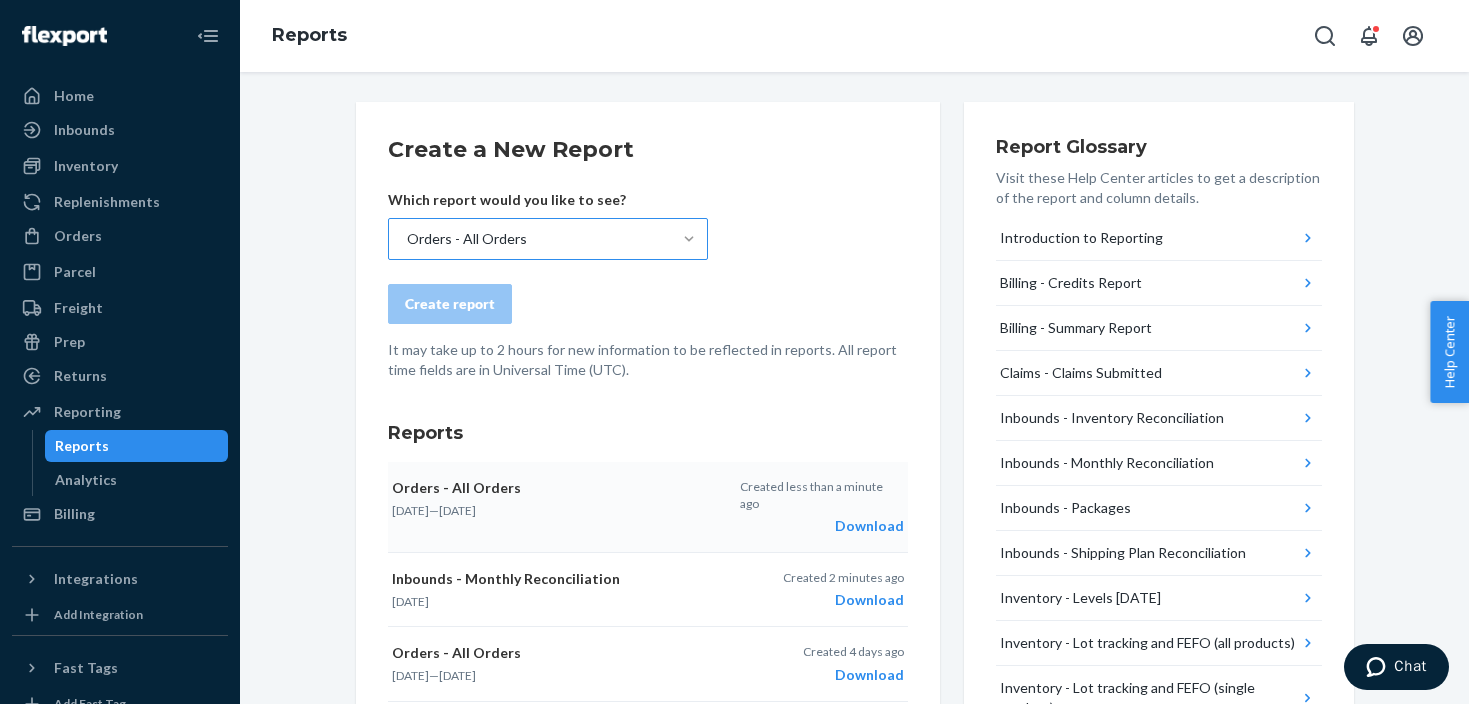 click on "Orders - All Orders" at bounding box center [530, 239] 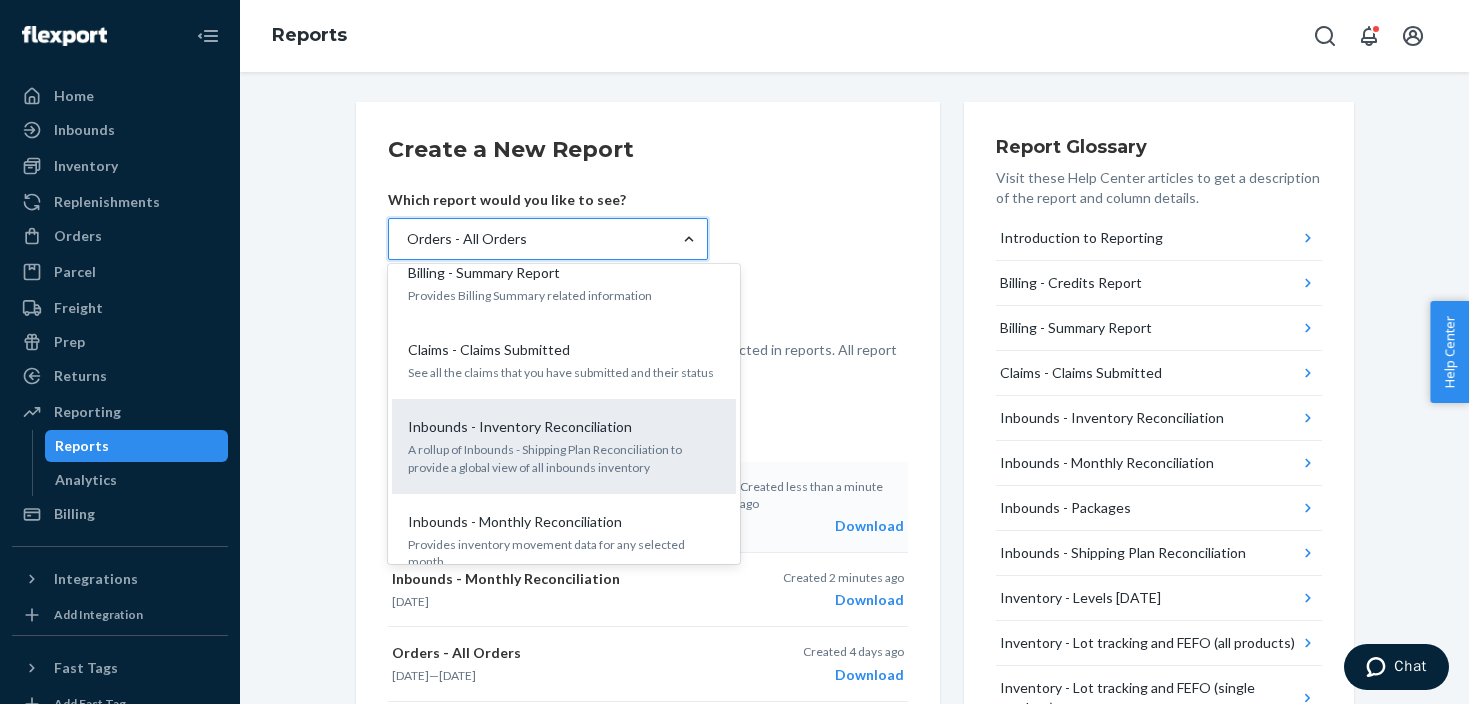 scroll, scrollTop: 0, scrollLeft: 0, axis: both 